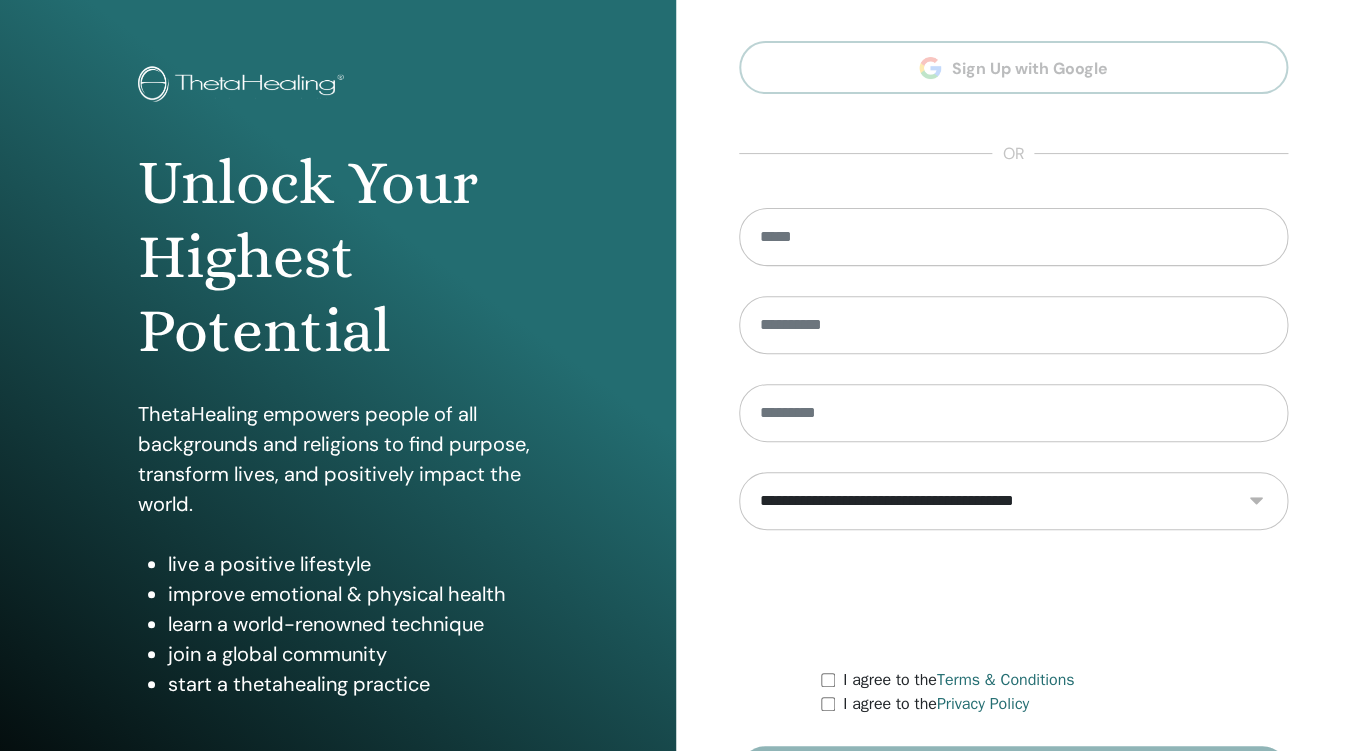 scroll, scrollTop: 71, scrollLeft: 0, axis: vertical 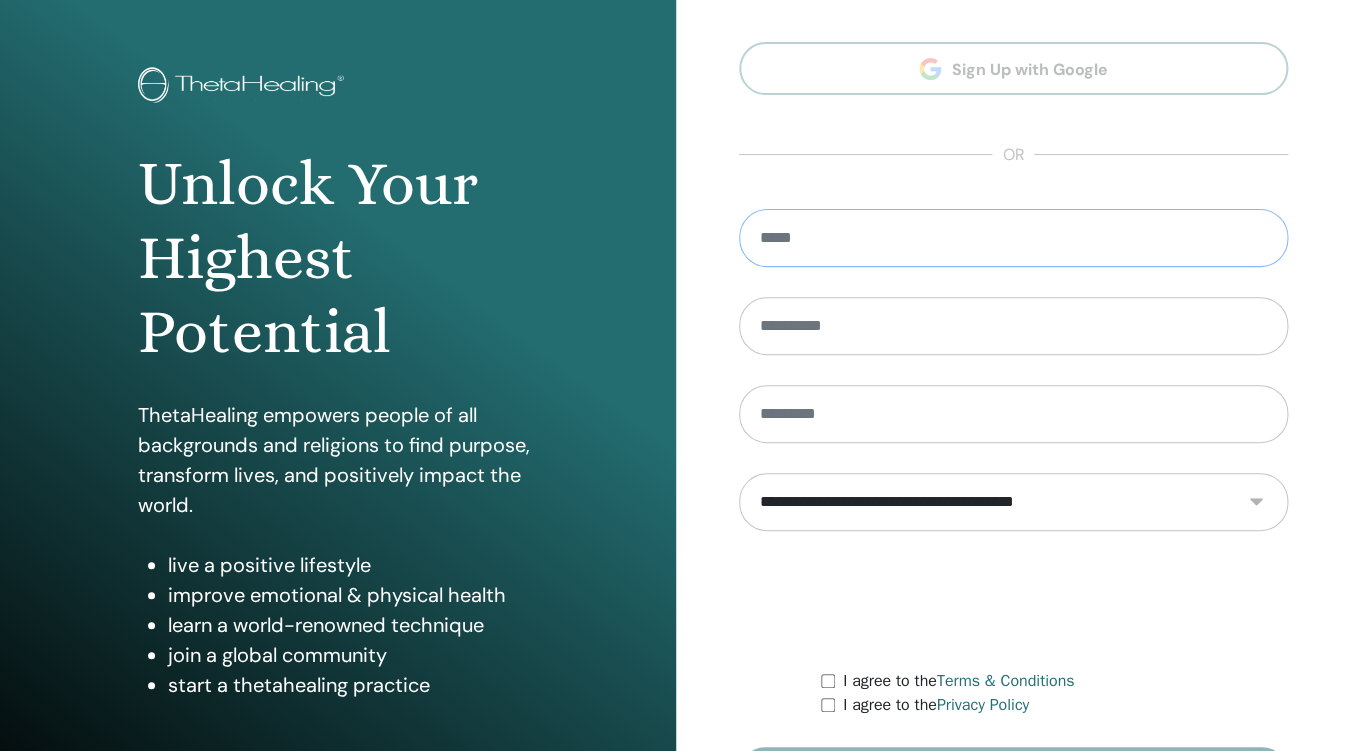 click at bounding box center [1014, 238] 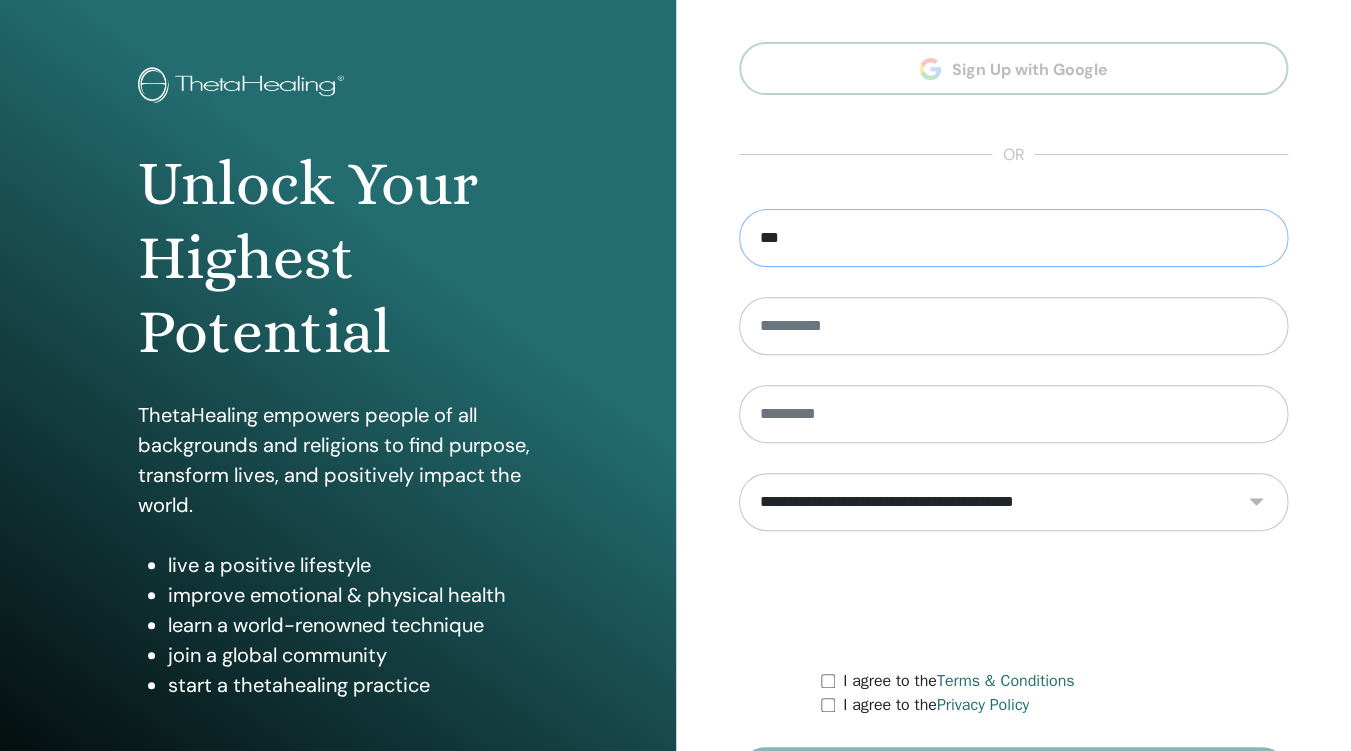type on "**********" 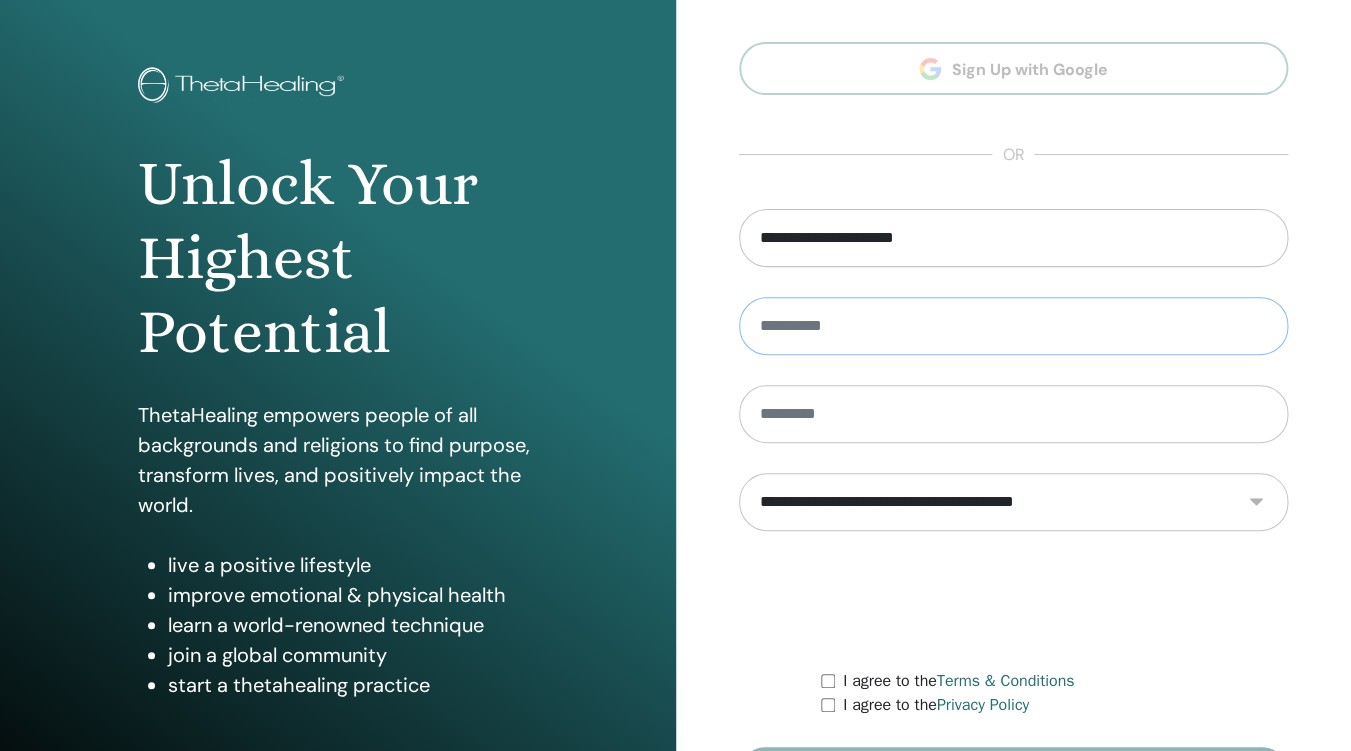 type on "*****" 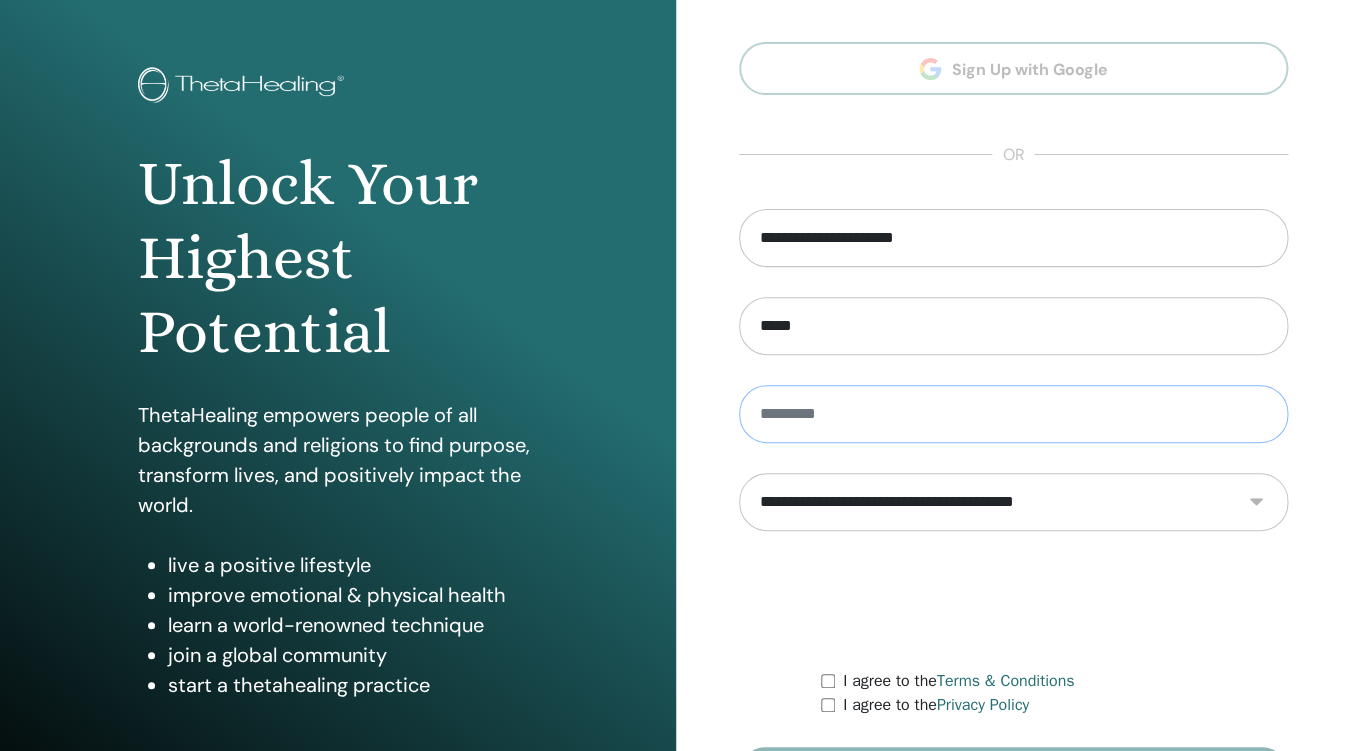 type on "*********" 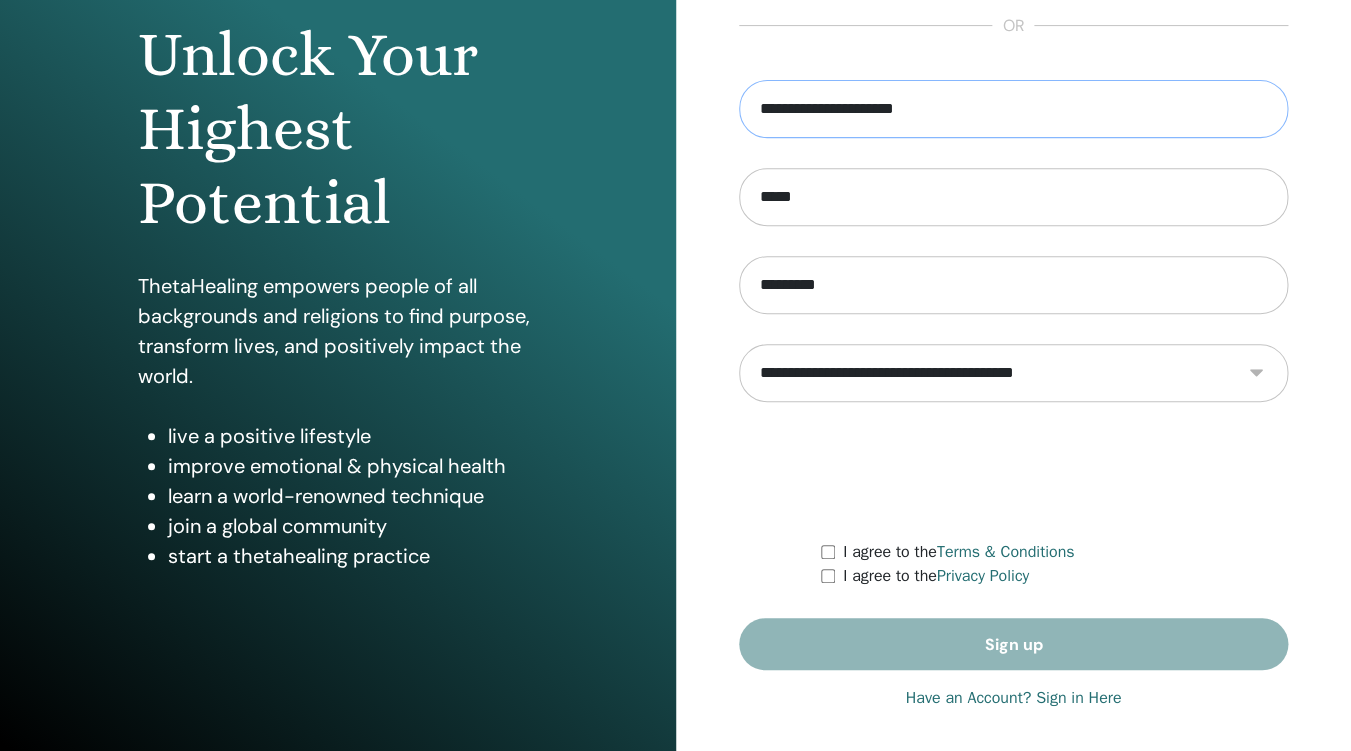 scroll, scrollTop: 209, scrollLeft: 0, axis: vertical 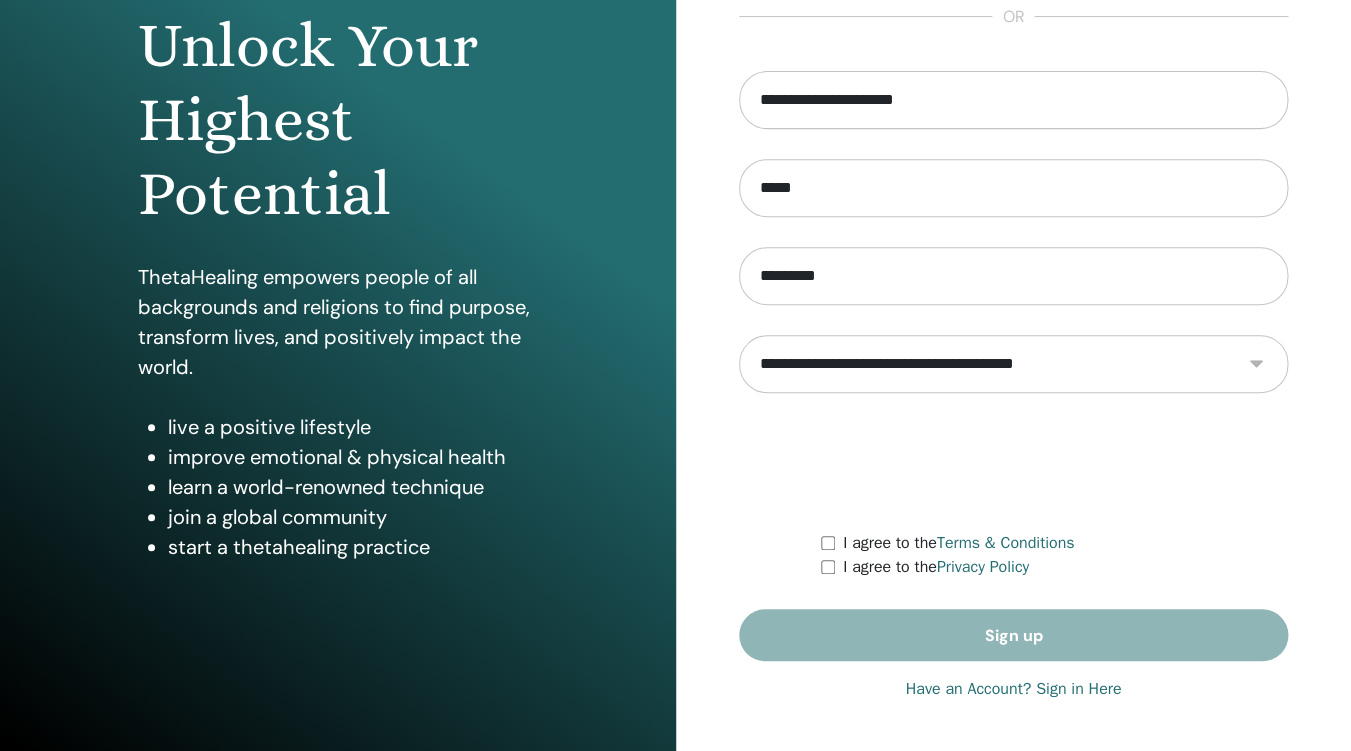 click on "Have an Account? Sign in Here" at bounding box center (1013, 689) 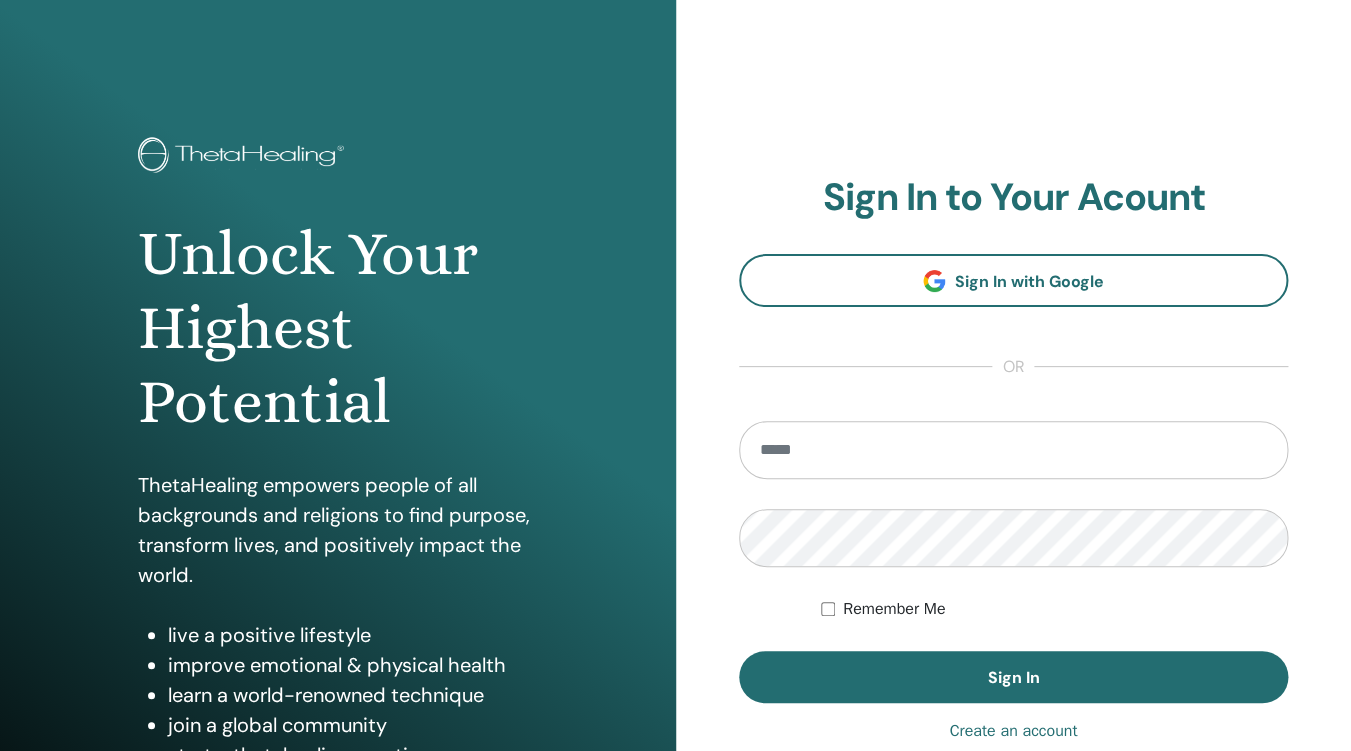 scroll, scrollTop: 0, scrollLeft: 0, axis: both 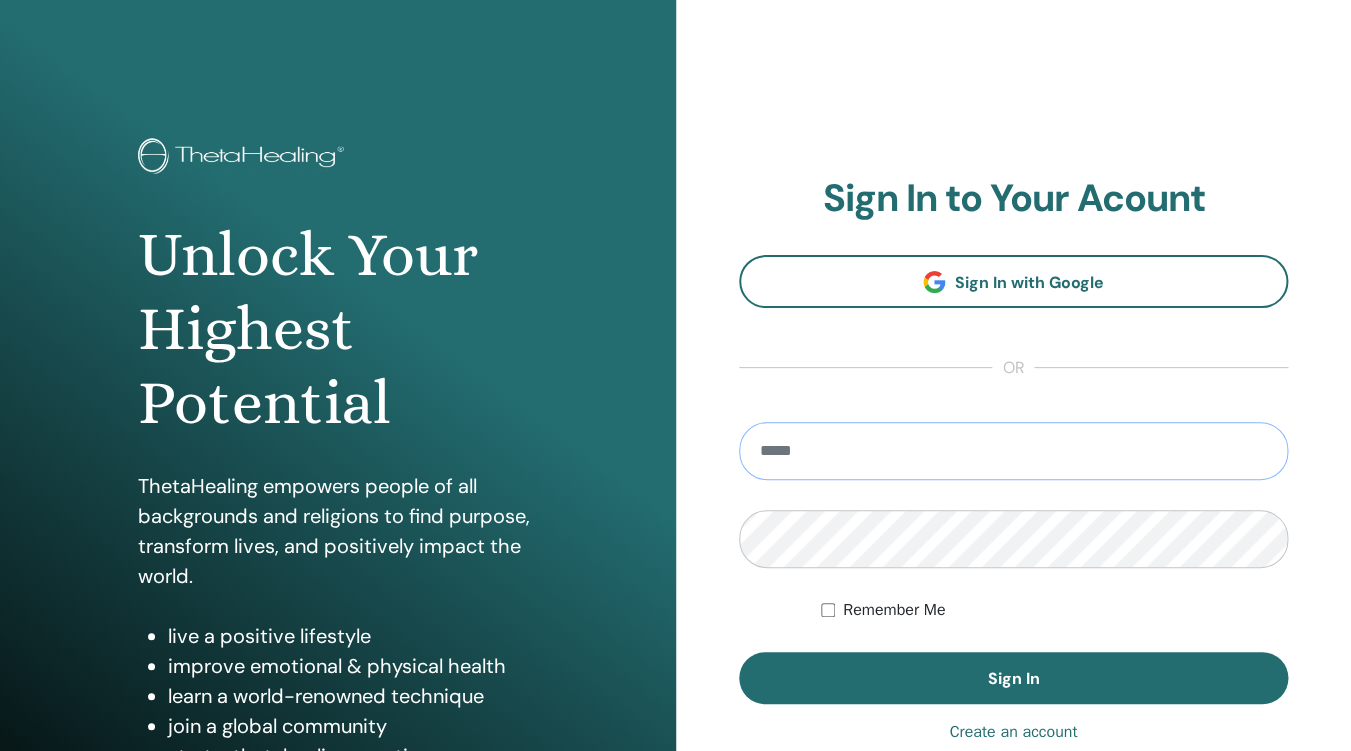 click at bounding box center [1014, 451] 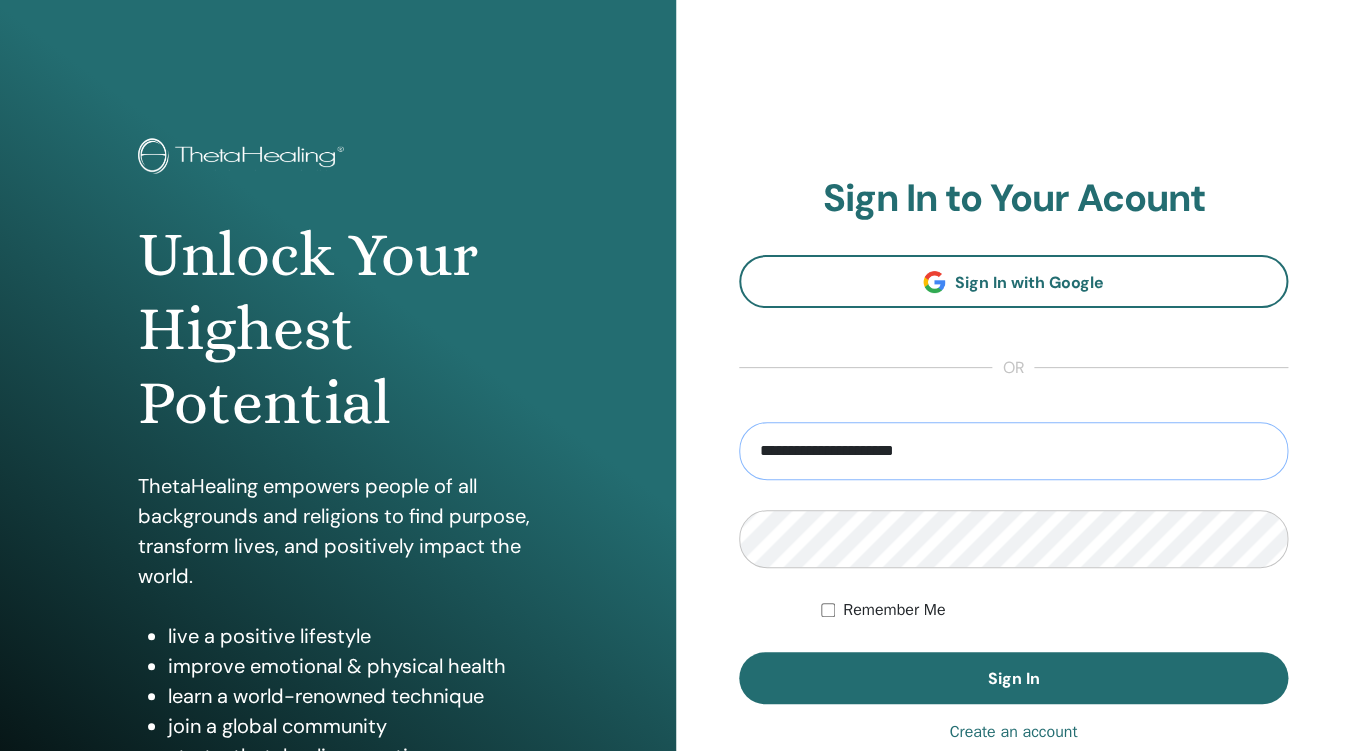 type on "**********" 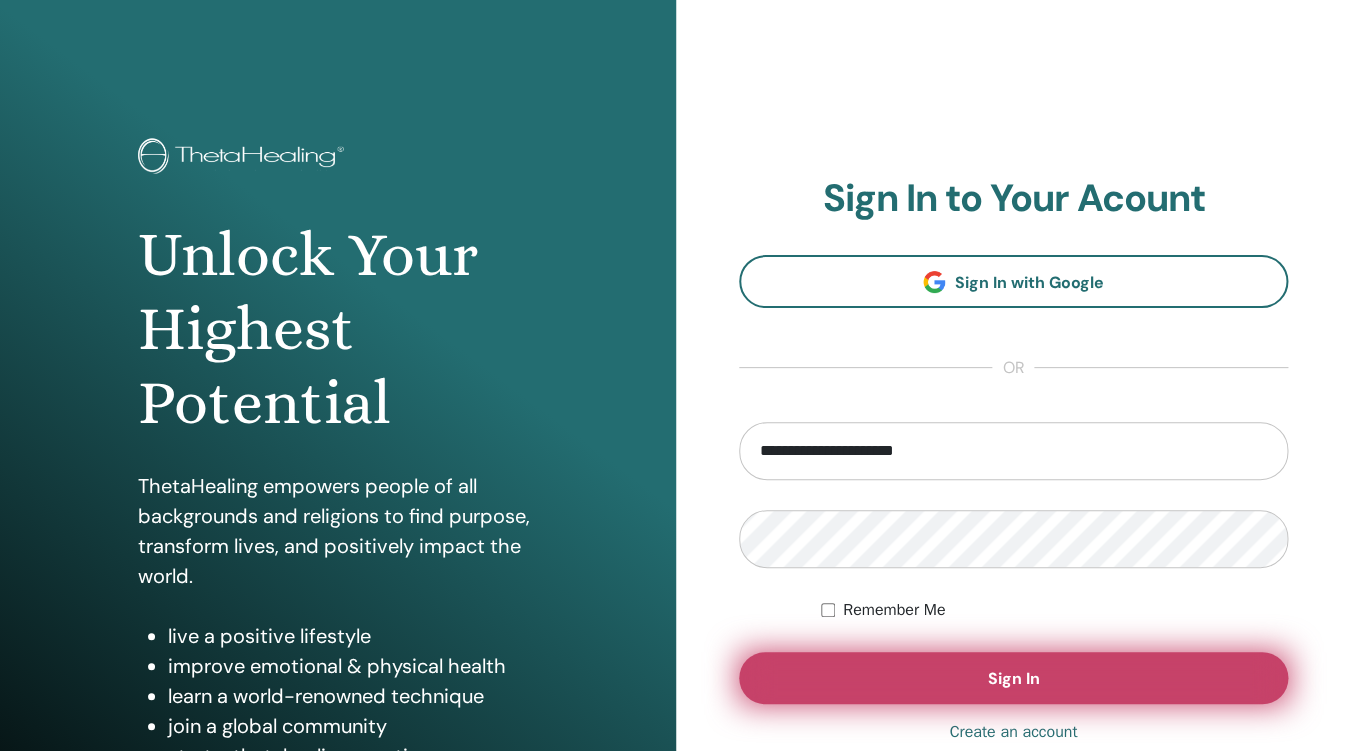 click on "Sign In" at bounding box center (1014, 678) 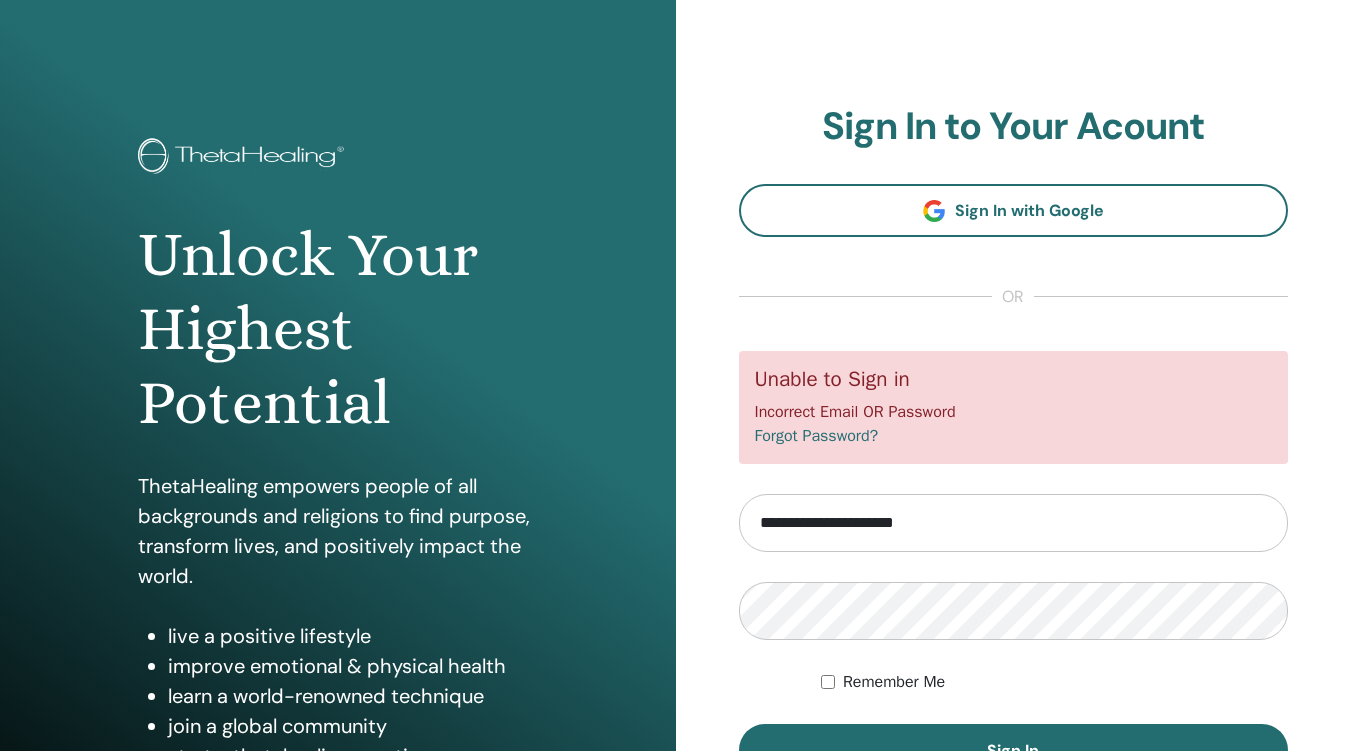 scroll, scrollTop: 0, scrollLeft: 0, axis: both 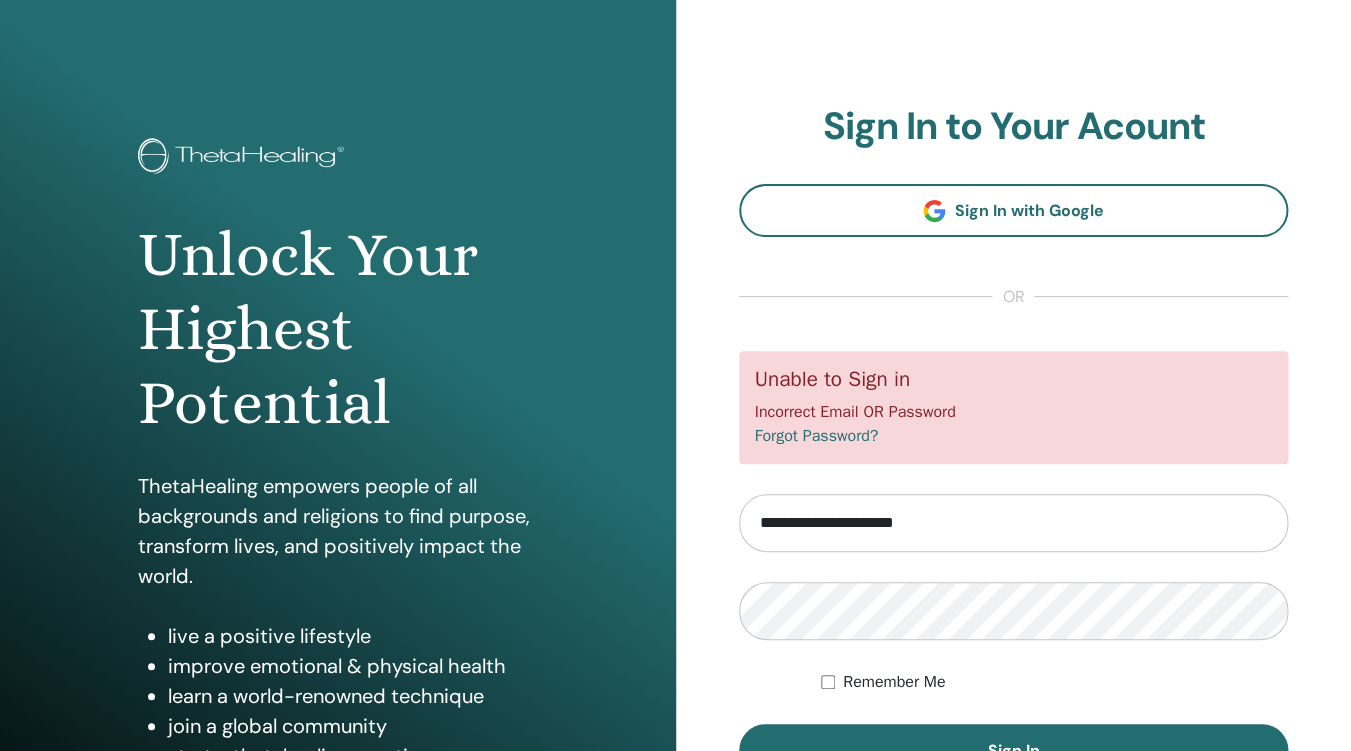 click on "Forgot Password?" at bounding box center (817, 436) 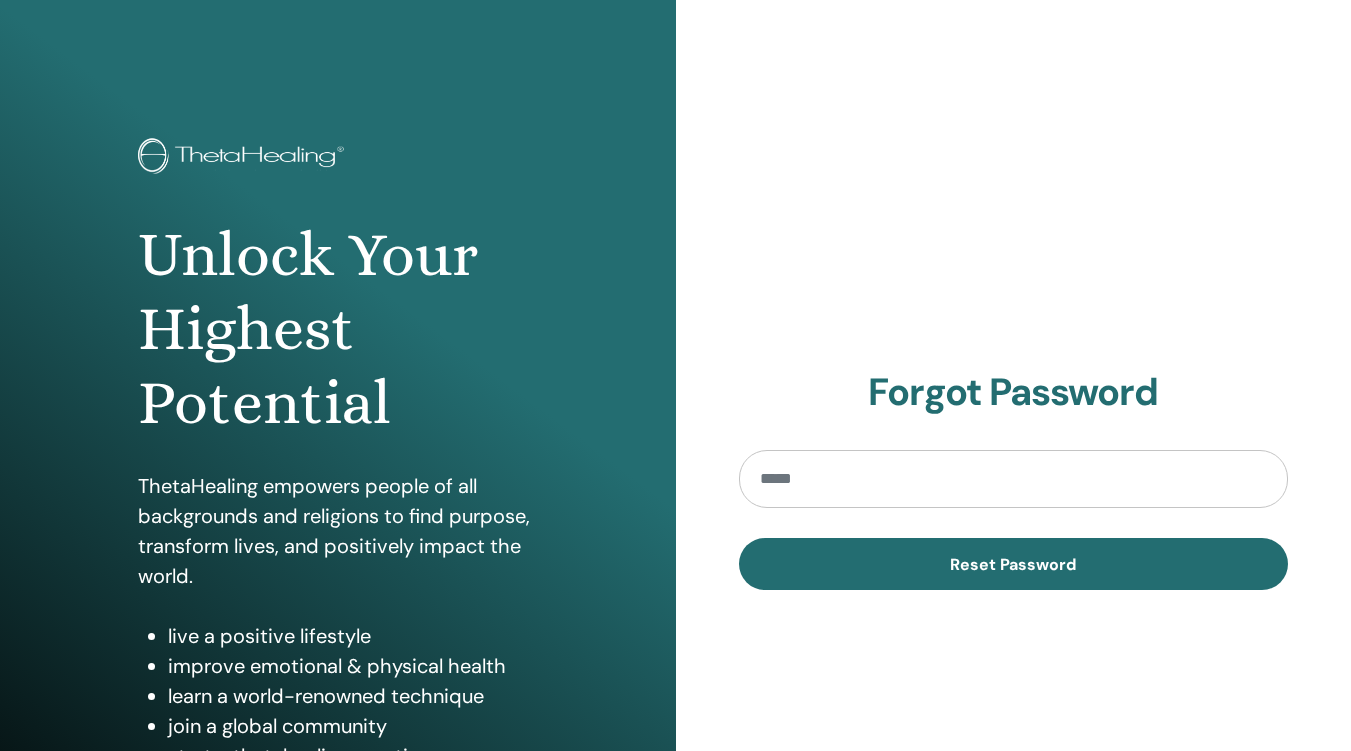 scroll, scrollTop: 0, scrollLeft: 0, axis: both 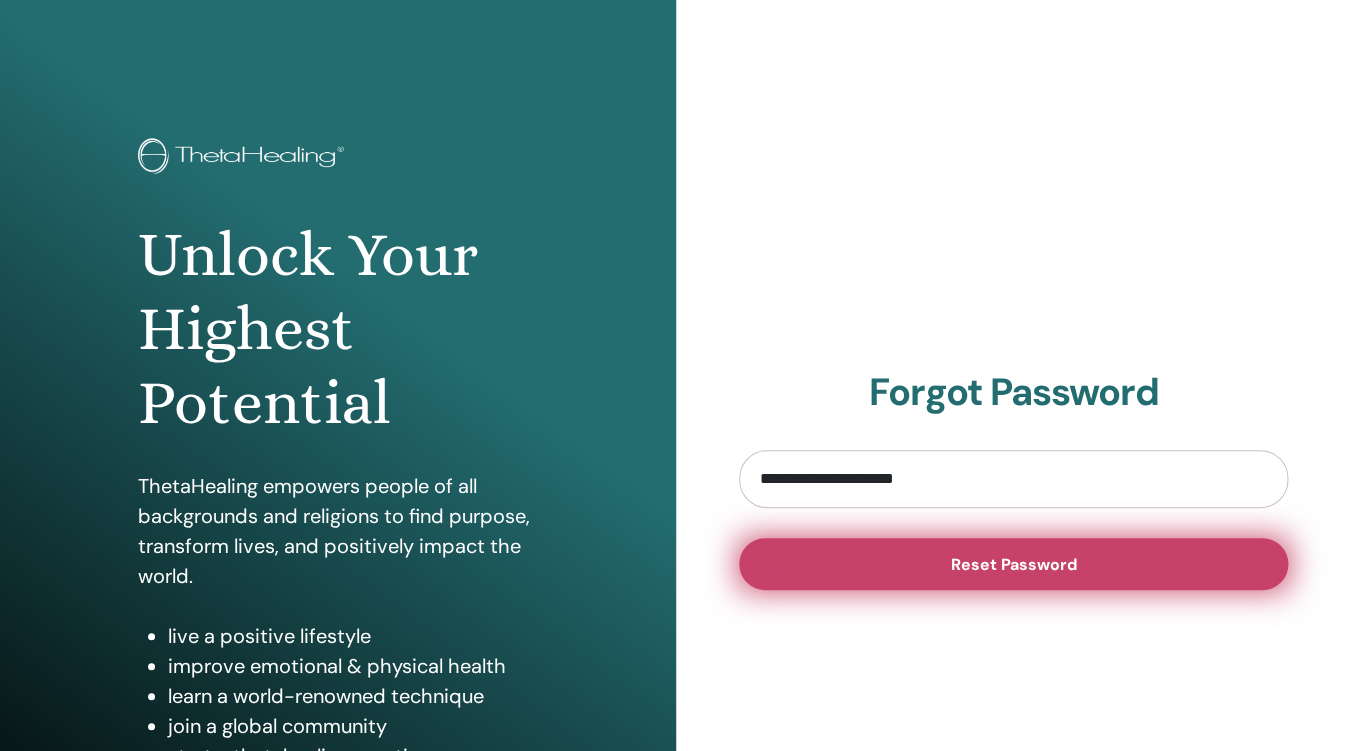 type on "**********" 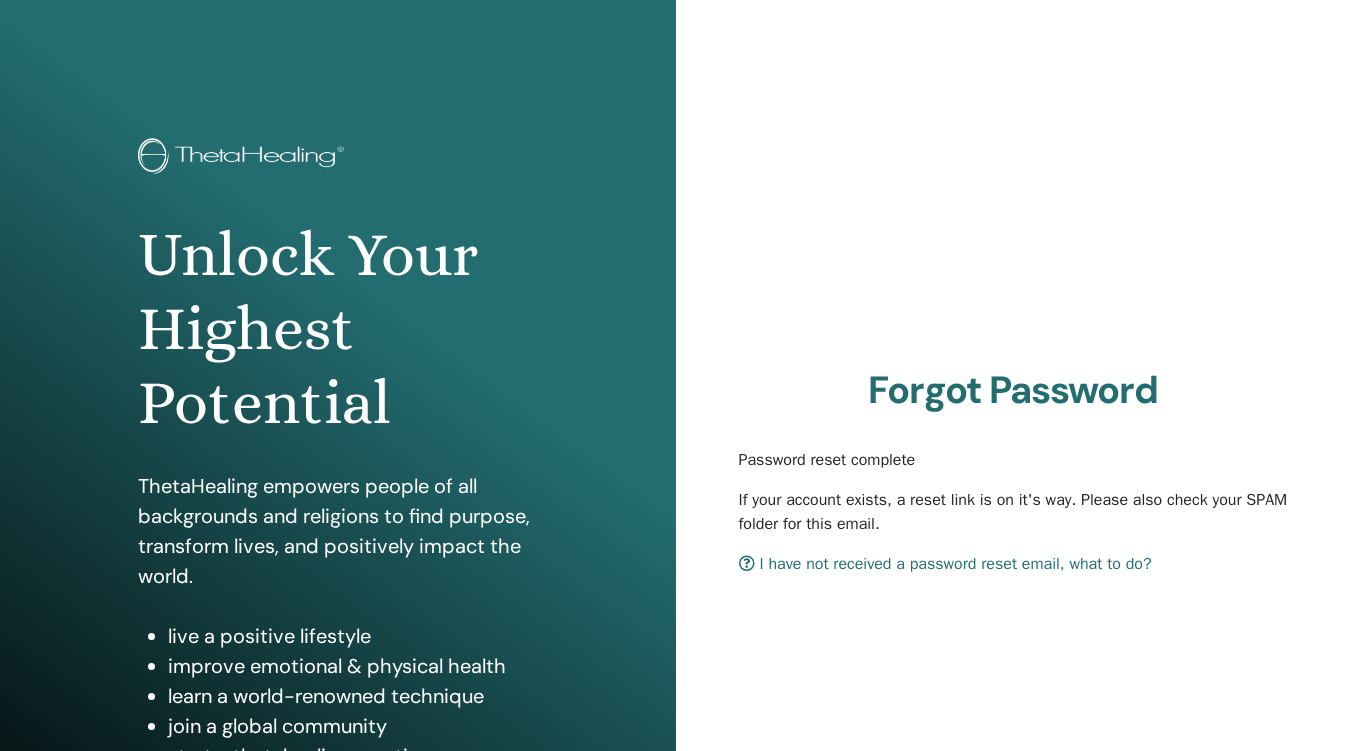 scroll, scrollTop: 0, scrollLeft: 0, axis: both 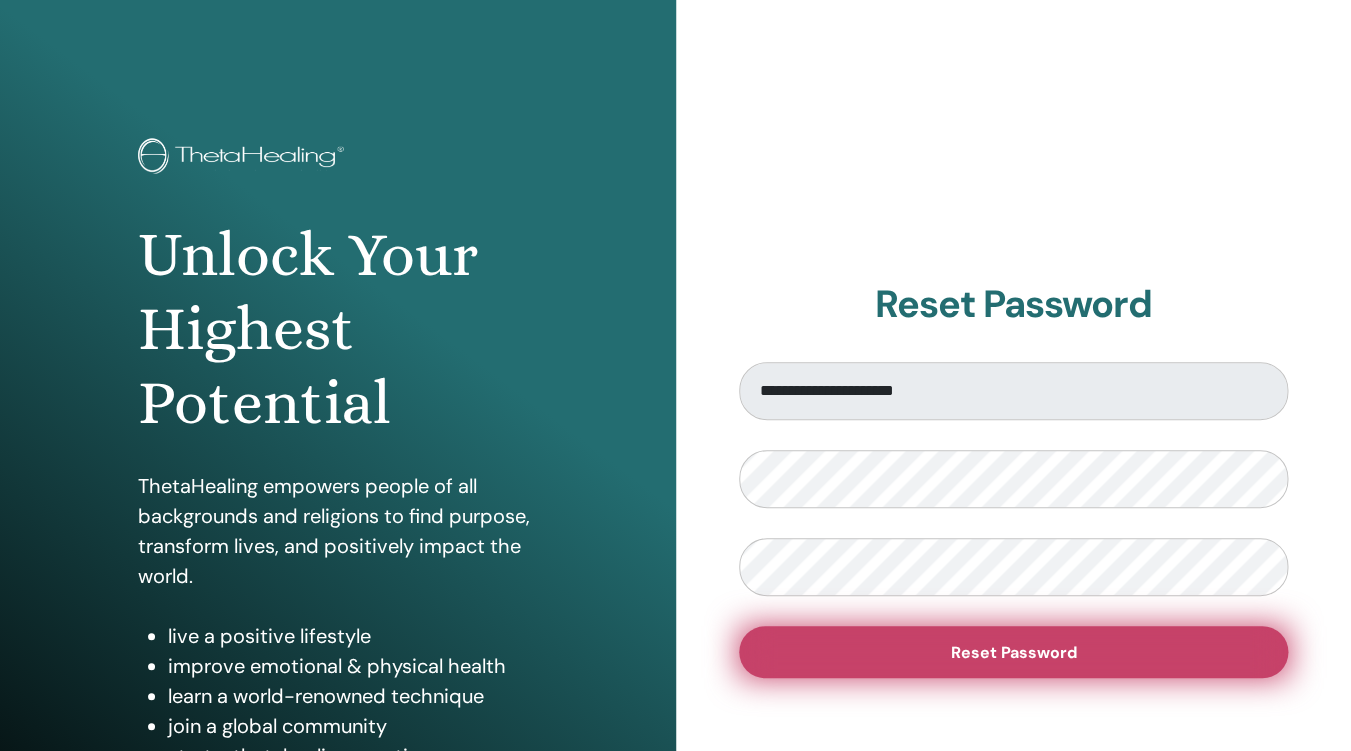 click on "Reset Password" at bounding box center (1014, 652) 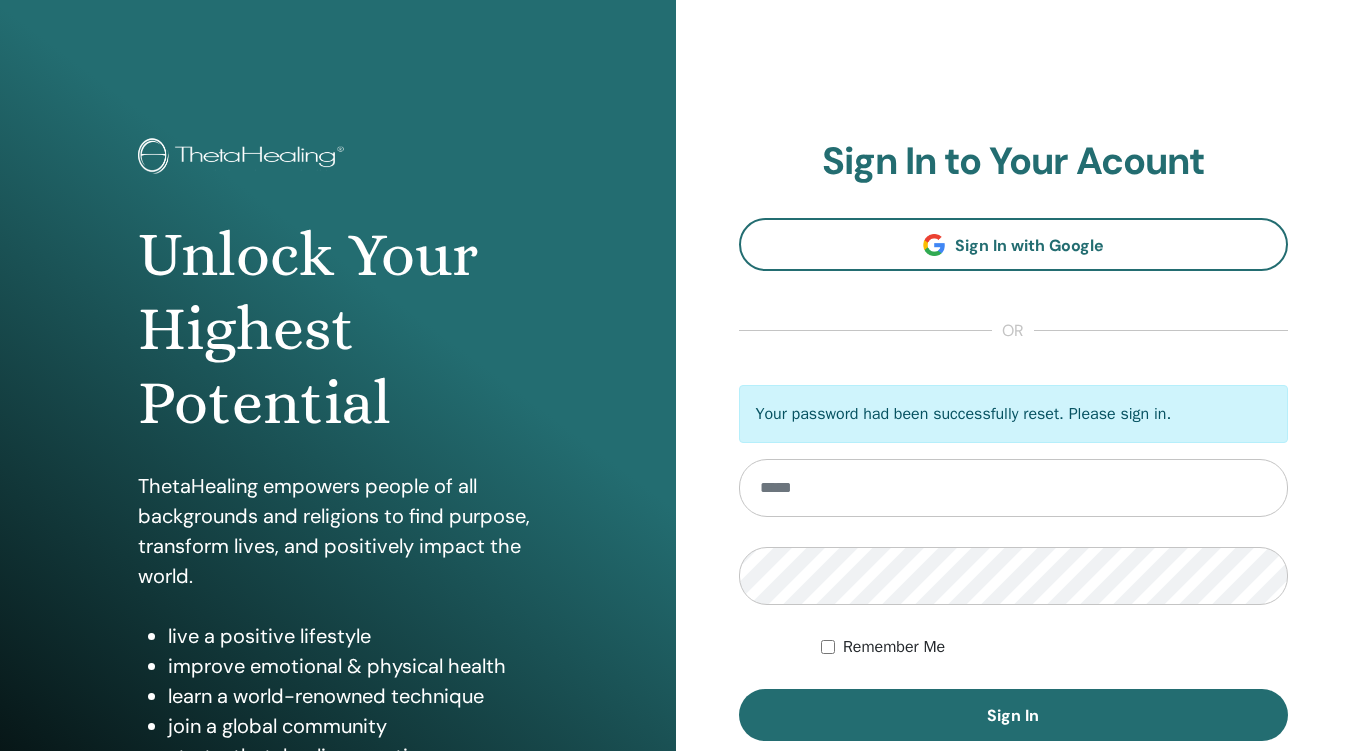 scroll, scrollTop: 0, scrollLeft: 0, axis: both 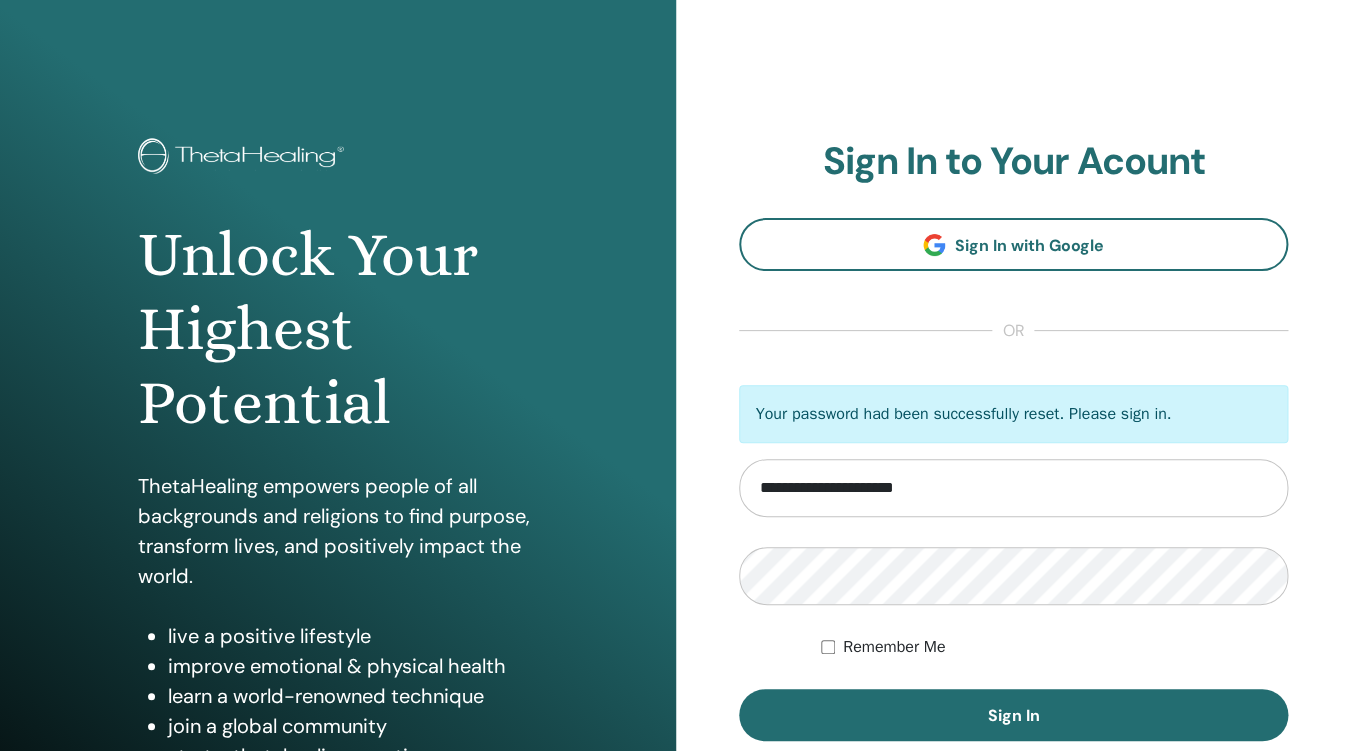 type on "**********" 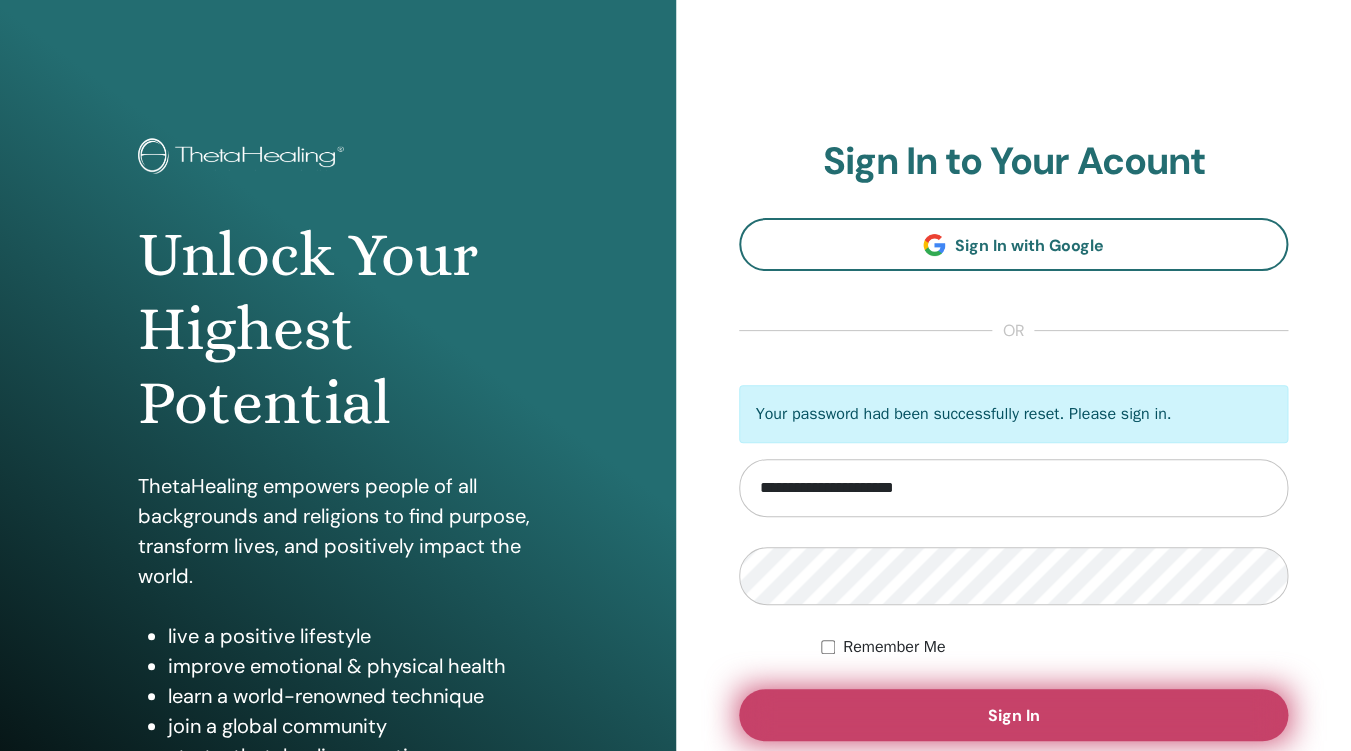 click on "Sign In" at bounding box center (1014, 715) 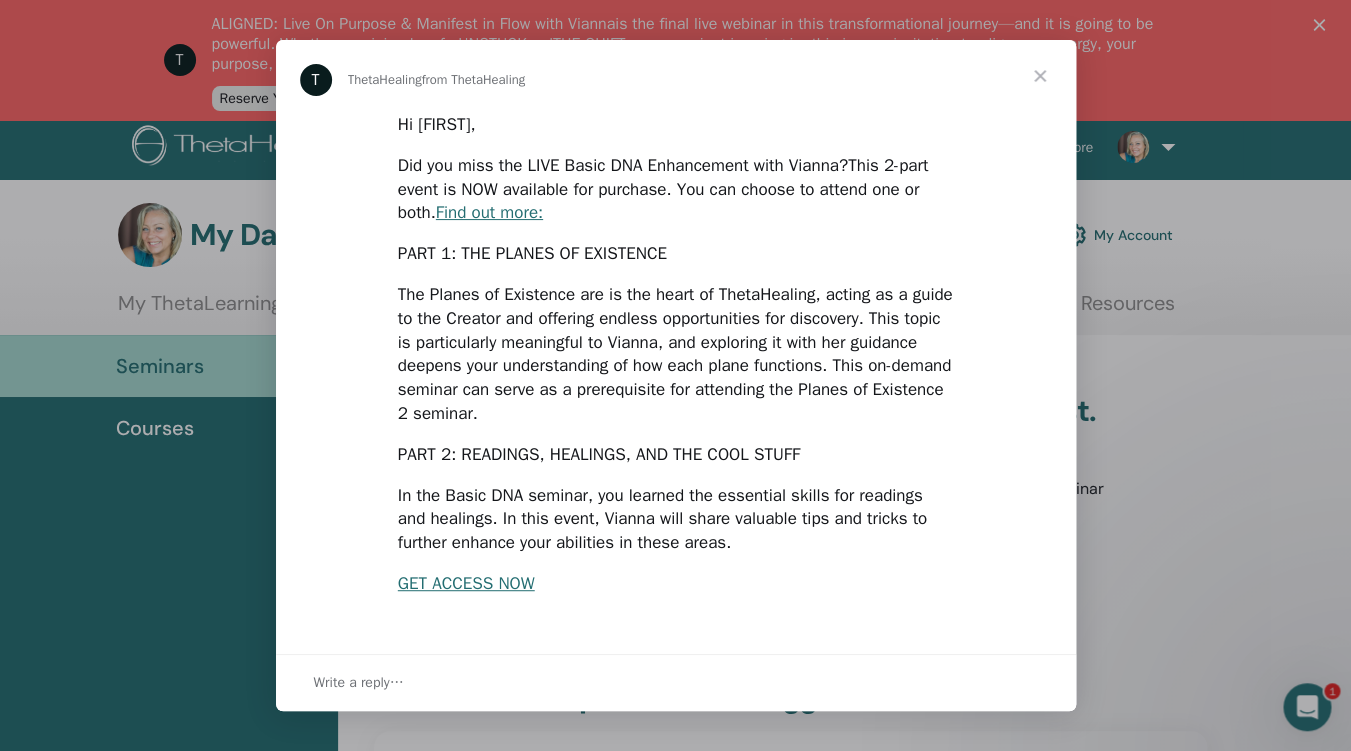 scroll, scrollTop: 0, scrollLeft: 0, axis: both 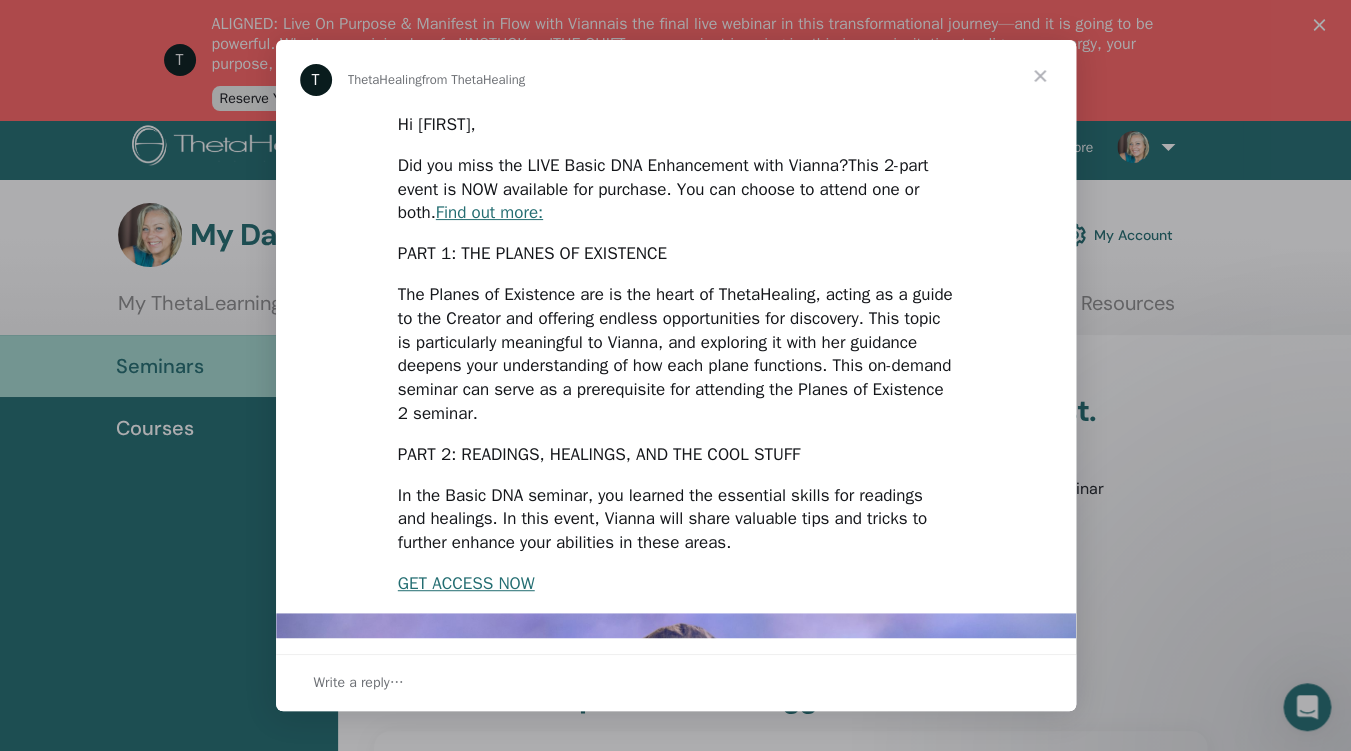 click at bounding box center [1040, 76] 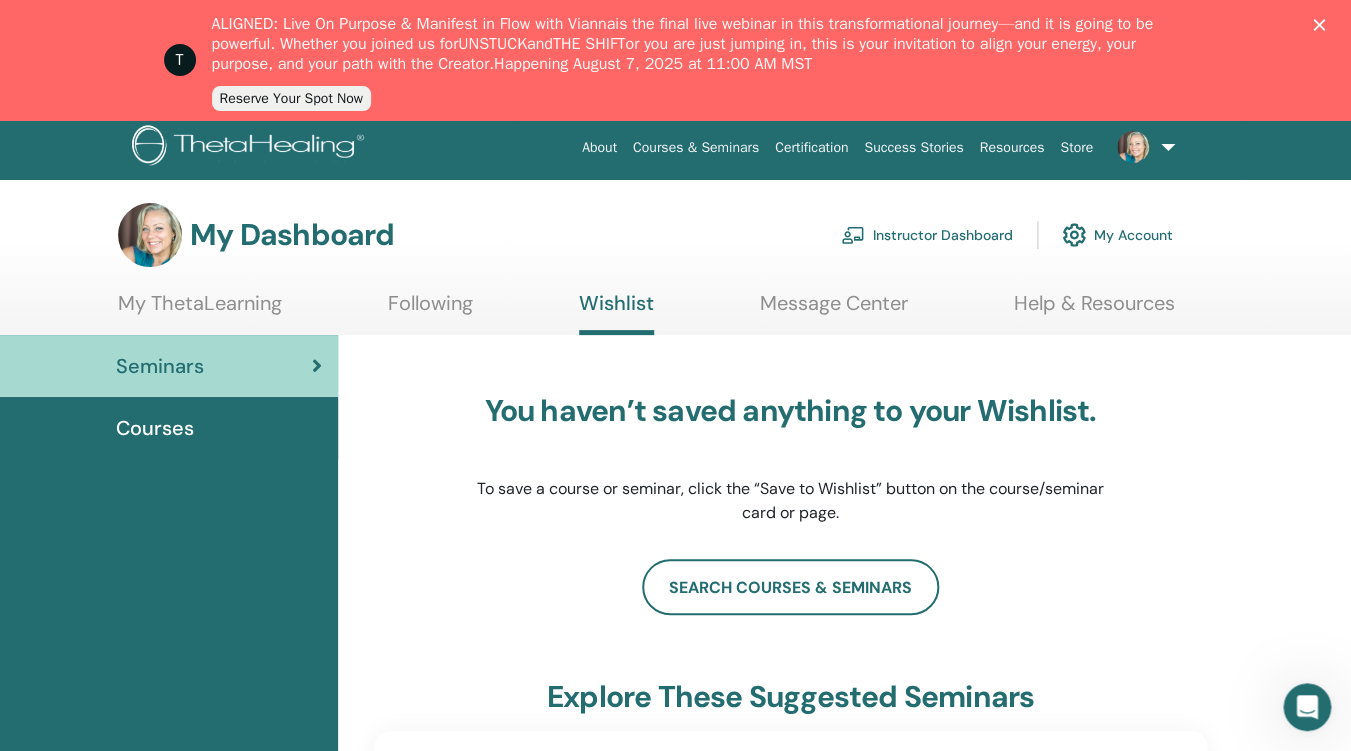 click on "My Account" at bounding box center [1117, 235] 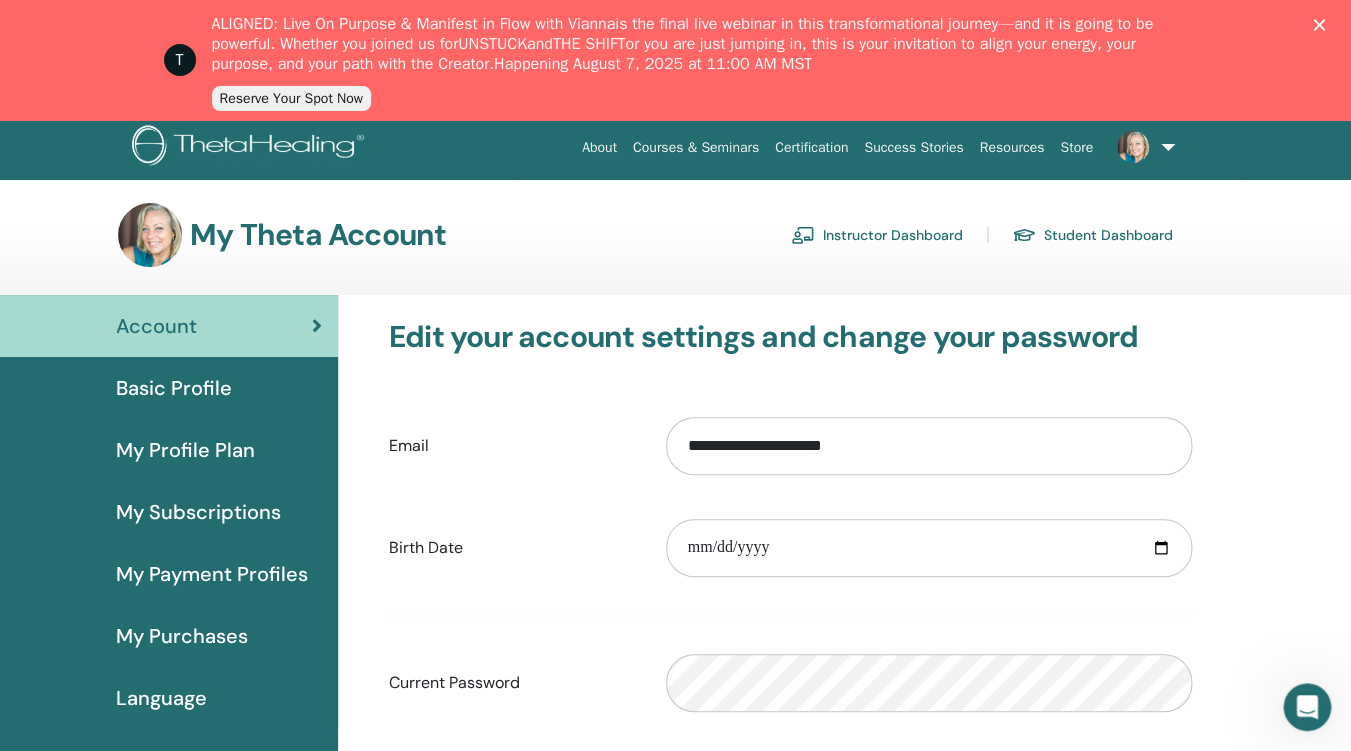 scroll, scrollTop: 0, scrollLeft: 0, axis: both 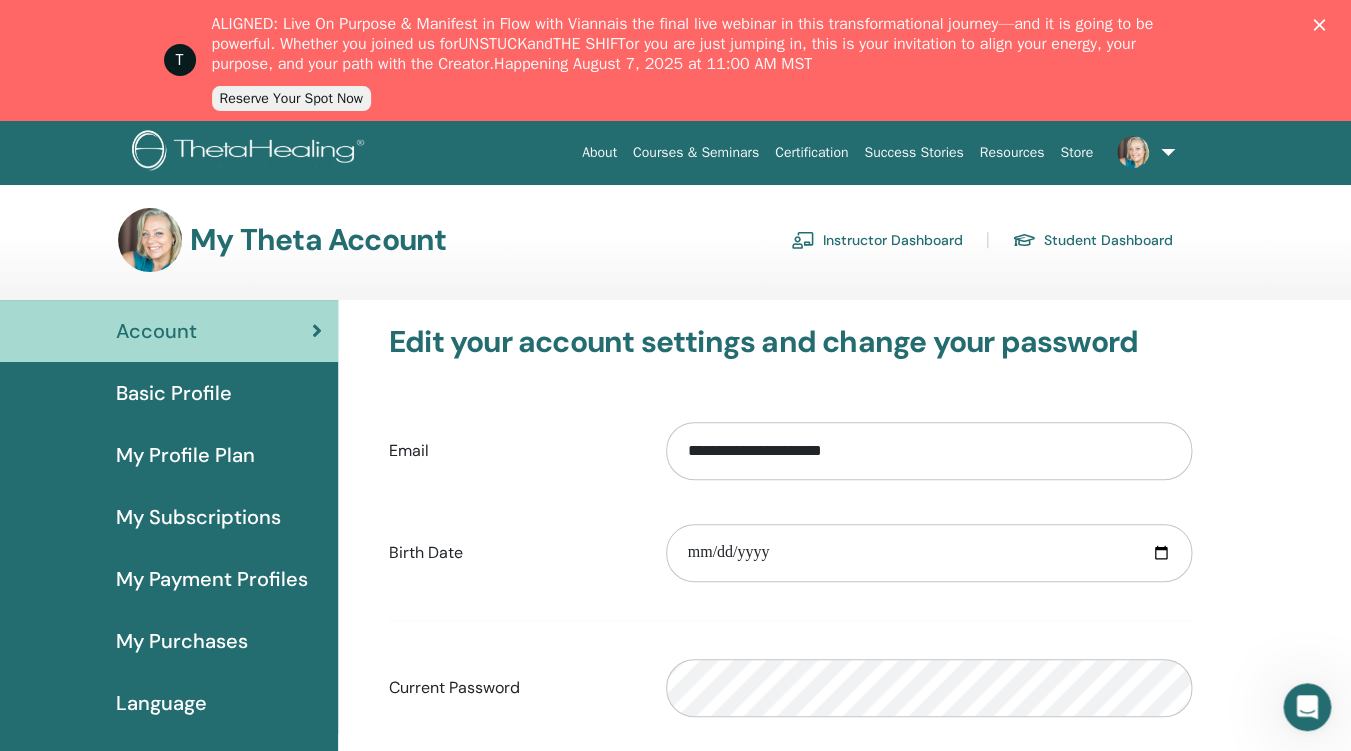 click on "Student Dashboard" at bounding box center (1092, 240) 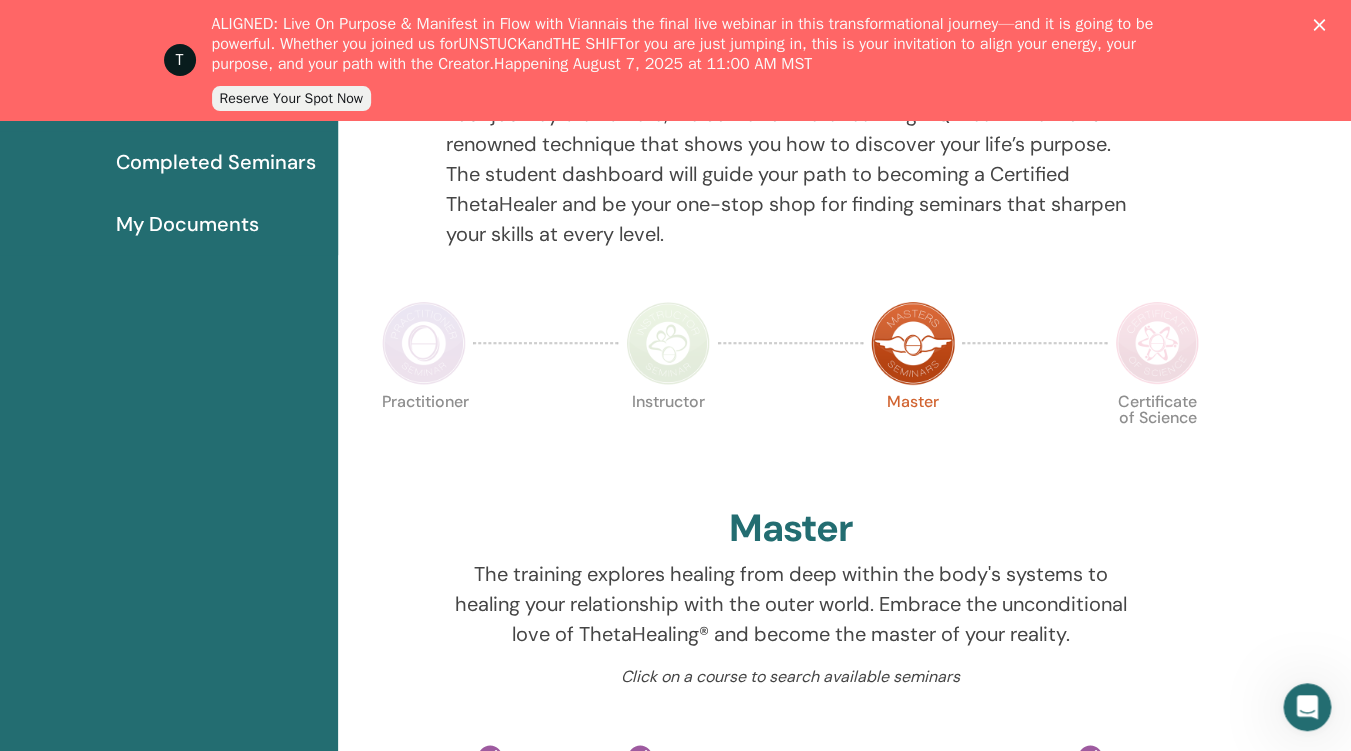scroll, scrollTop: 0, scrollLeft: 0, axis: both 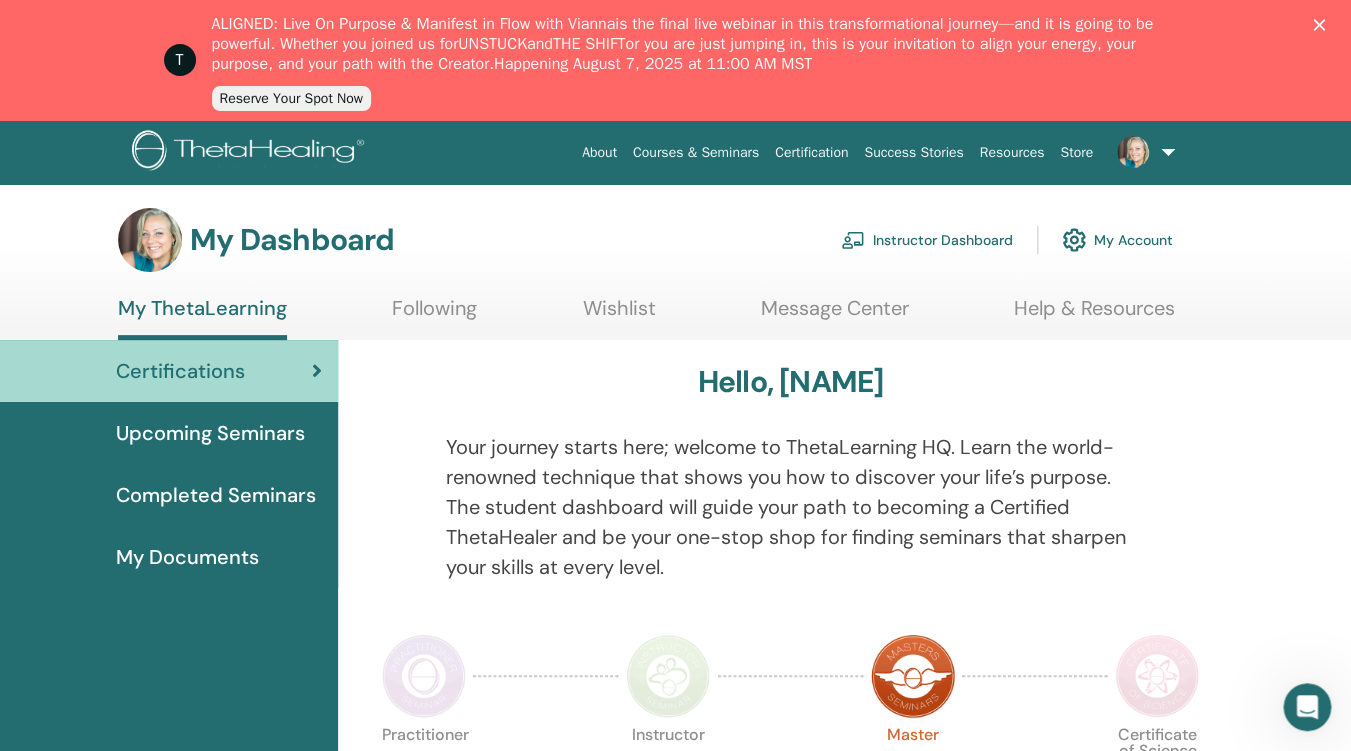 click at bounding box center [1142, 152] 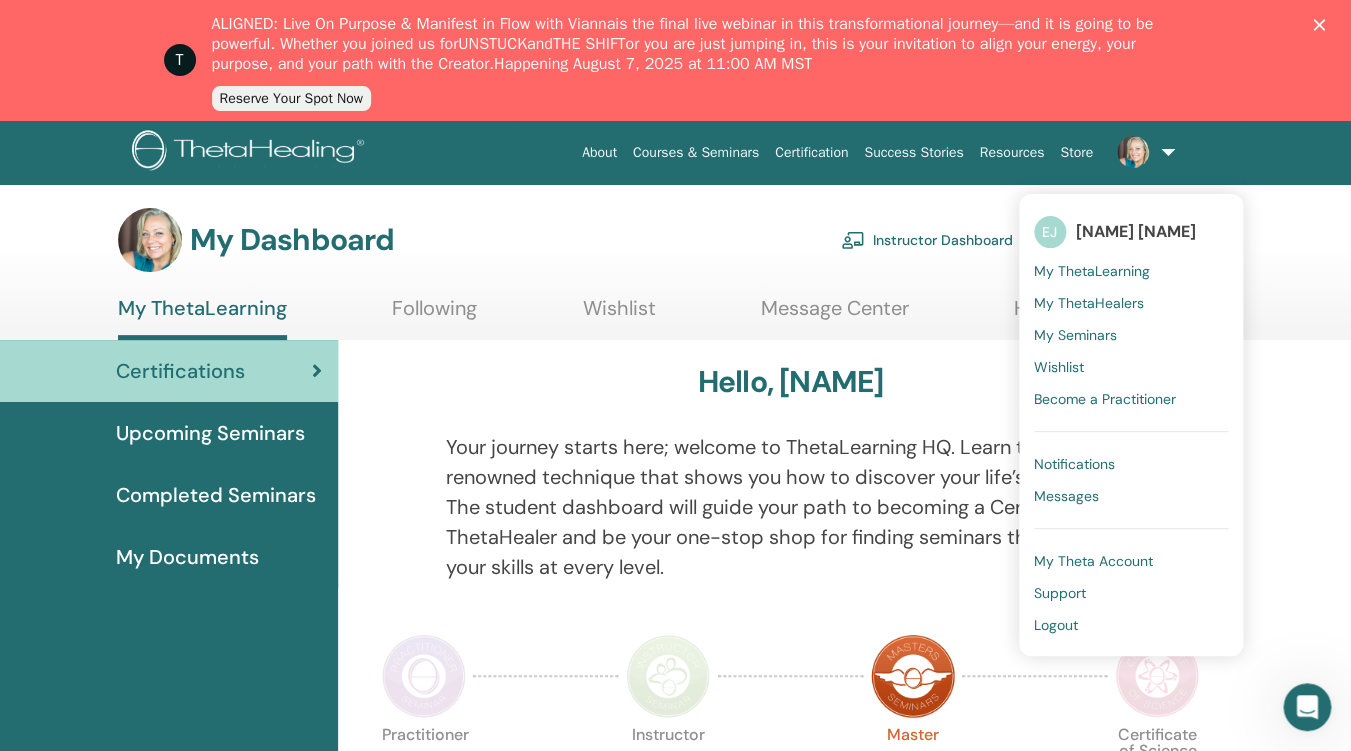 click on "My Dashboard
Instructor Dashboard
My Account
My ThetaLearning
Following
Wishlist Message Center" at bounding box center [675, 274] 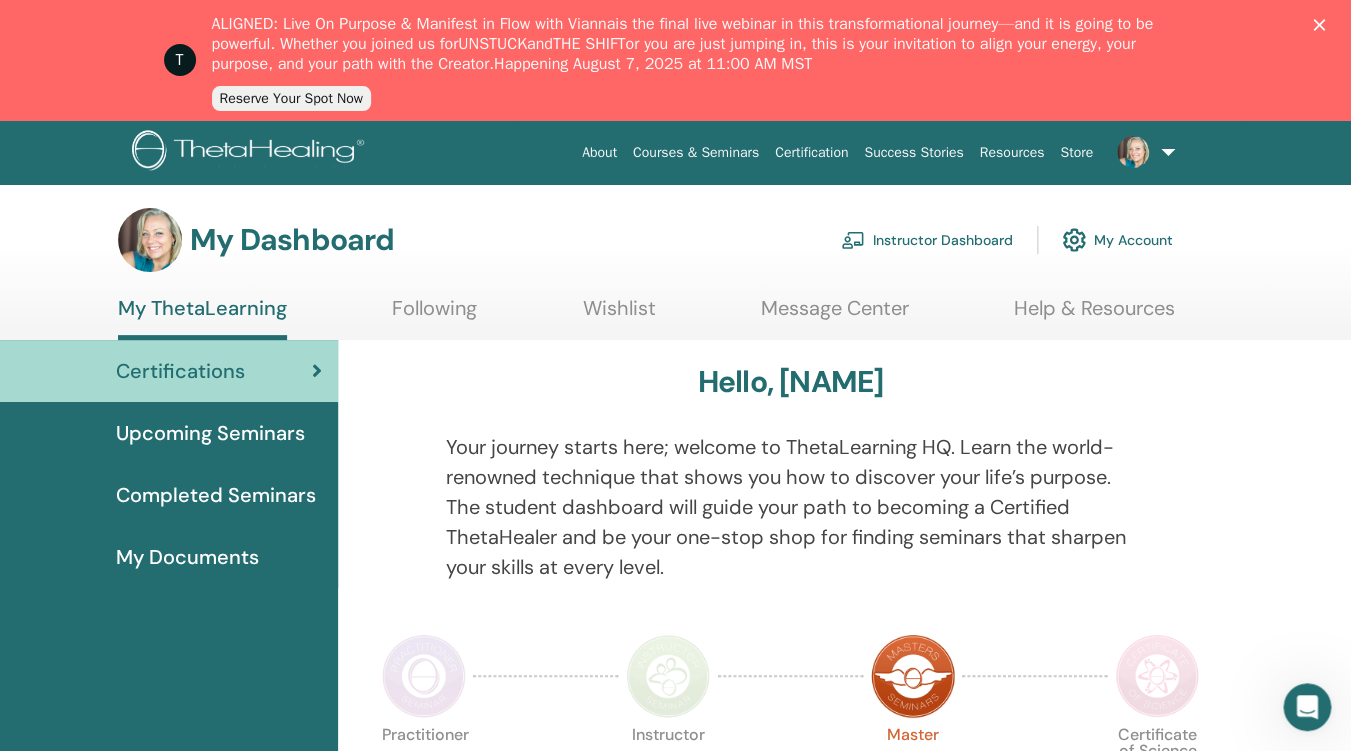 click on "Completed Seminars" at bounding box center [216, 495] 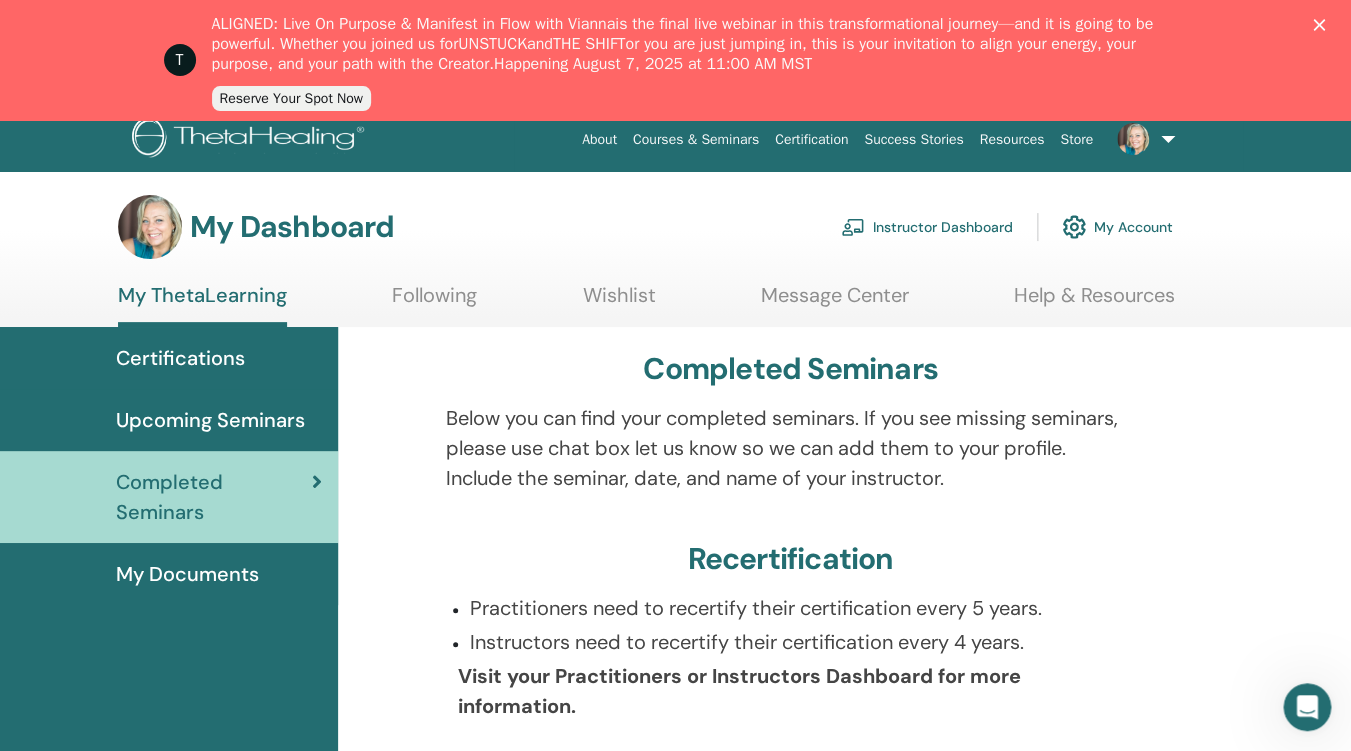scroll, scrollTop: 0, scrollLeft: 0, axis: both 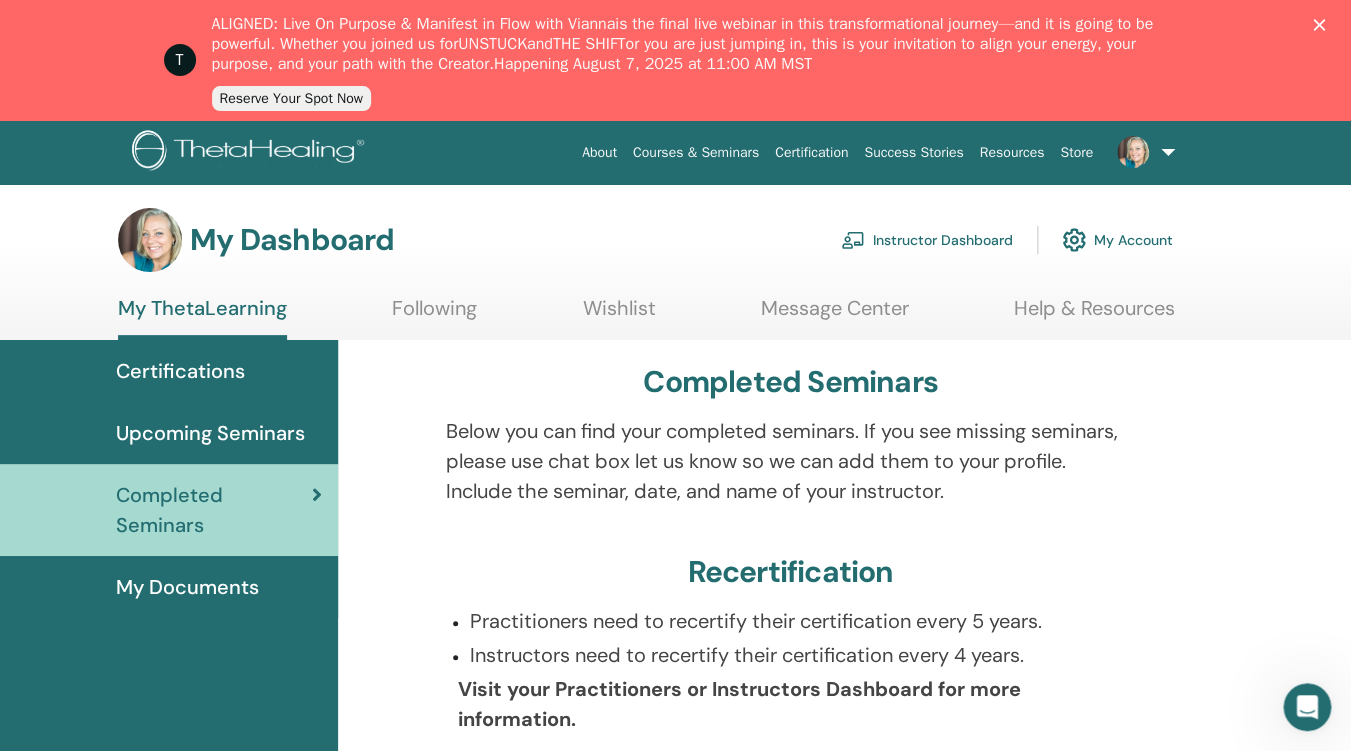 click on "Help & Resources" at bounding box center (1094, 315) 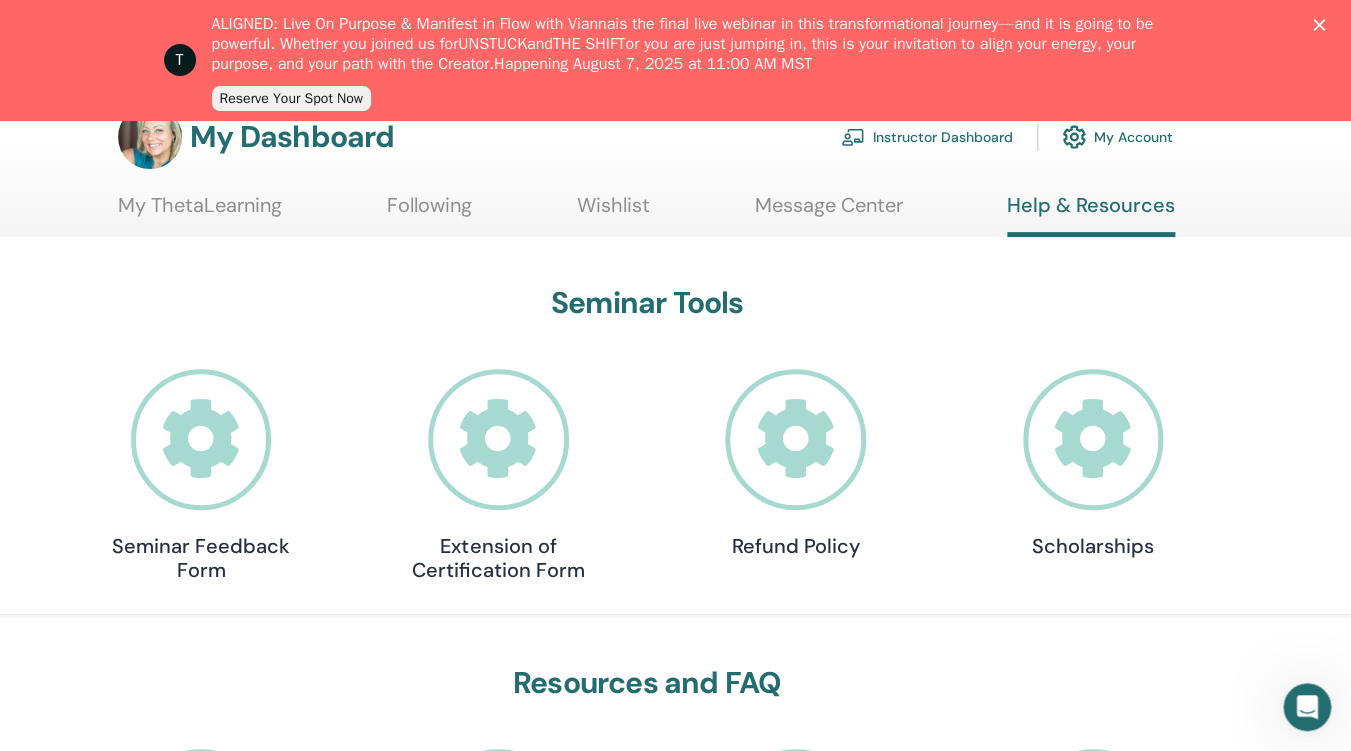 scroll, scrollTop: 105, scrollLeft: 0, axis: vertical 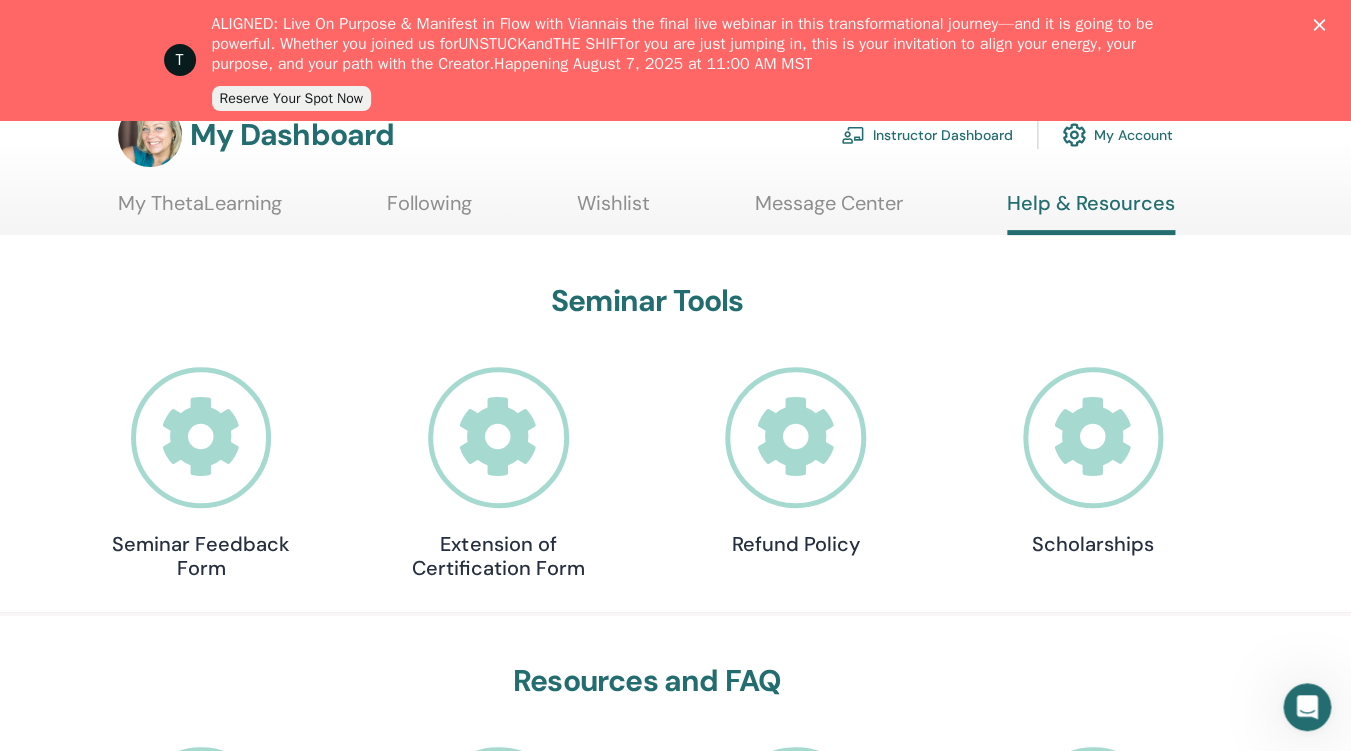 click at bounding box center (498, 437) 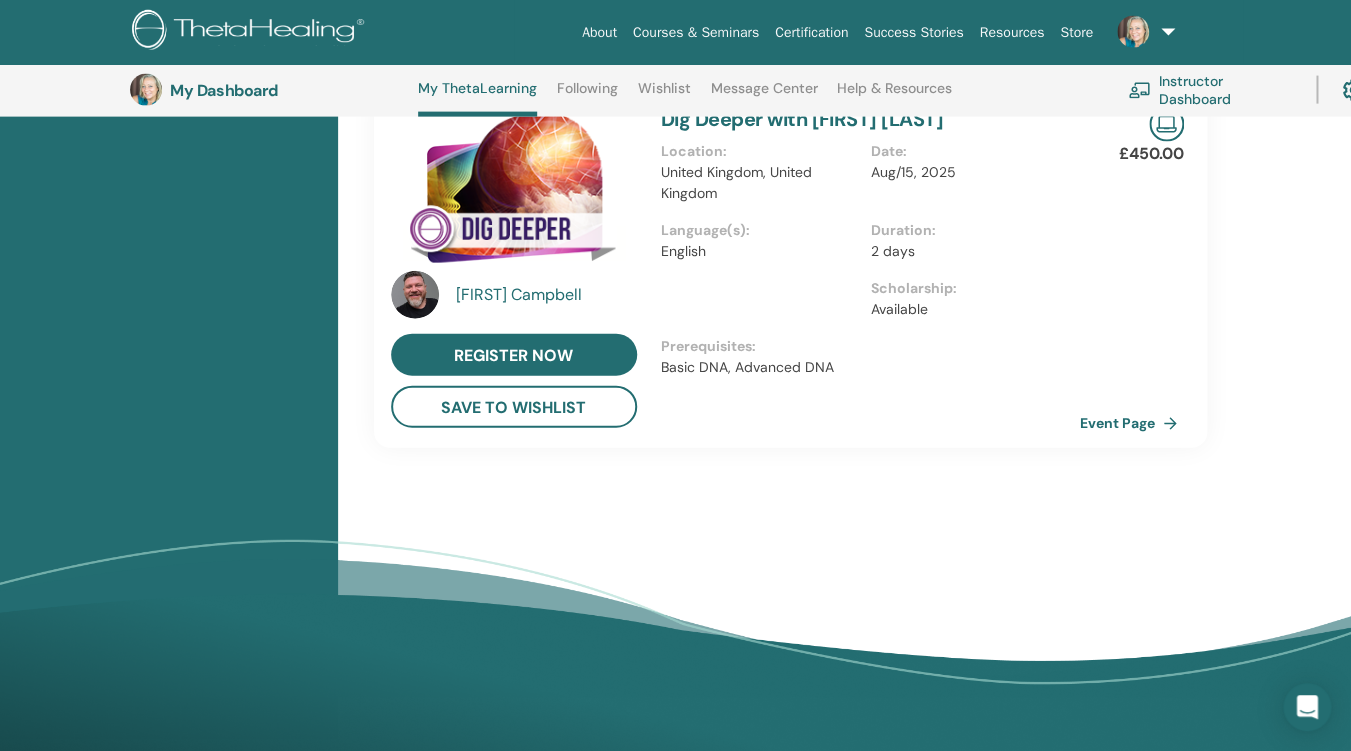 scroll, scrollTop: 1047, scrollLeft: 0, axis: vertical 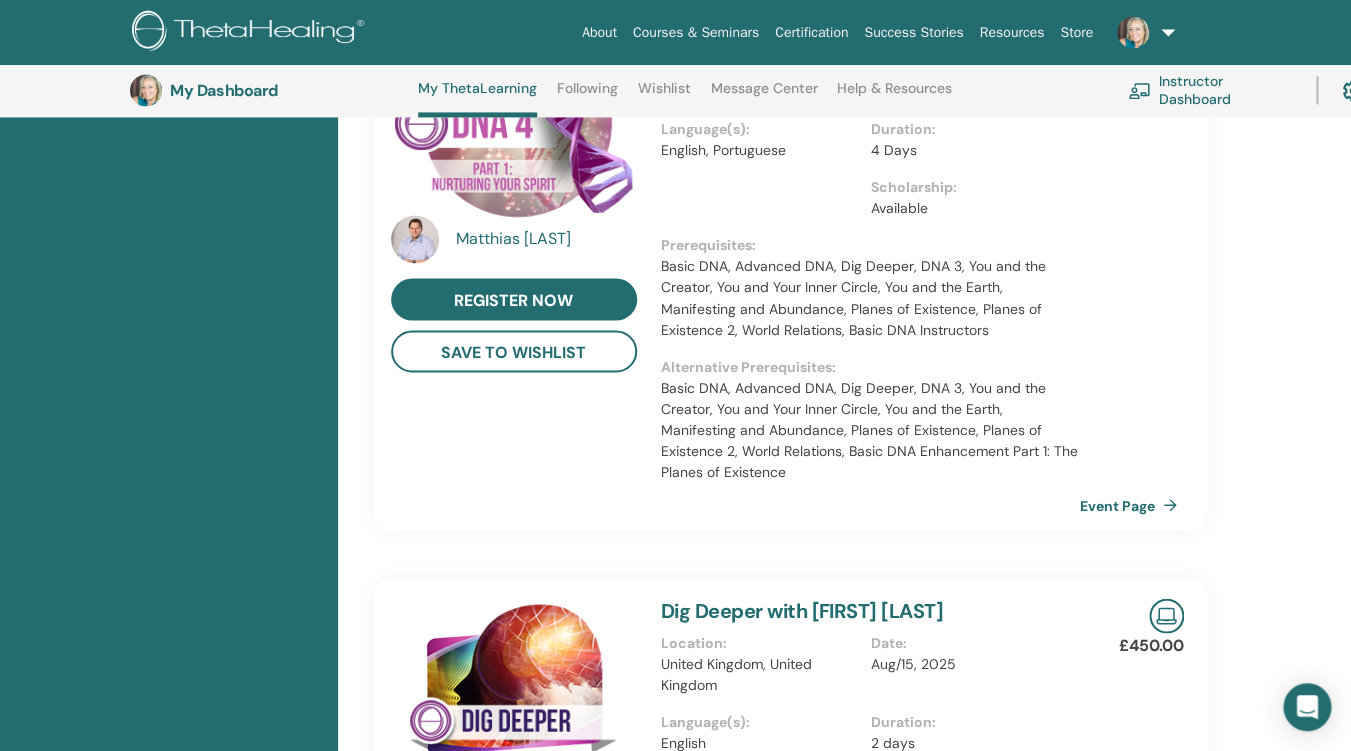 click on "Certifications
Upcoming Seminars
Completed Seminars
My Documents" at bounding box center [169, 229] 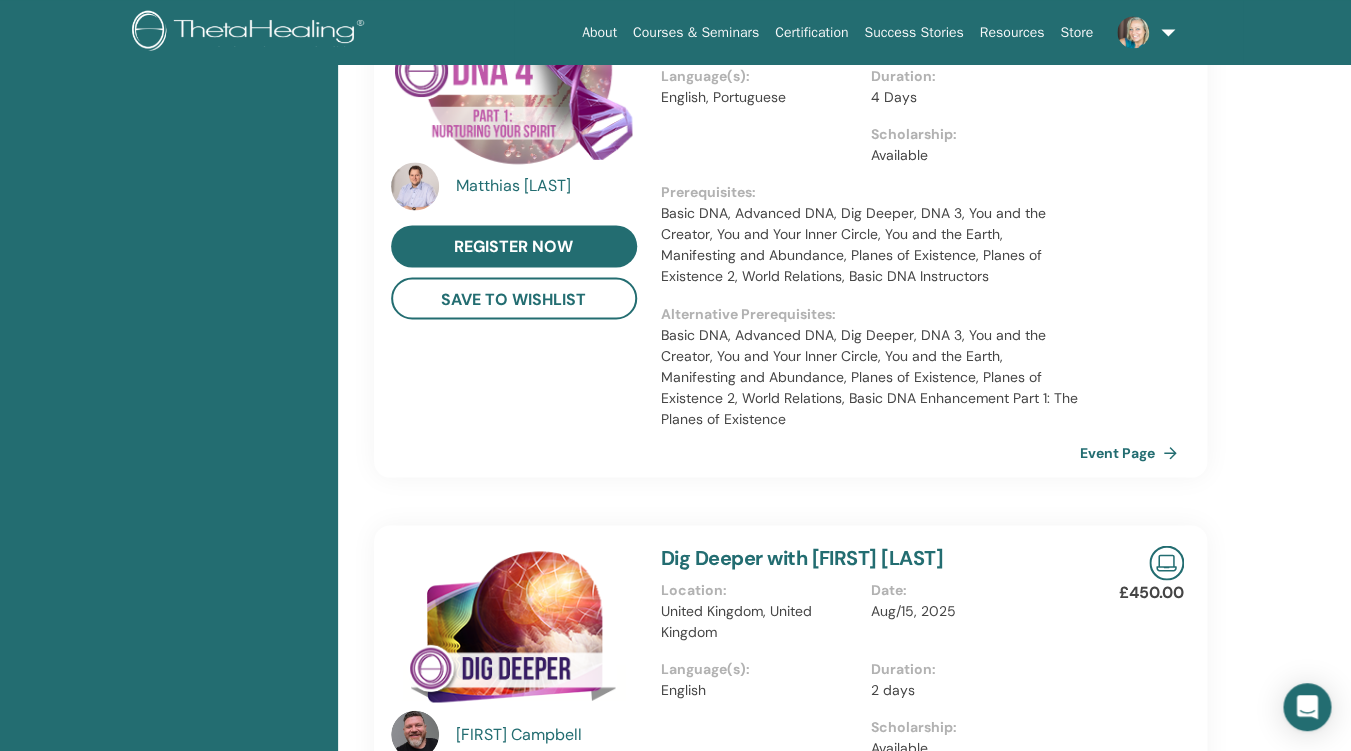 click on "My Documents" at bounding box center (187, -610) 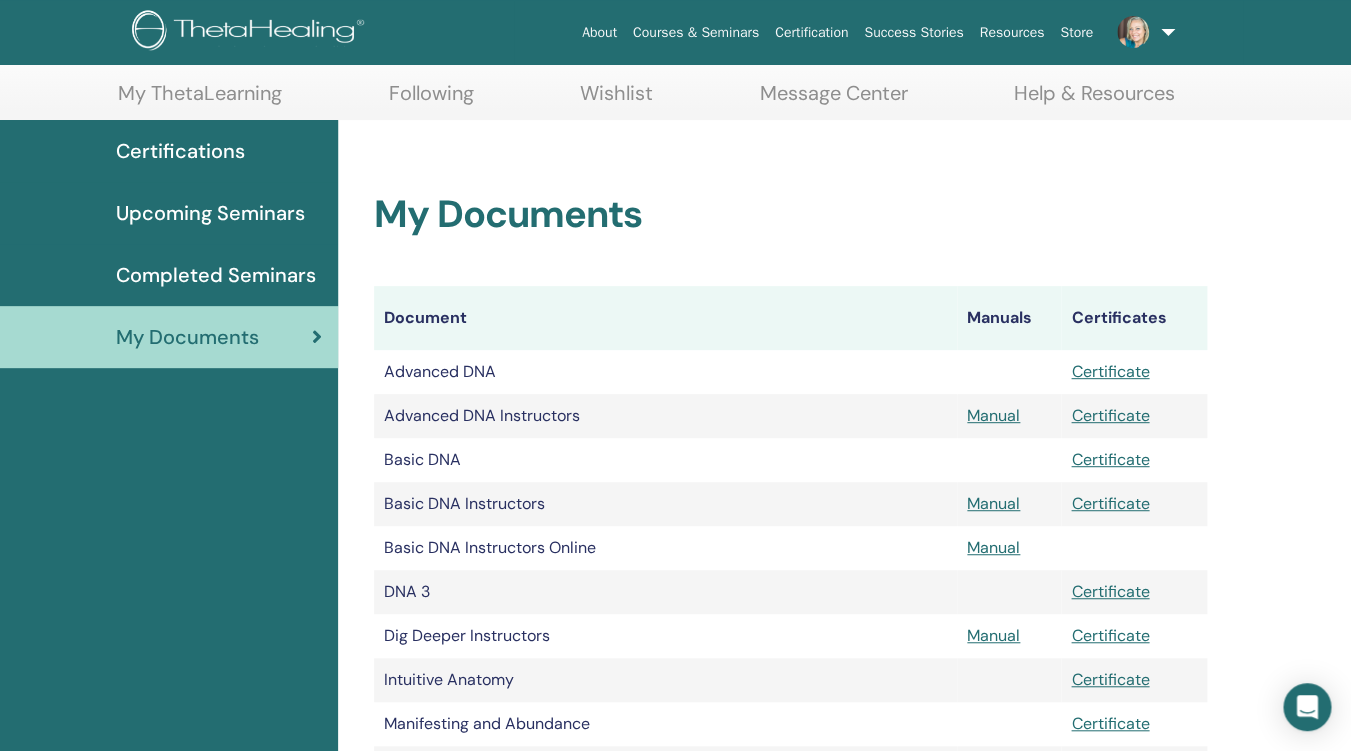 scroll, scrollTop: 102, scrollLeft: 0, axis: vertical 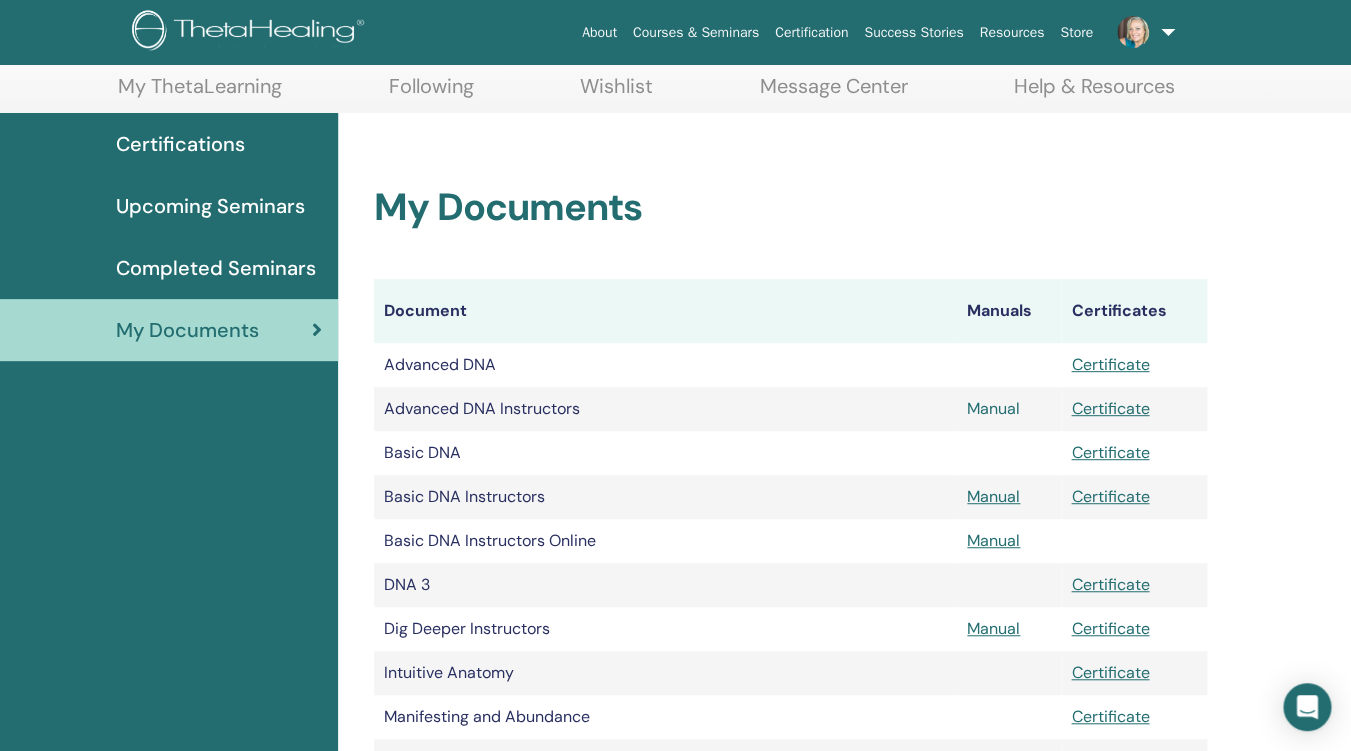 click on "Manual" at bounding box center [993, 408] 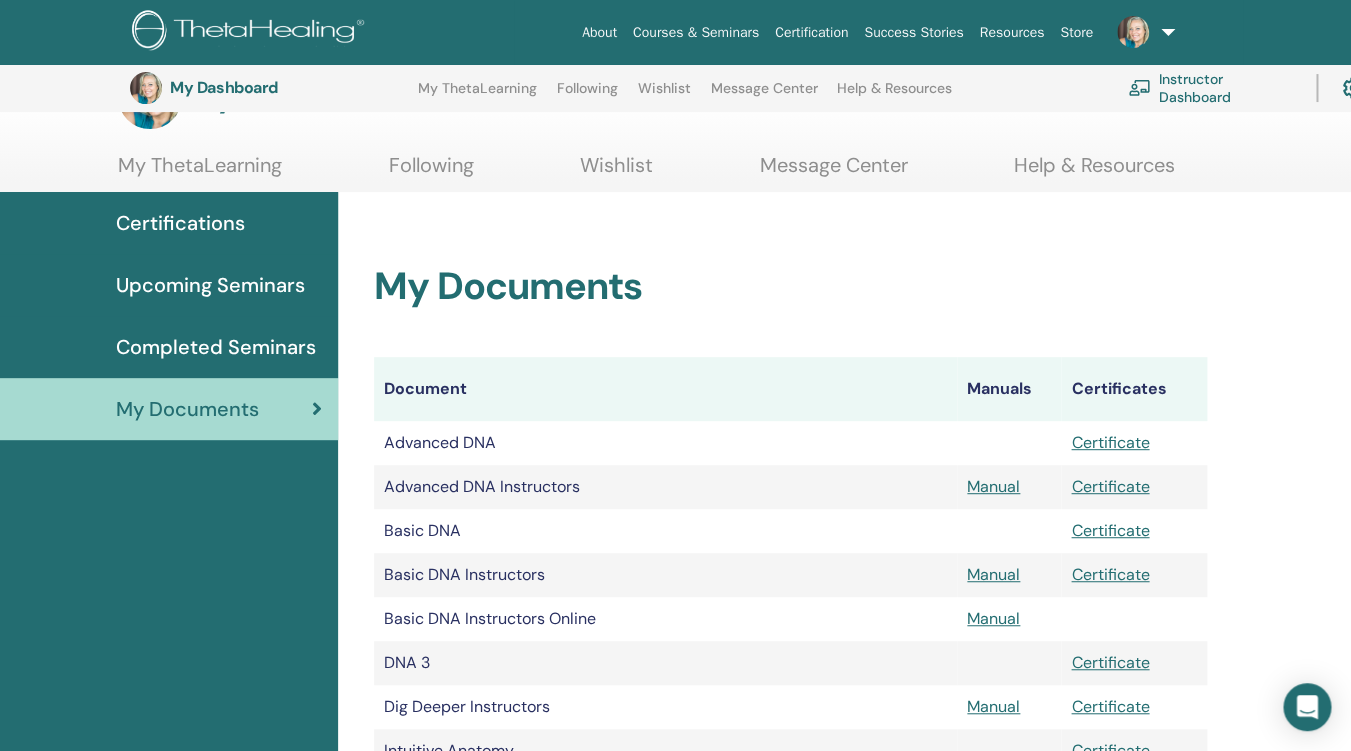 scroll, scrollTop: 0, scrollLeft: 0, axis: both 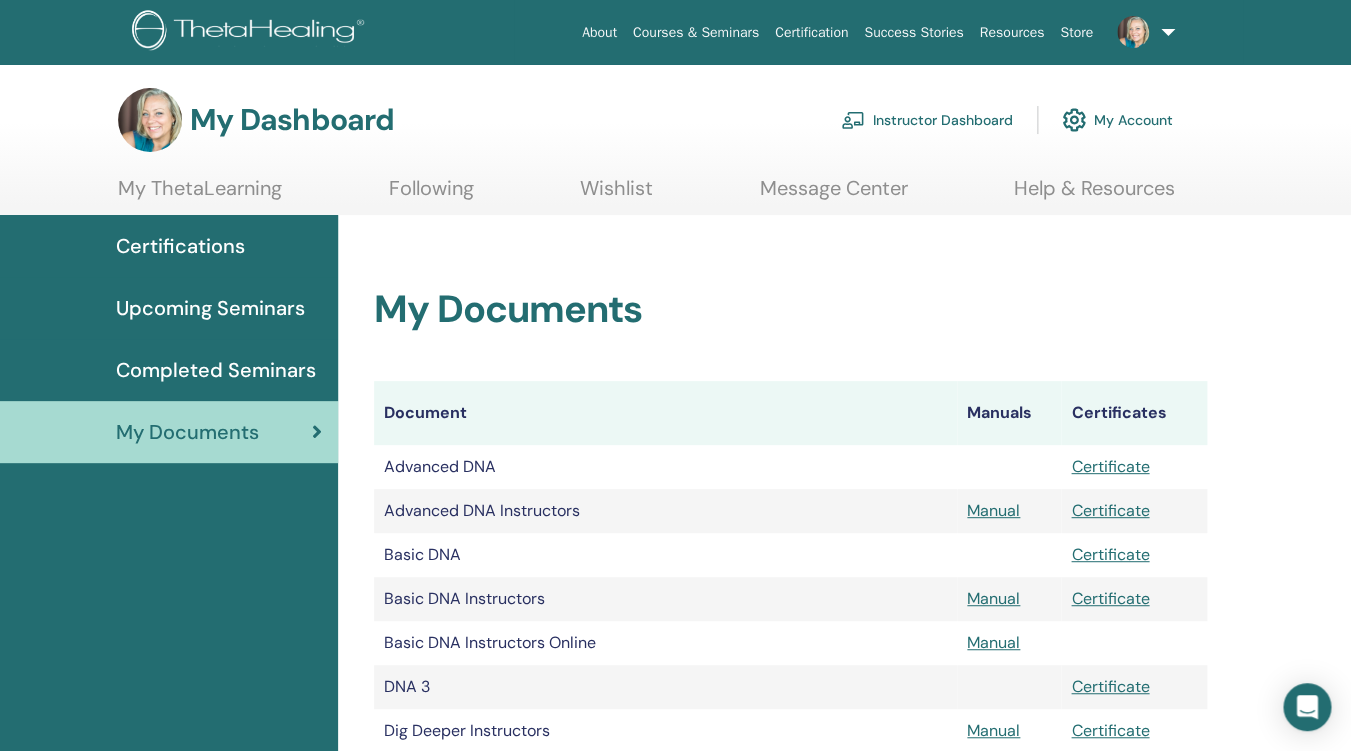 click on "My ThetaLearning" at bounding box center [200, 195] 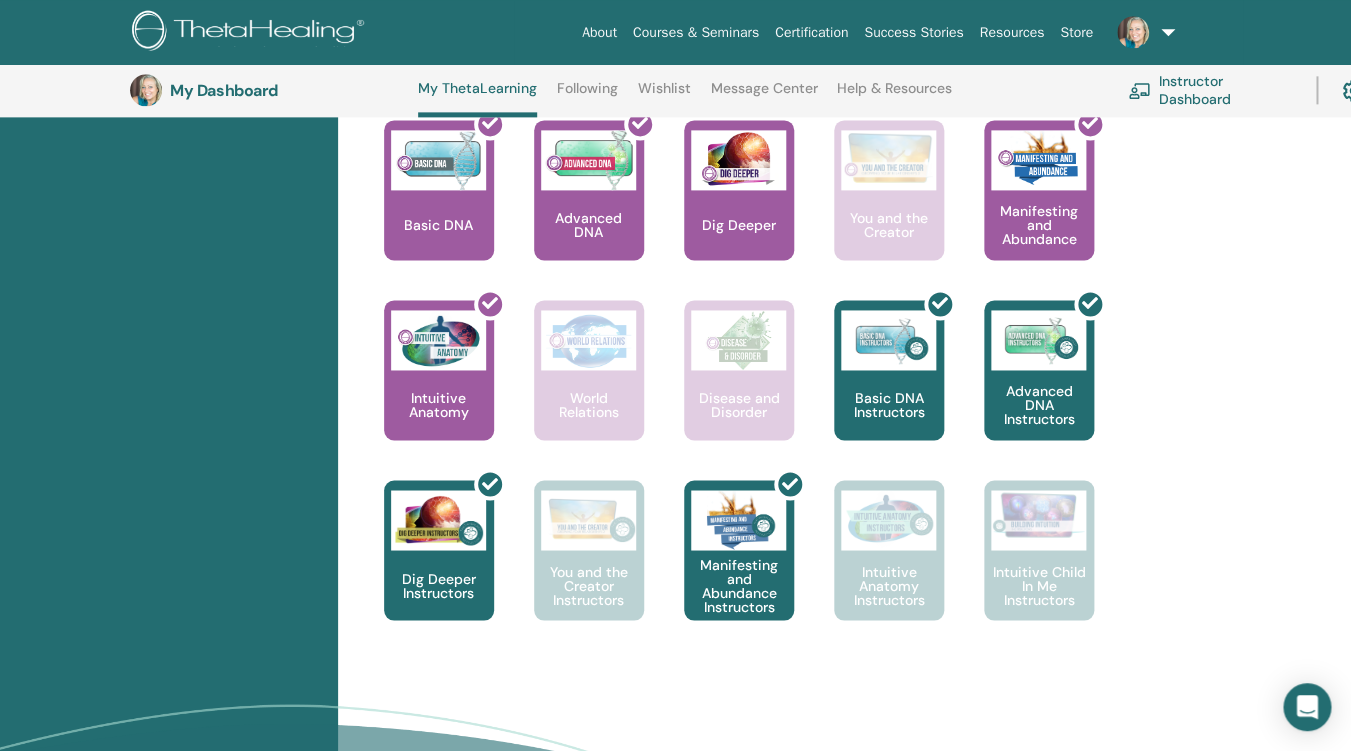 scroll, scrollTop: 847, scrollLeft: 0, axis: vertical 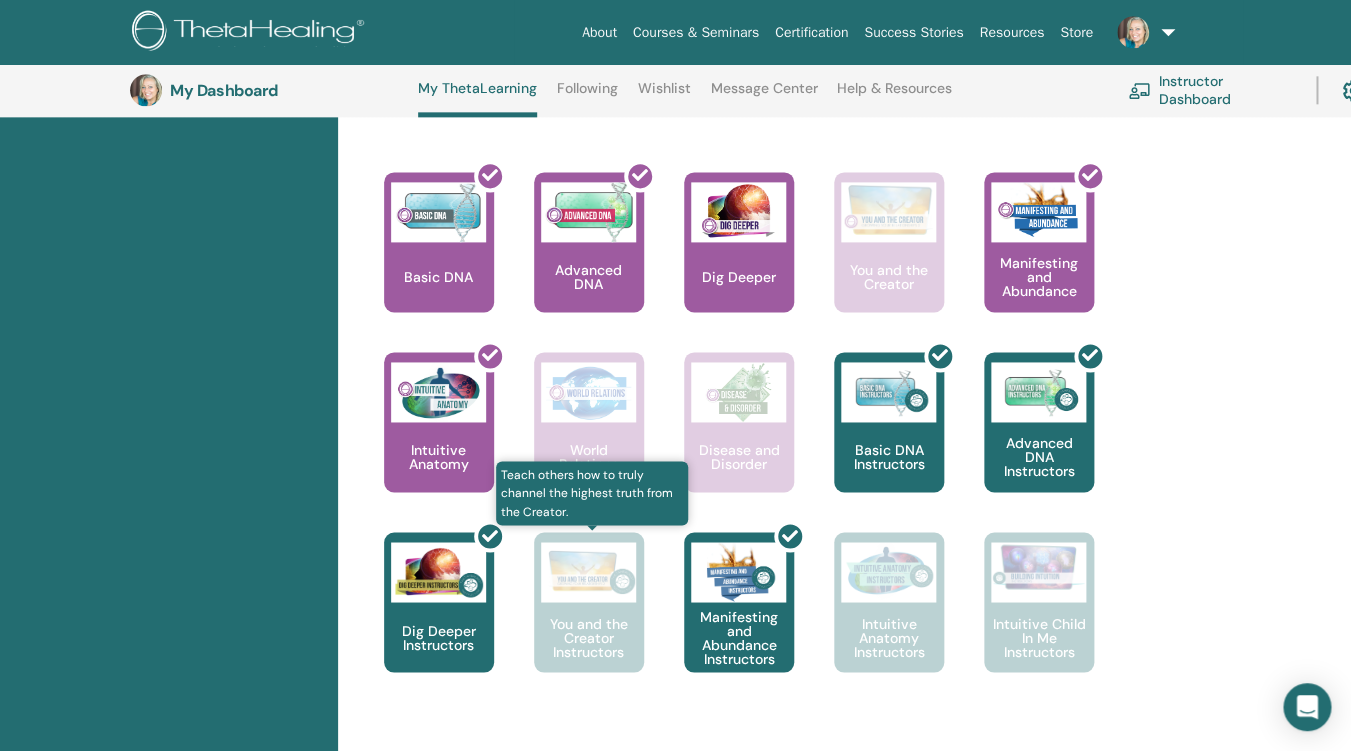 click on "You and the Creator Instructors" at bounding box center [589, 602] 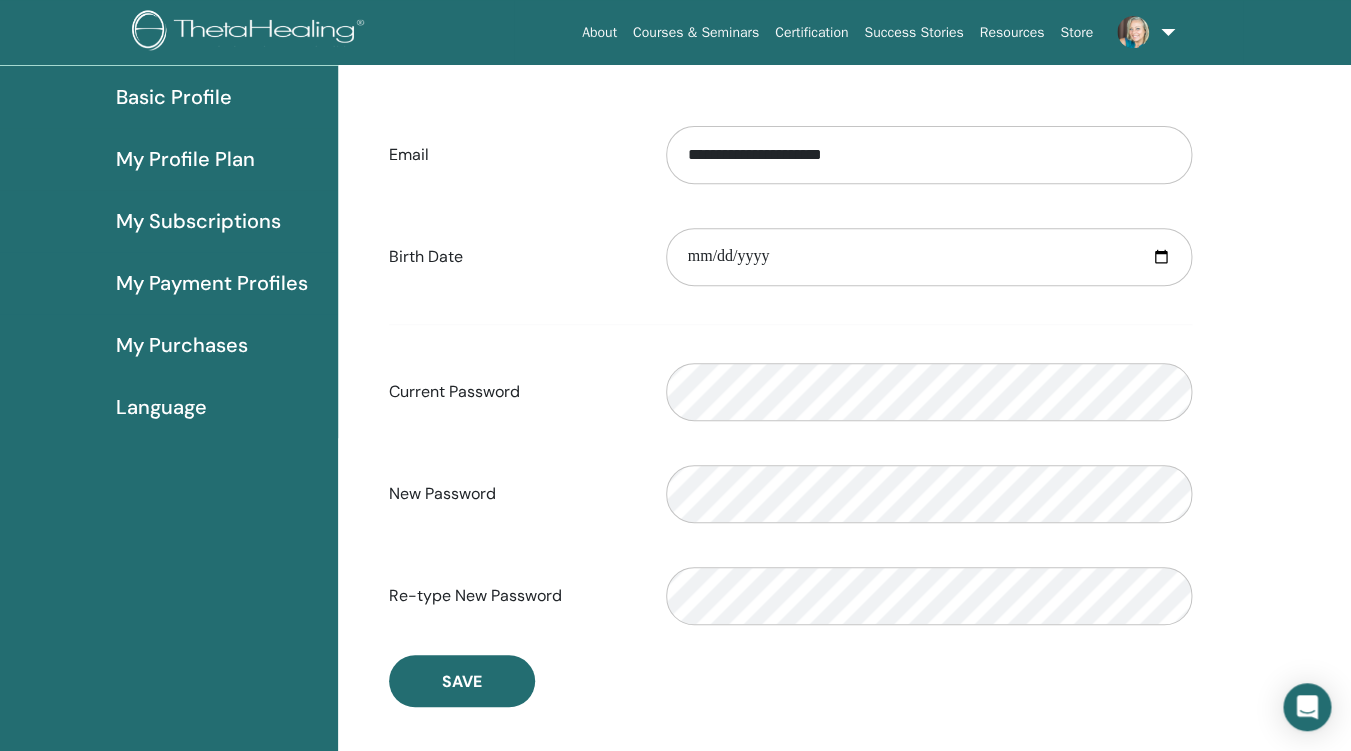 scroll, scrollTop: 0, scrollLeft: 0, axis: both 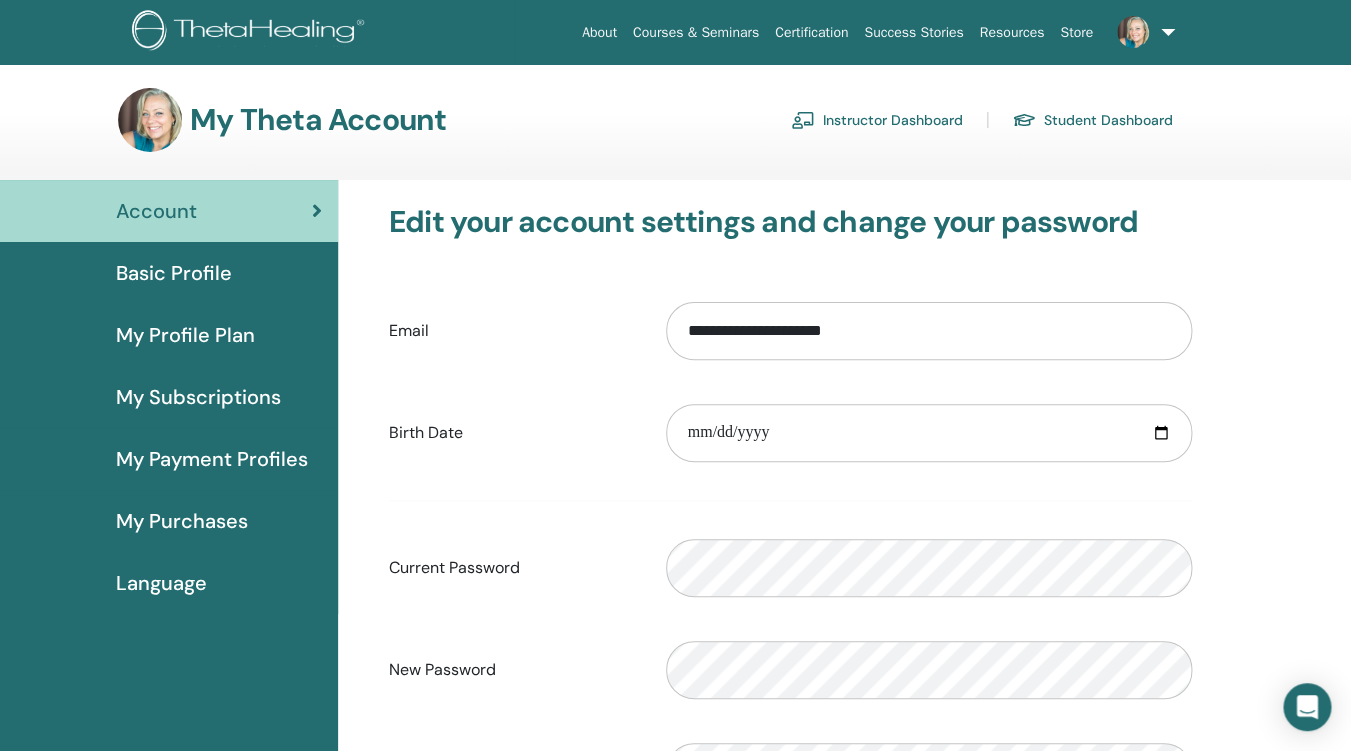 click on "Instructor Dashboard" at bounding box center [877, 120] 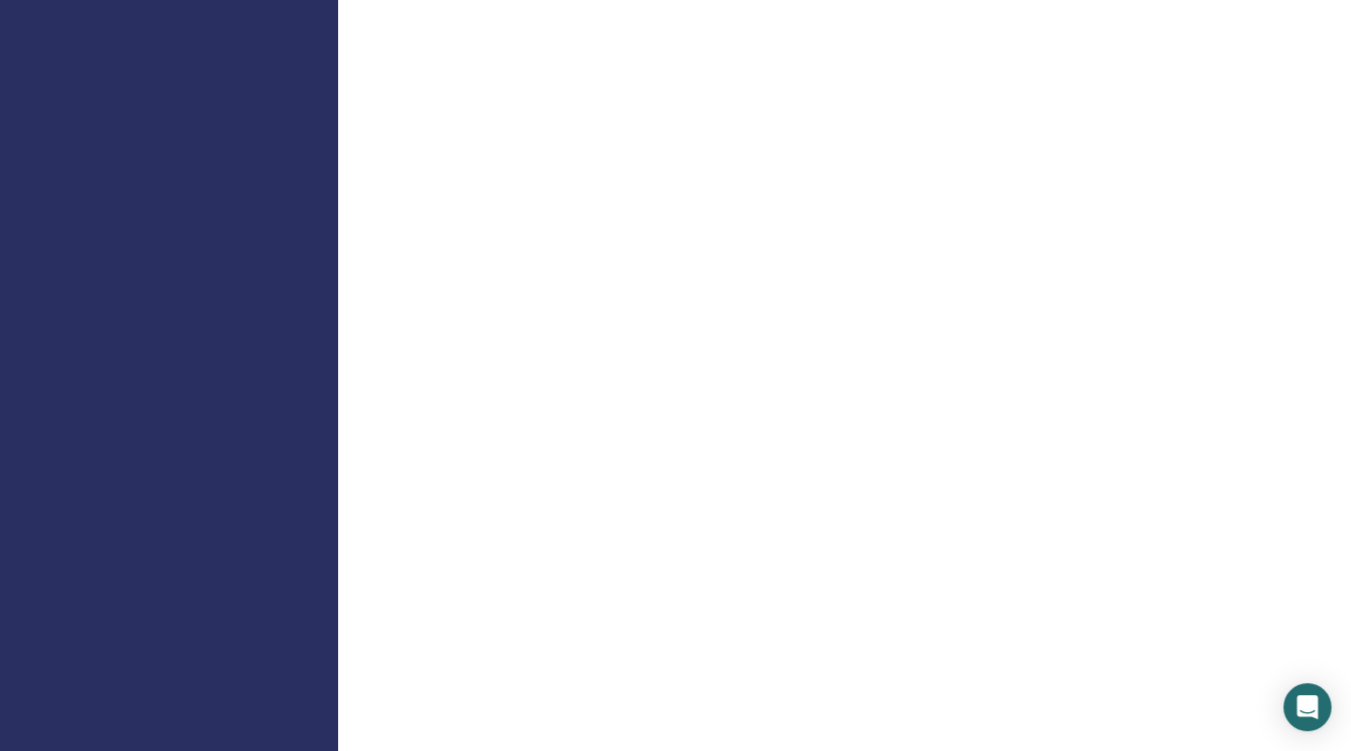 scroll, scrollTop: 0, scrollLeft: 0, axis: both 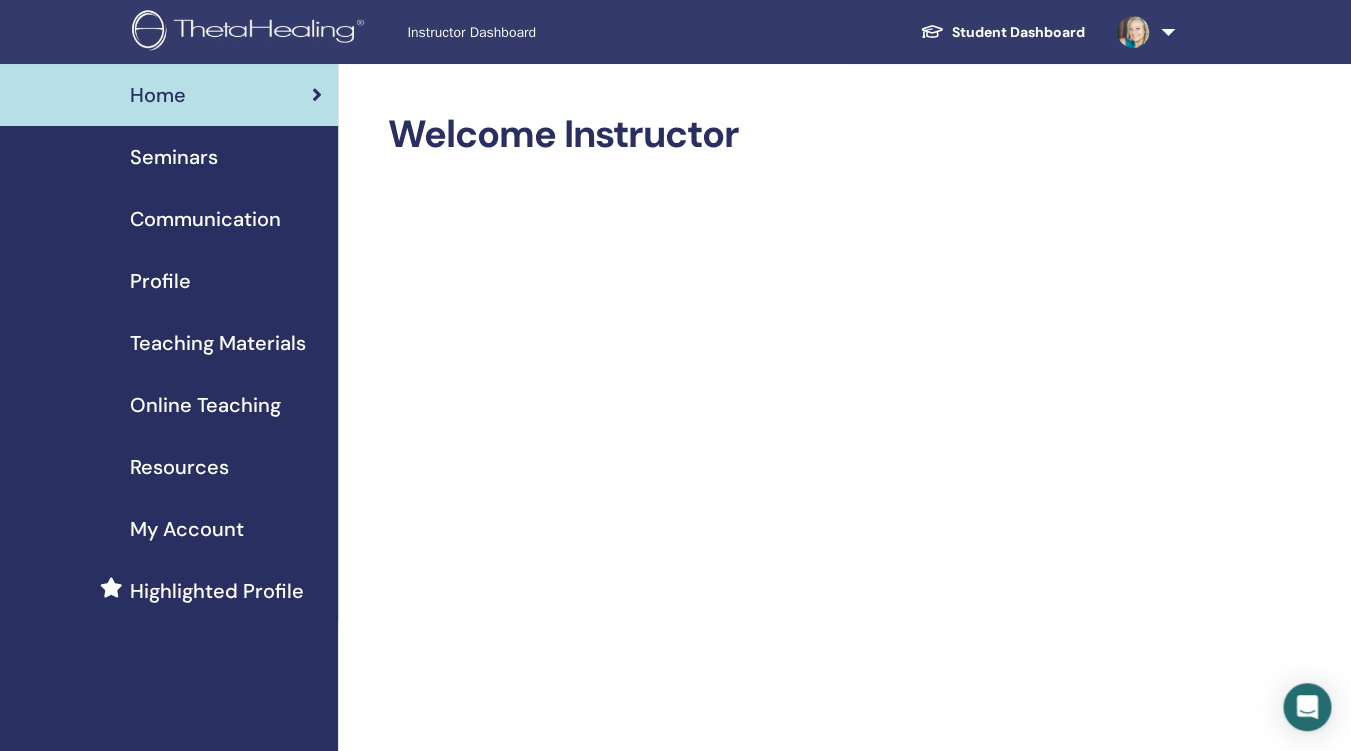 click on "Seminars" at bounding box center (174, 157) 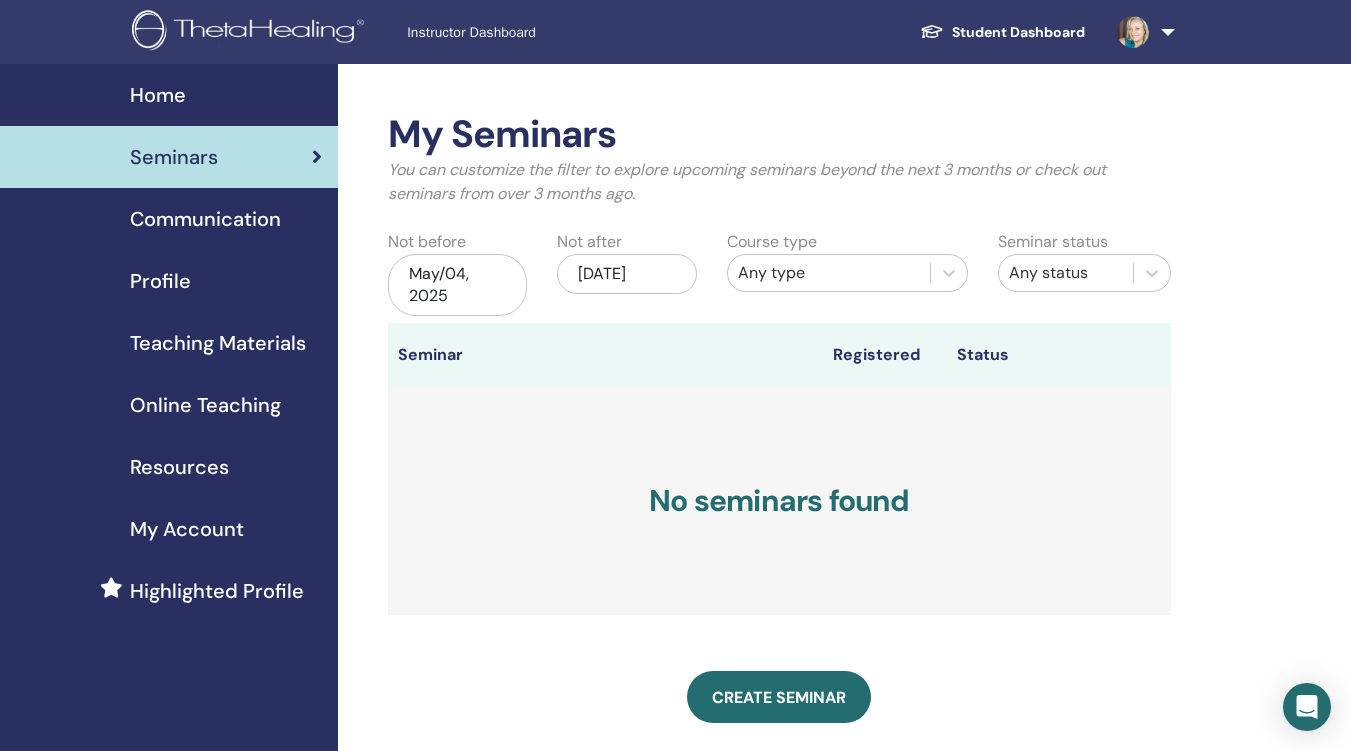 scroll, scrollTop: 0, scrollLeft: 0, axis: both 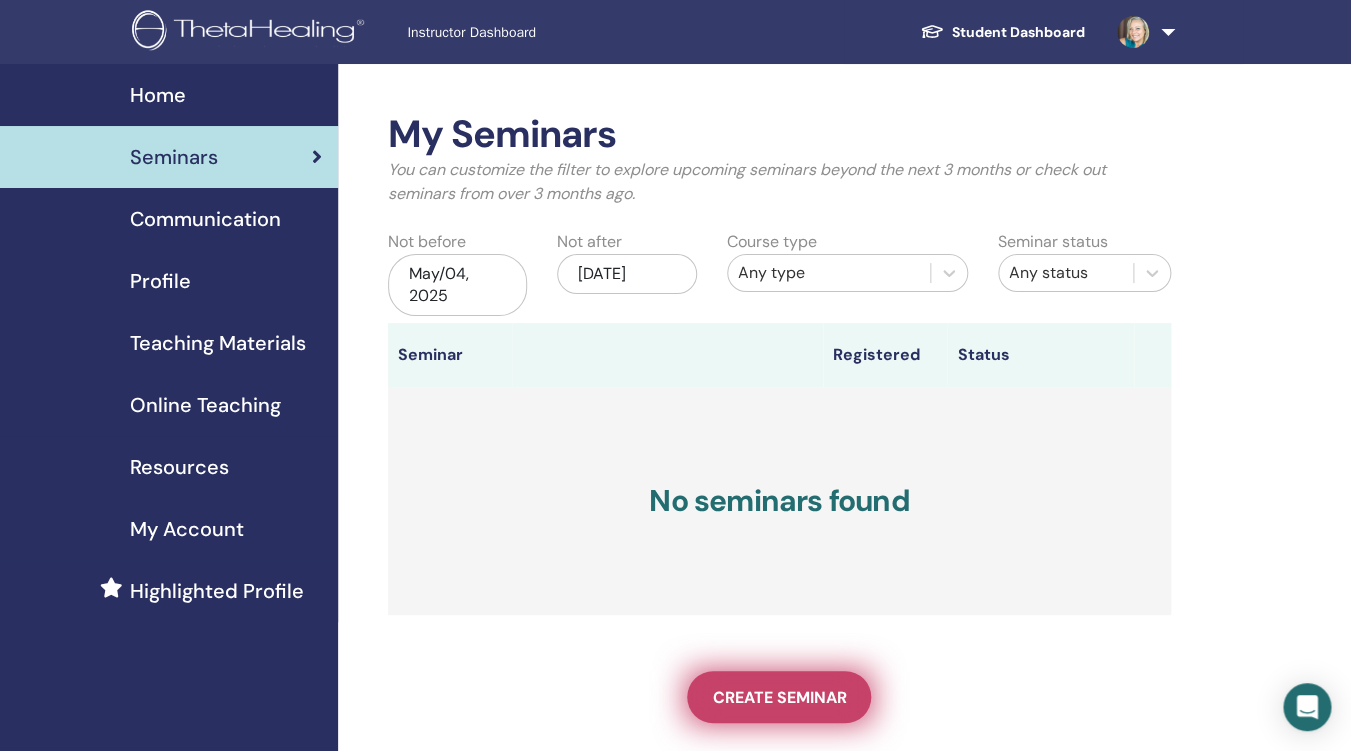 click on "Create seminar" at bounding box center (779, 697) 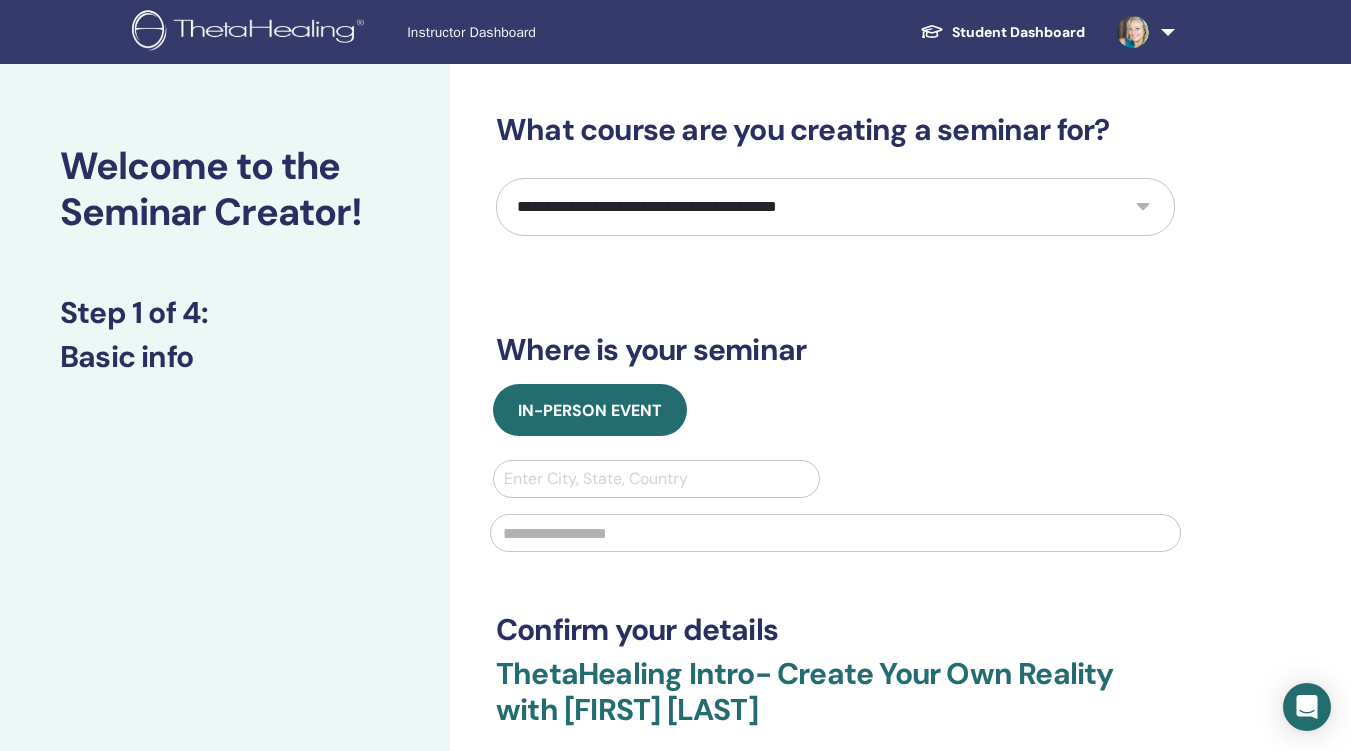 scroll, scrollTop: 0, scrollLeft: 0, axis: both 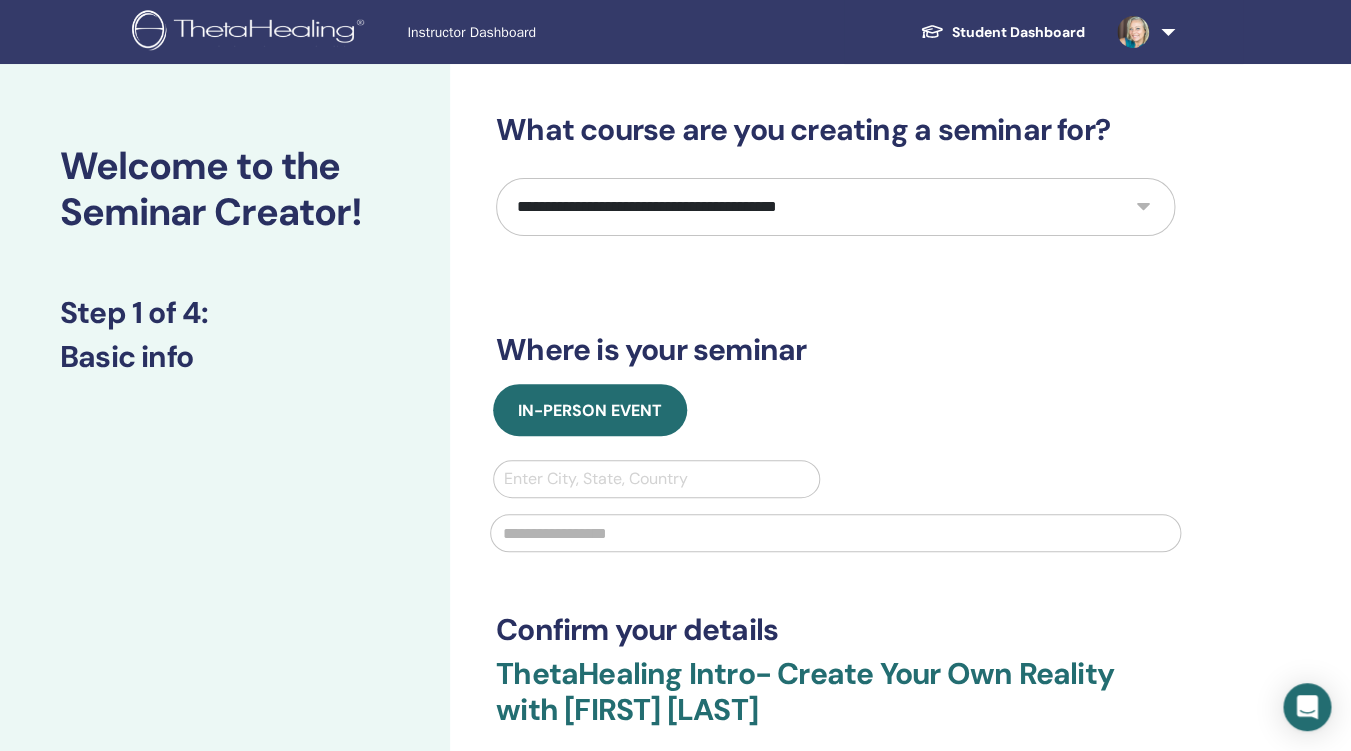 select on "*" 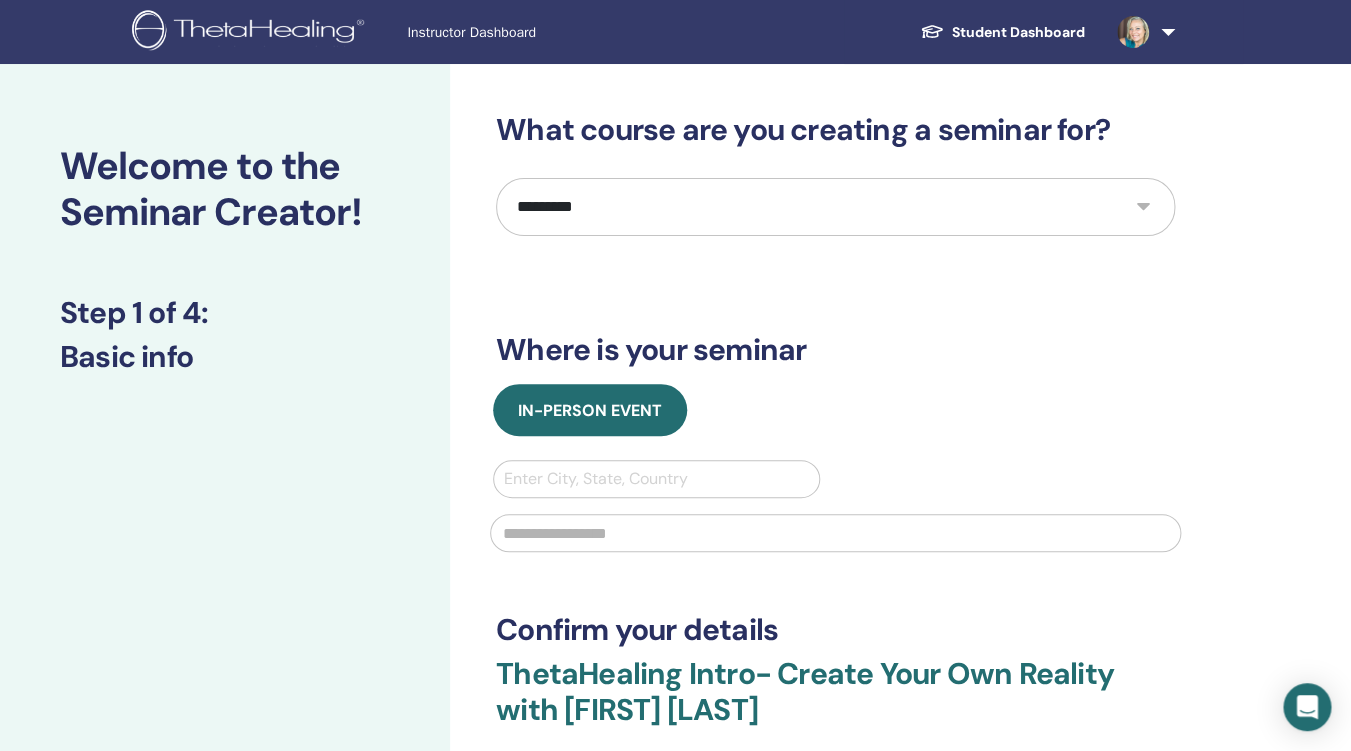 click on "*********" at bounding box center (0, 0) 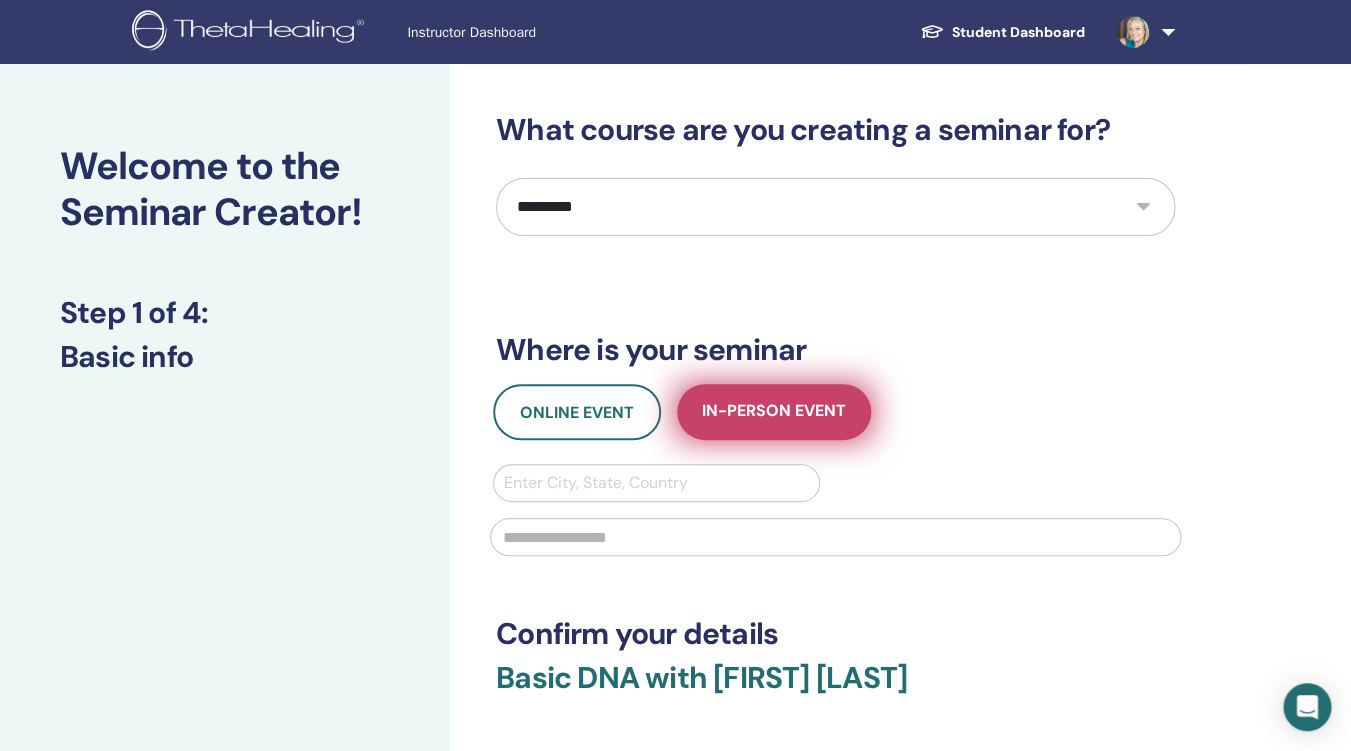 click on "In-Person Event" at bounding box center (774, 412) 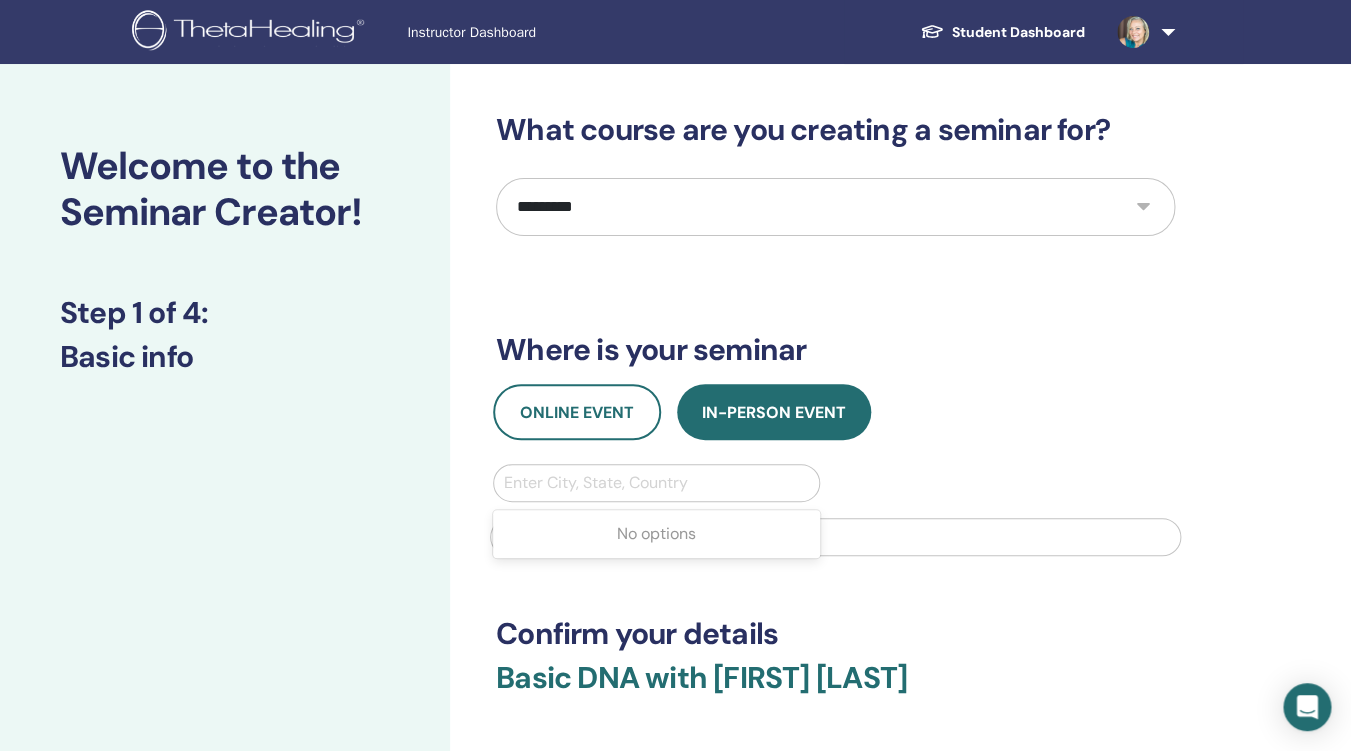 click at bounding box center (656, 483) 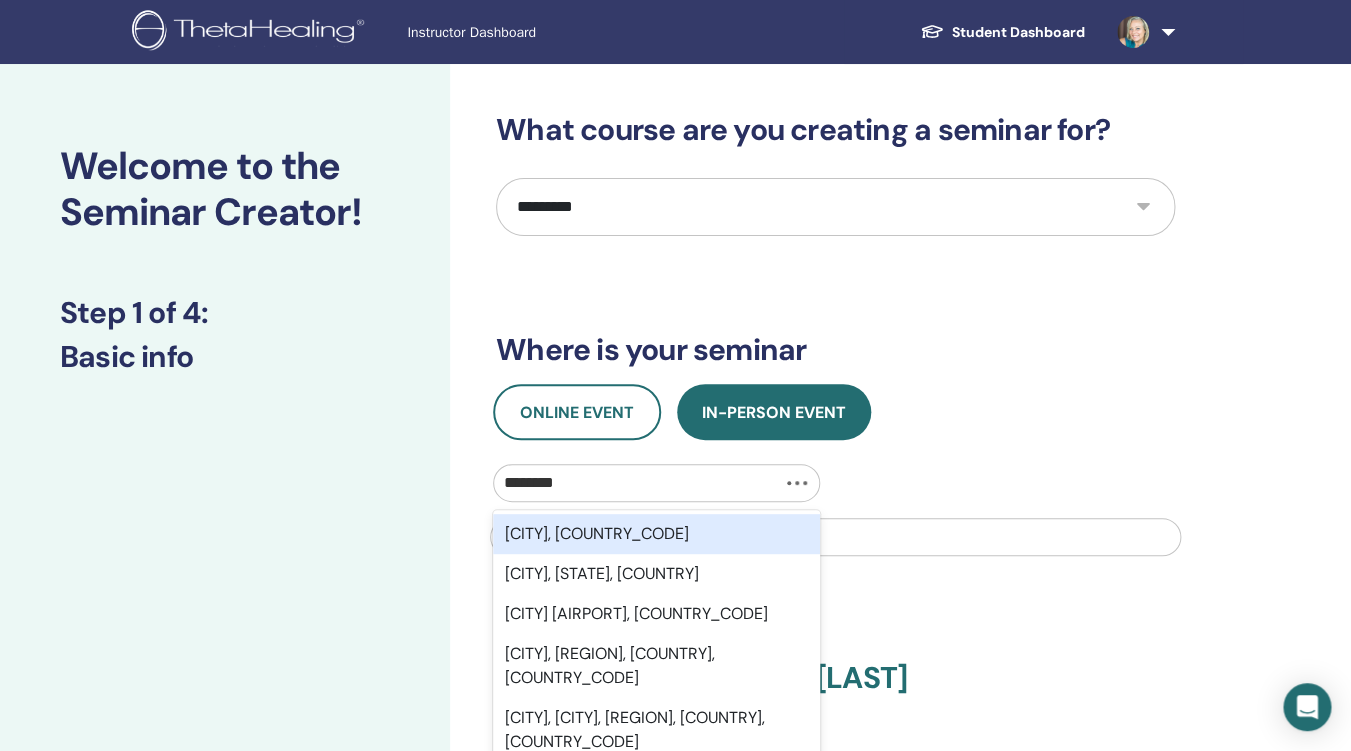 type on "*********" 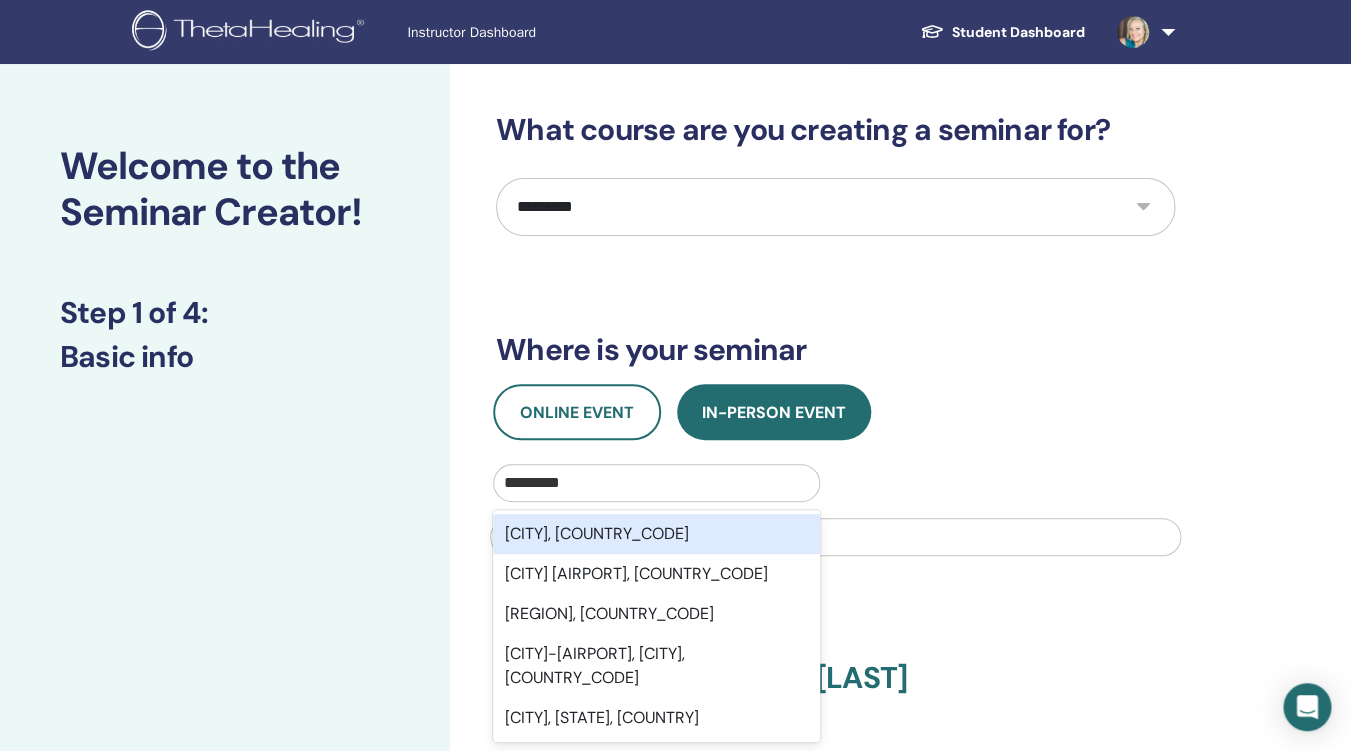 click on "Stockholm, SWE" at bounding box center [656, 534] 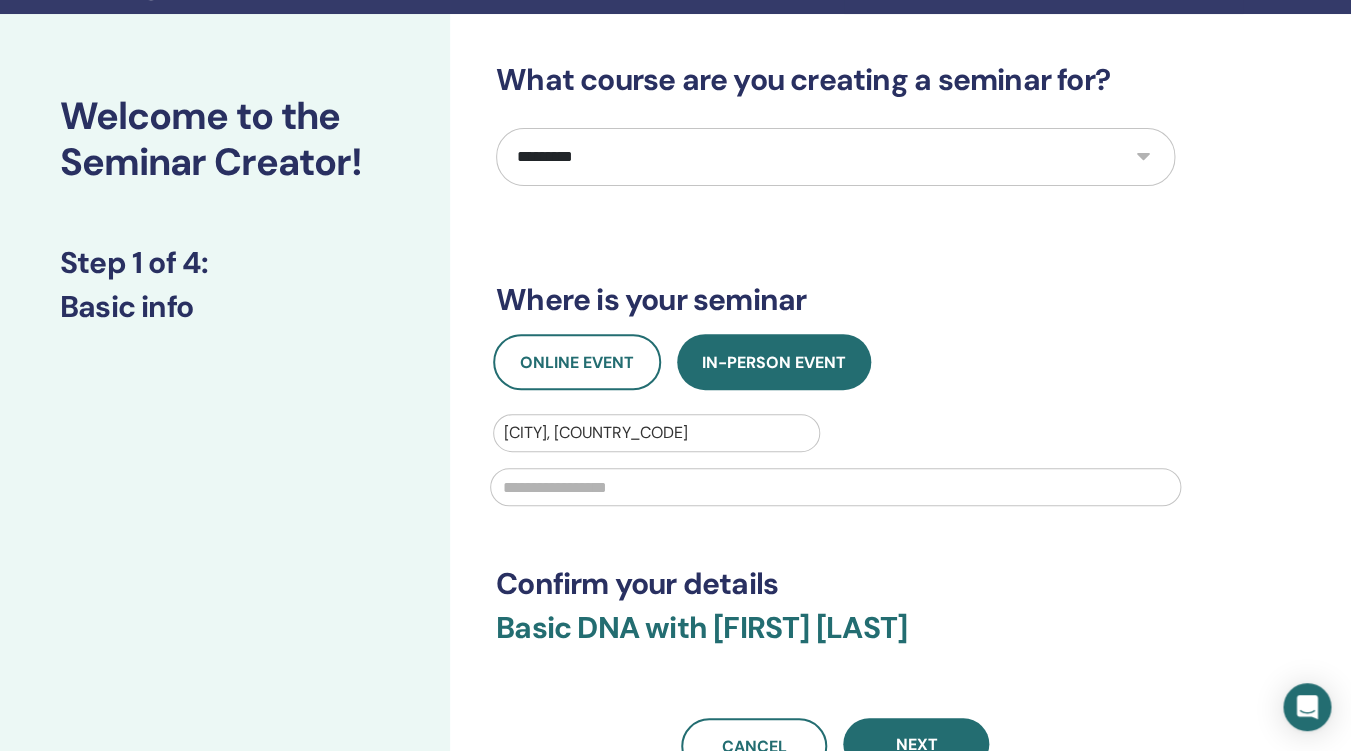 scroll, scrollTop: 47, scrollLeft: 0, axis: vertical 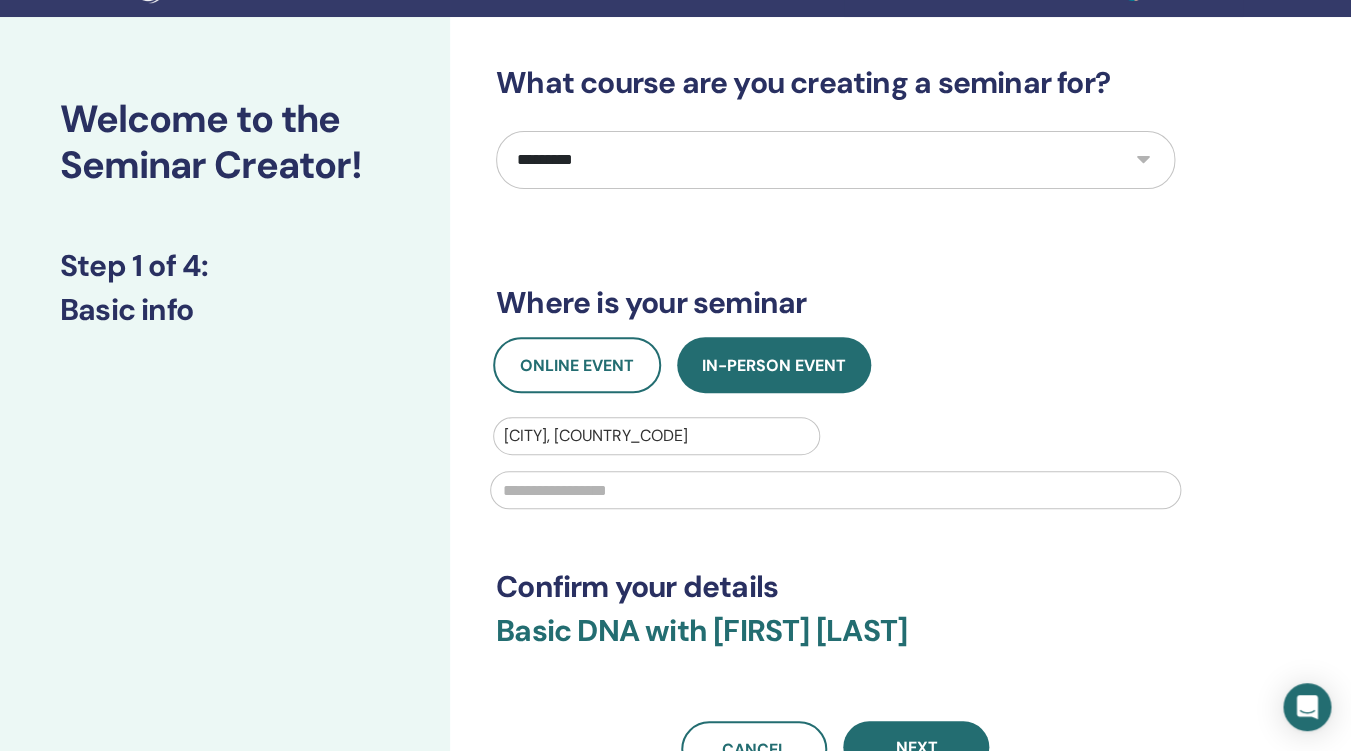 click at bounding box center [835, 490] 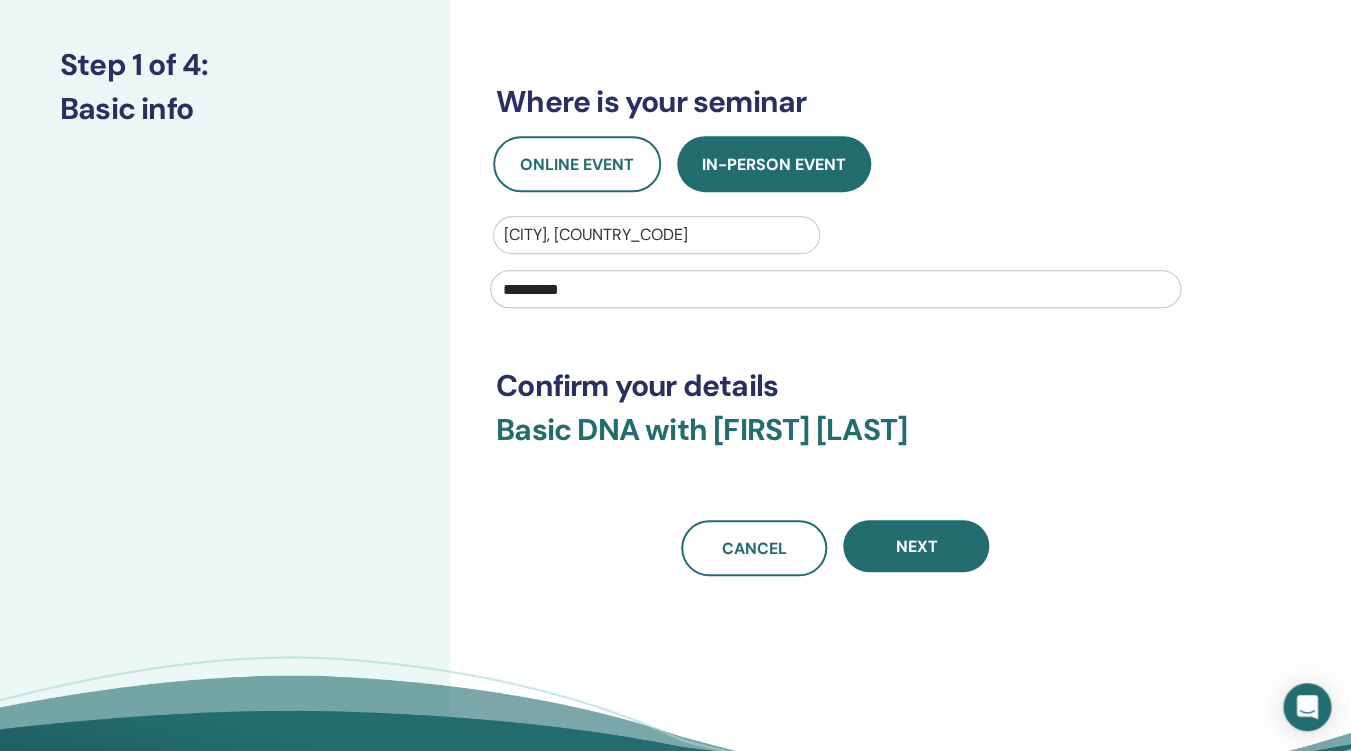 scroll, scrollTop: 265, scrollLeft: 0, axis: vertical 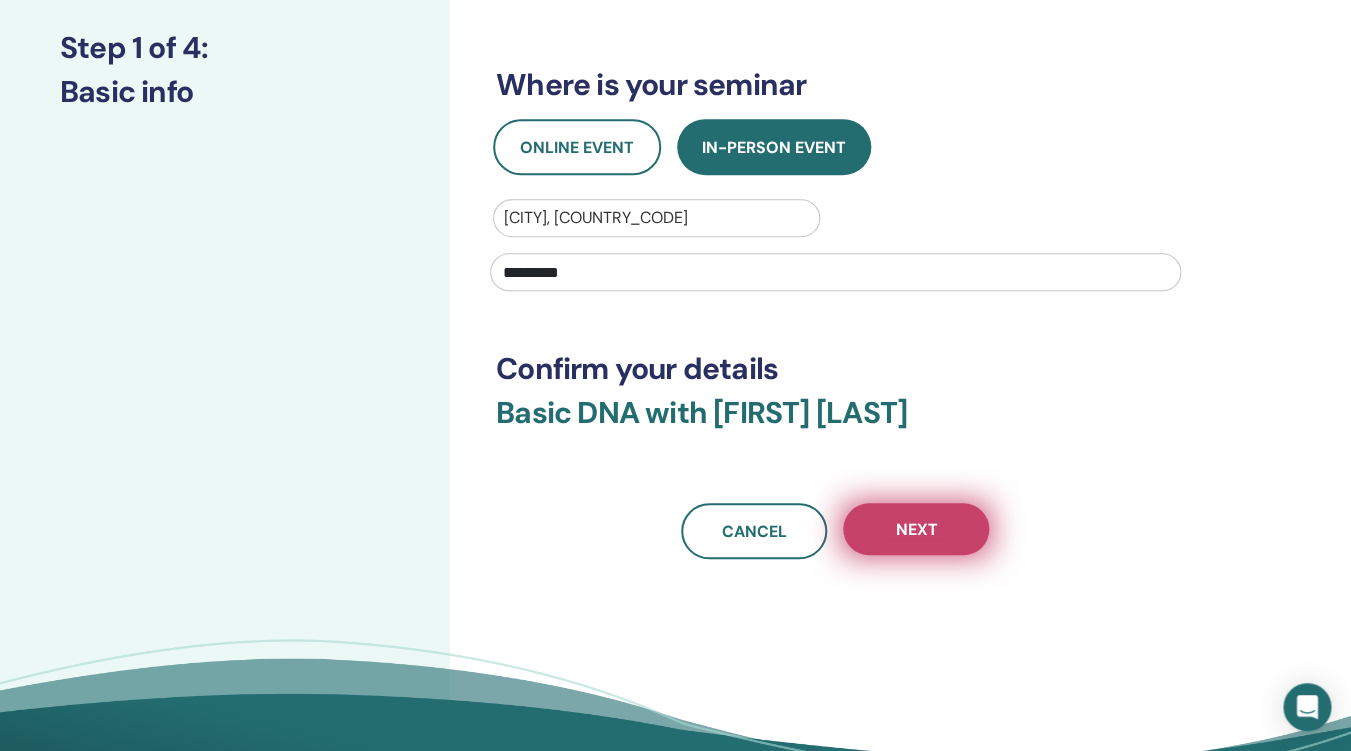 type on "*********" 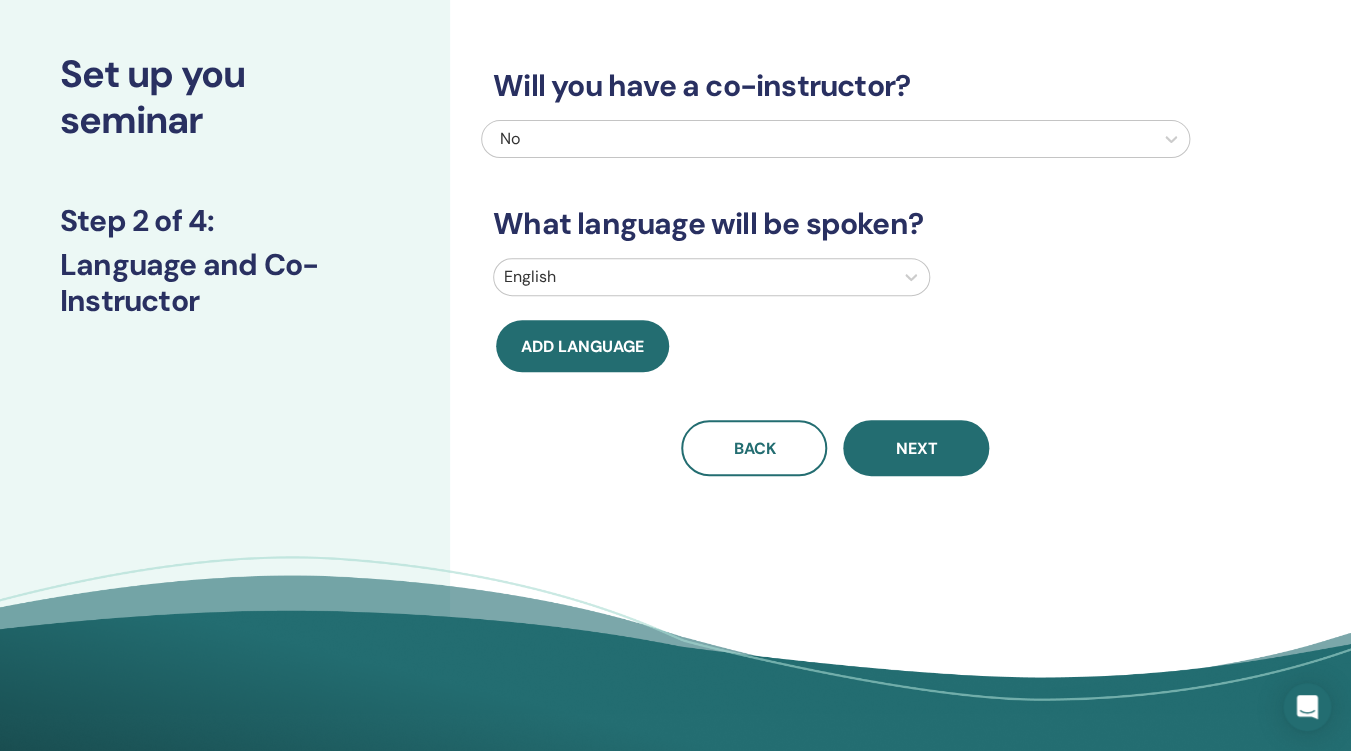 scroll, scrollTop: 0, scrollLeft: 0, axis: both 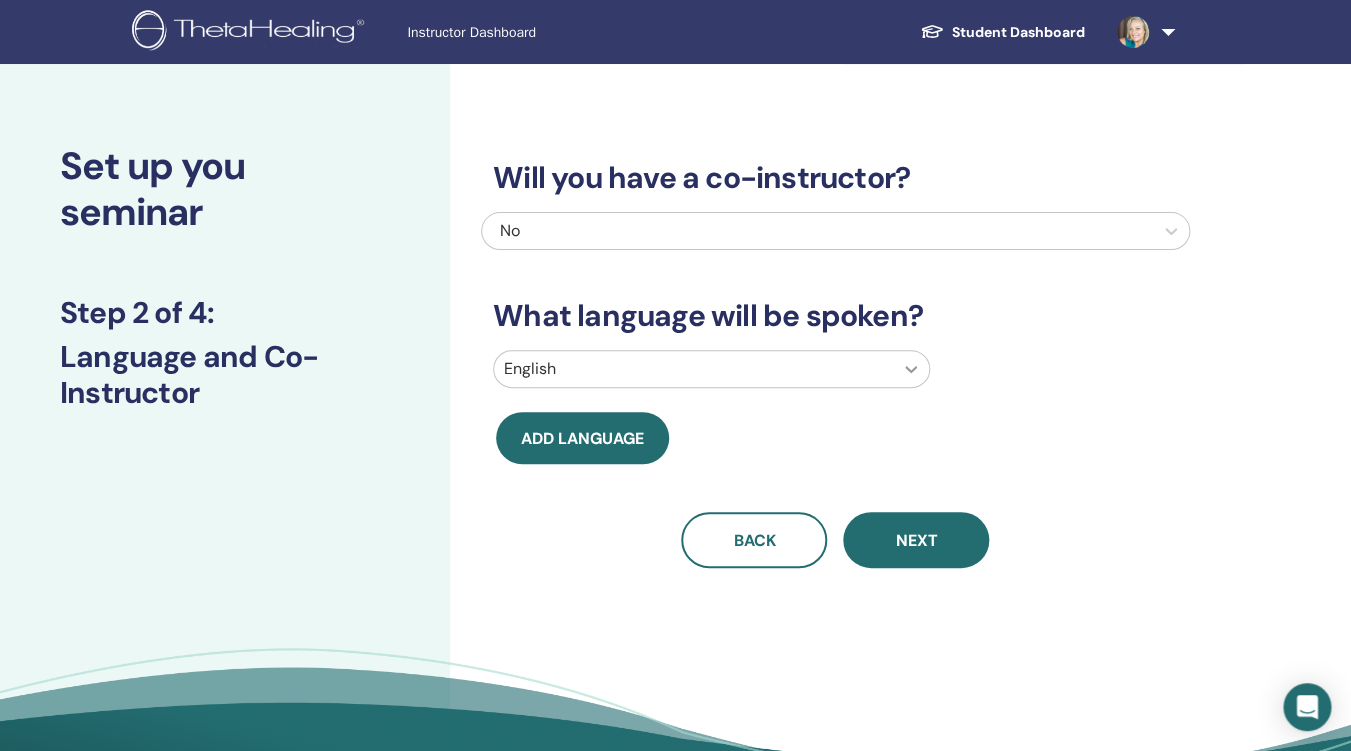 click at bounding box center (911, 369) 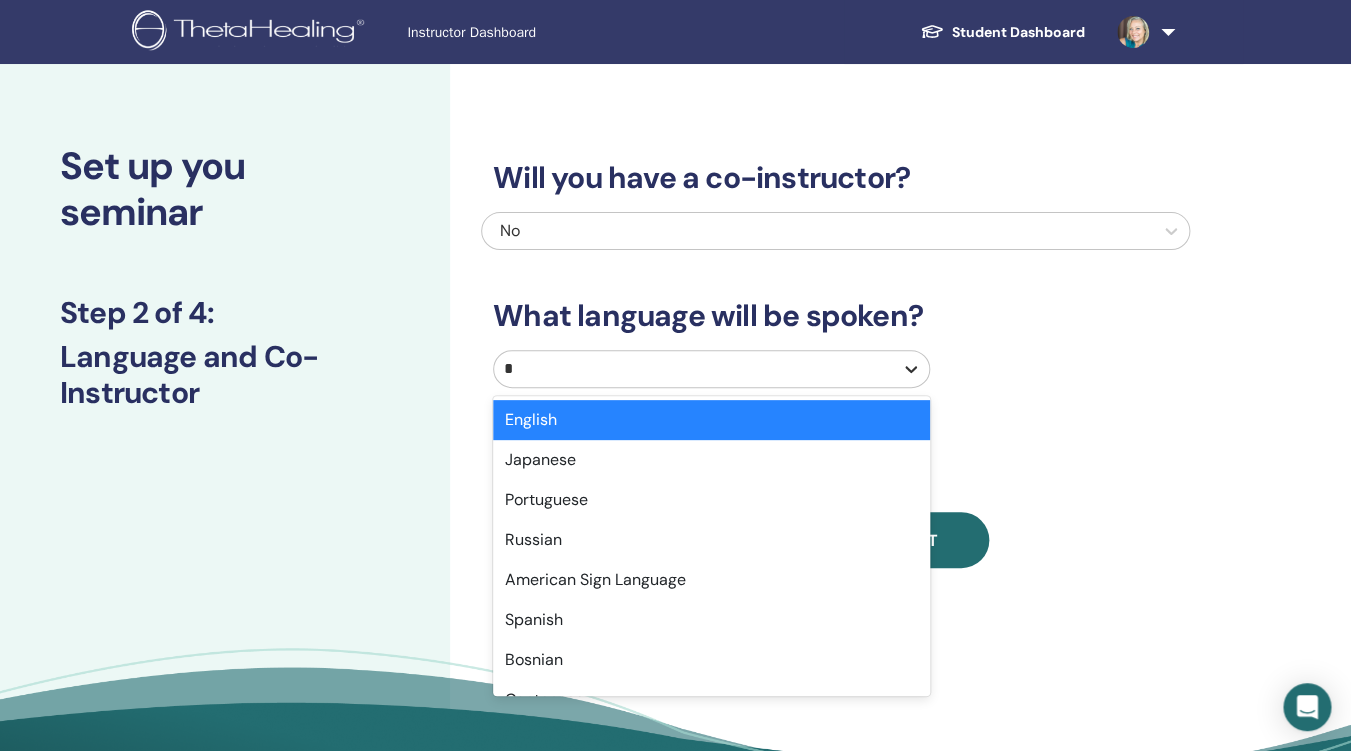 type on "**" 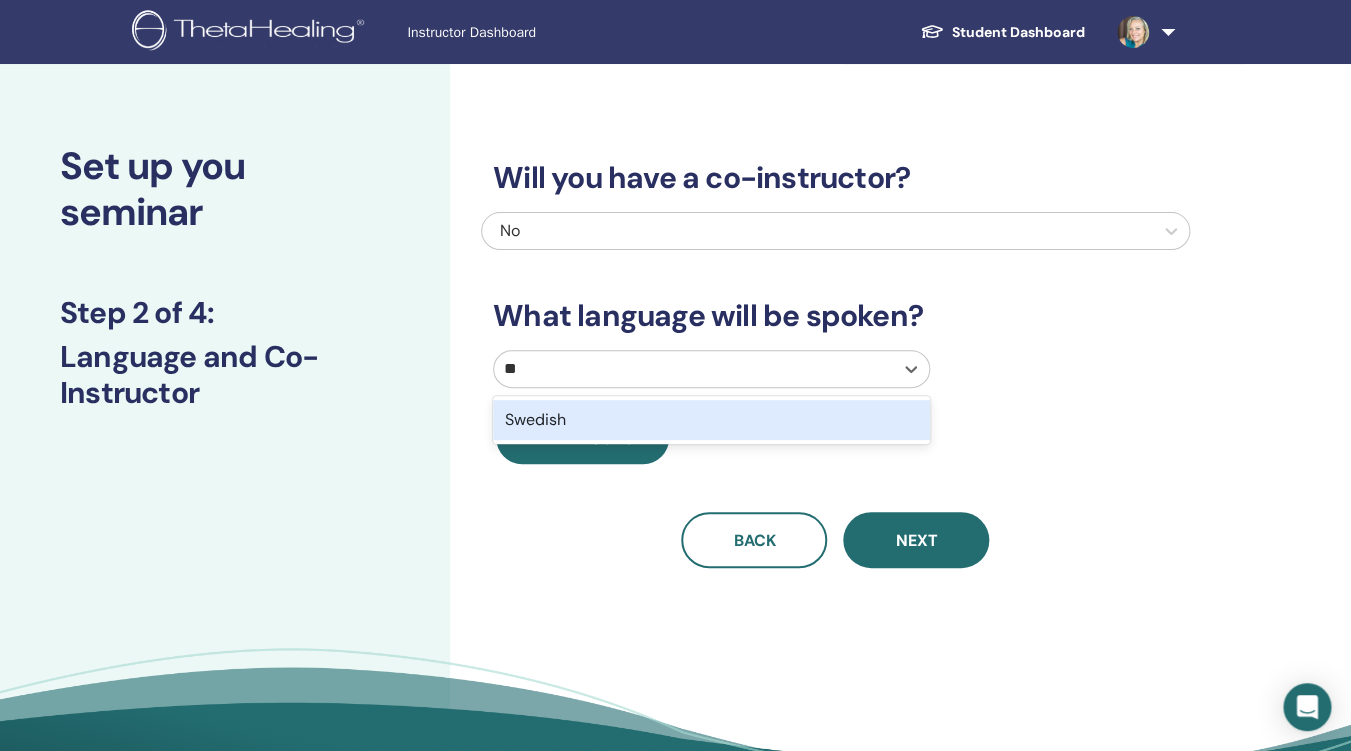 click on "Swedish" at bounding box center (711, 420) 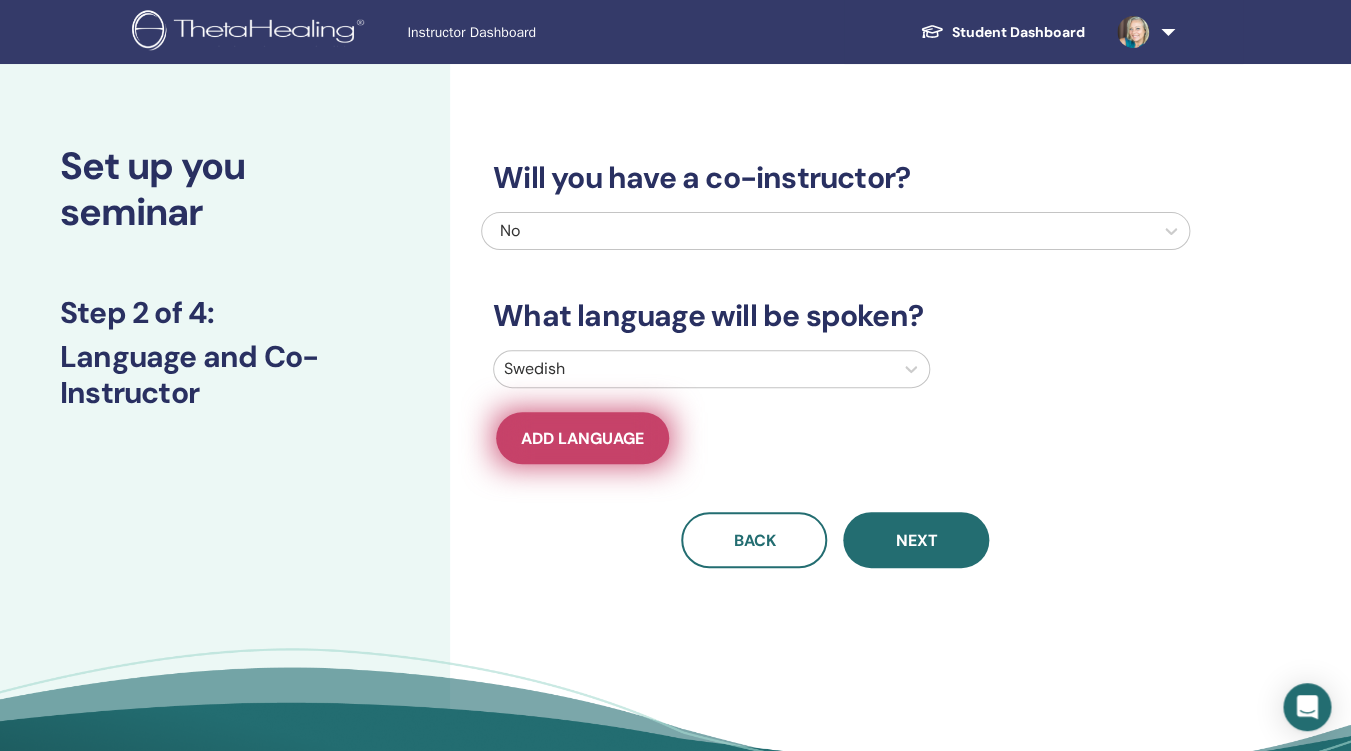 click on "Add language" at bounding box center [582, 438] 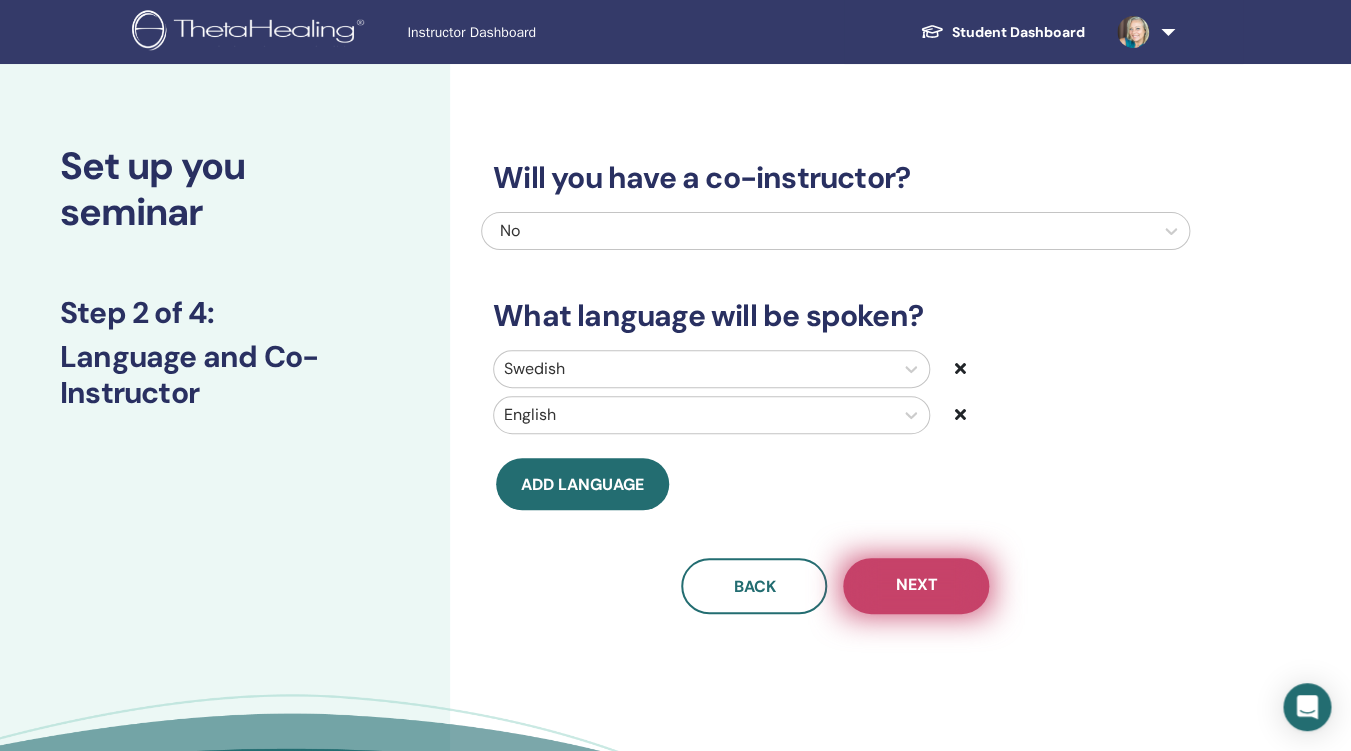 click on "Next" at bounding box center (916, 586) 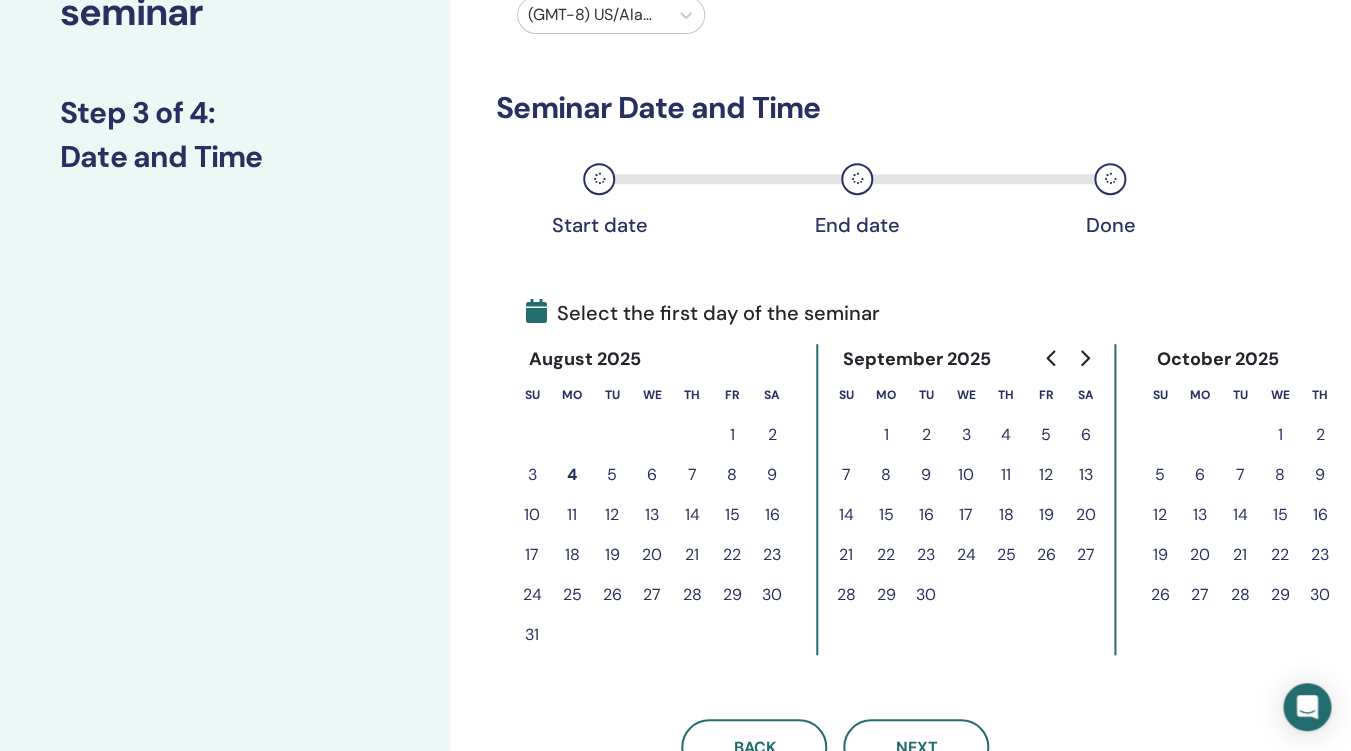 scroll, scrollTop: 201, scrollLeft: 0, axis: vertical 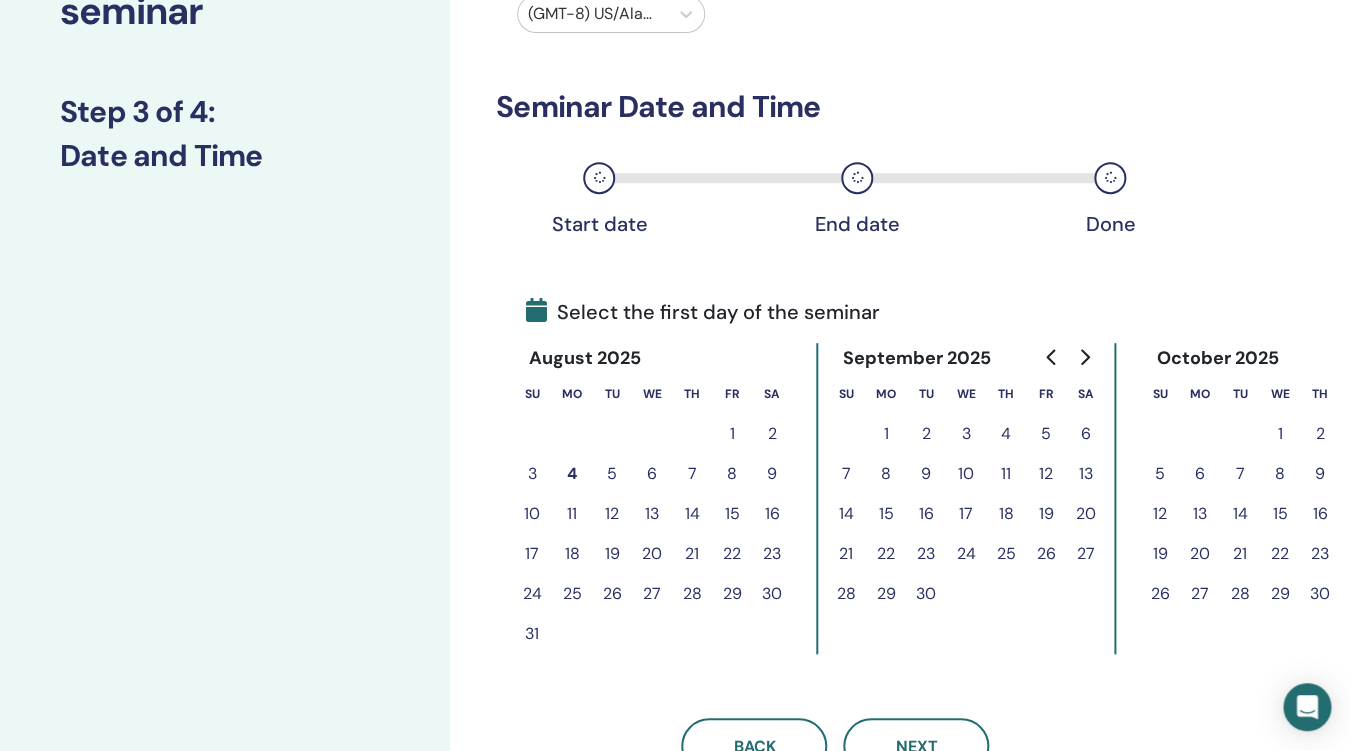 click on "22" at bounding box center [732, 554] 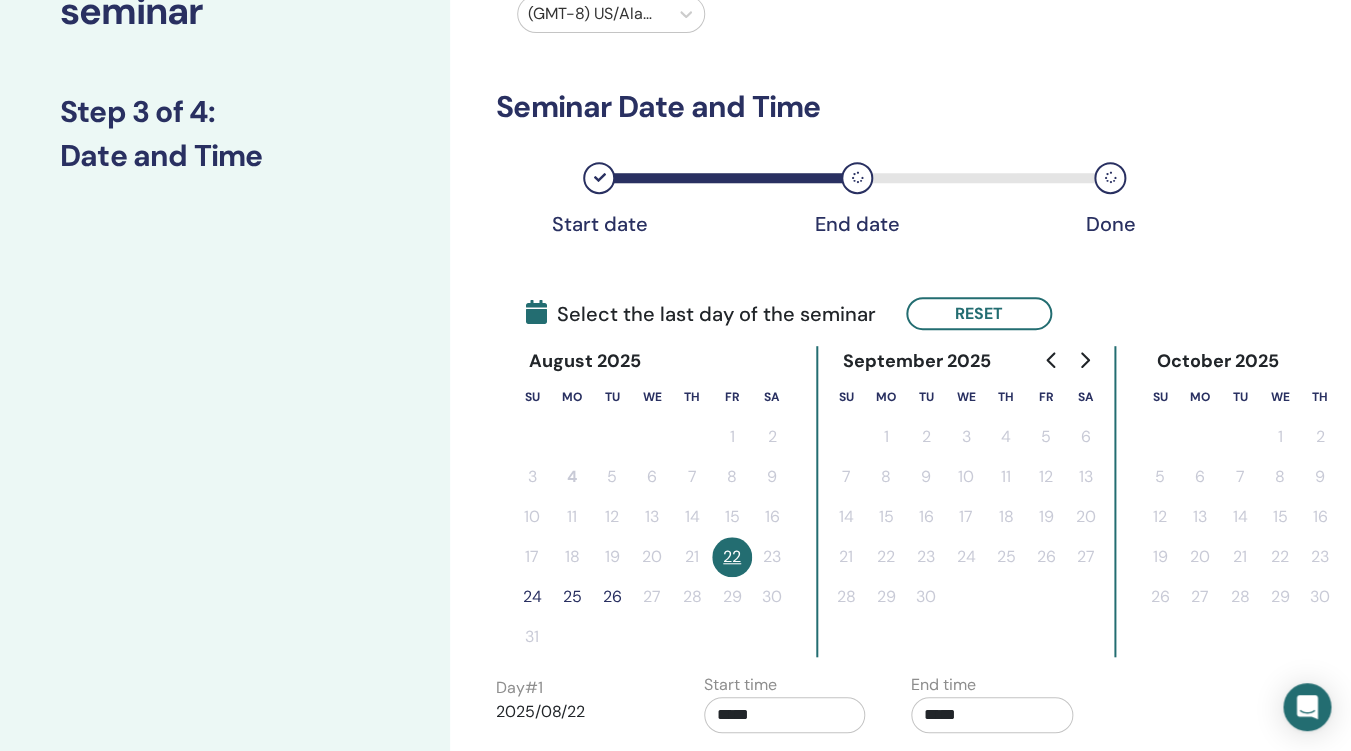 click on "24" at bounding box center (532, 597) 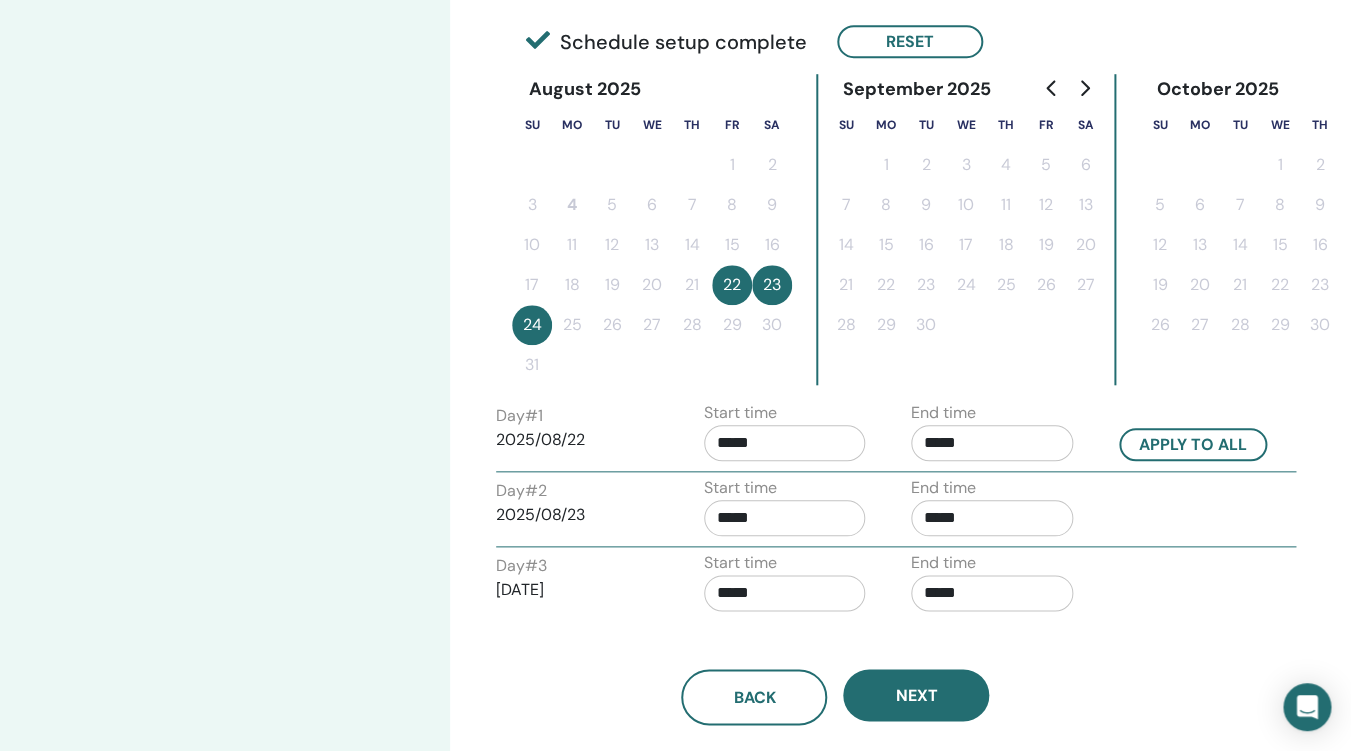 scroll, scrollTop: 501, scrollLeft: 0, axis: vertical 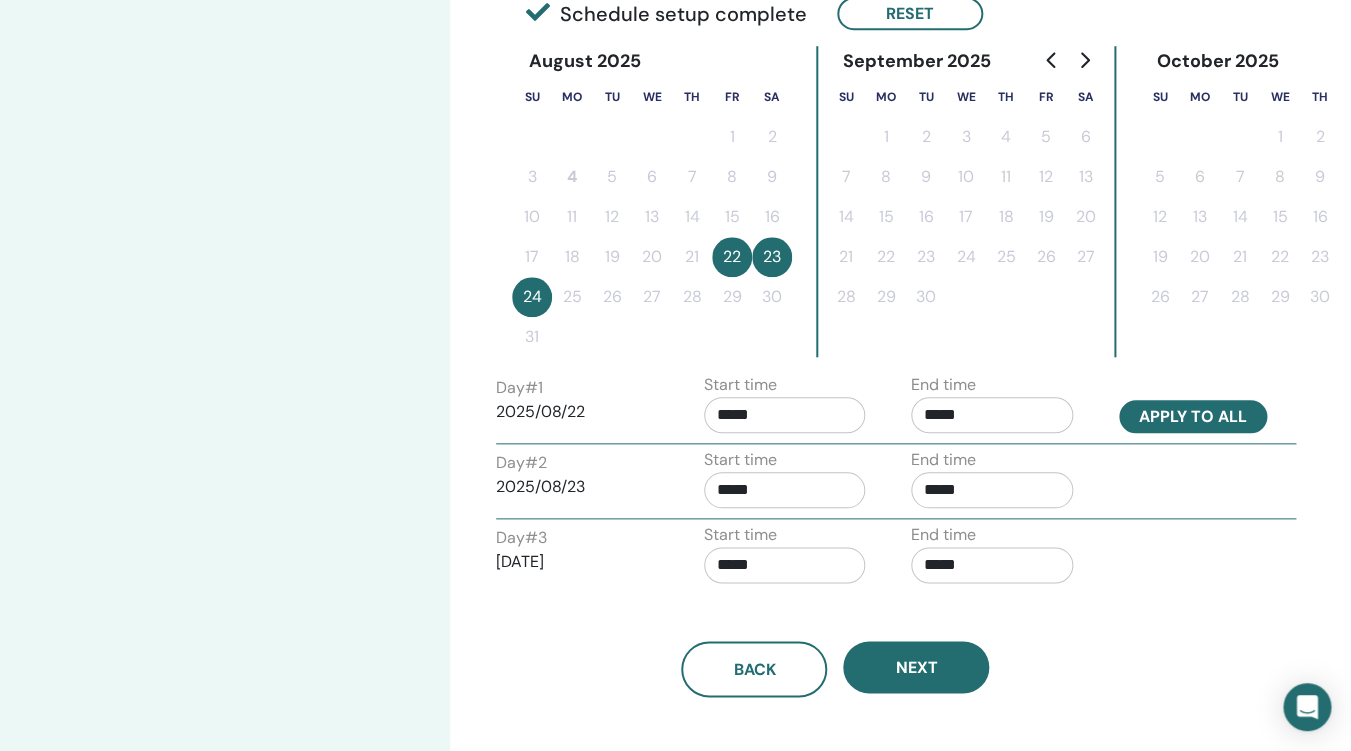 click on "Apply to all" at bounding box center (1193, 416) 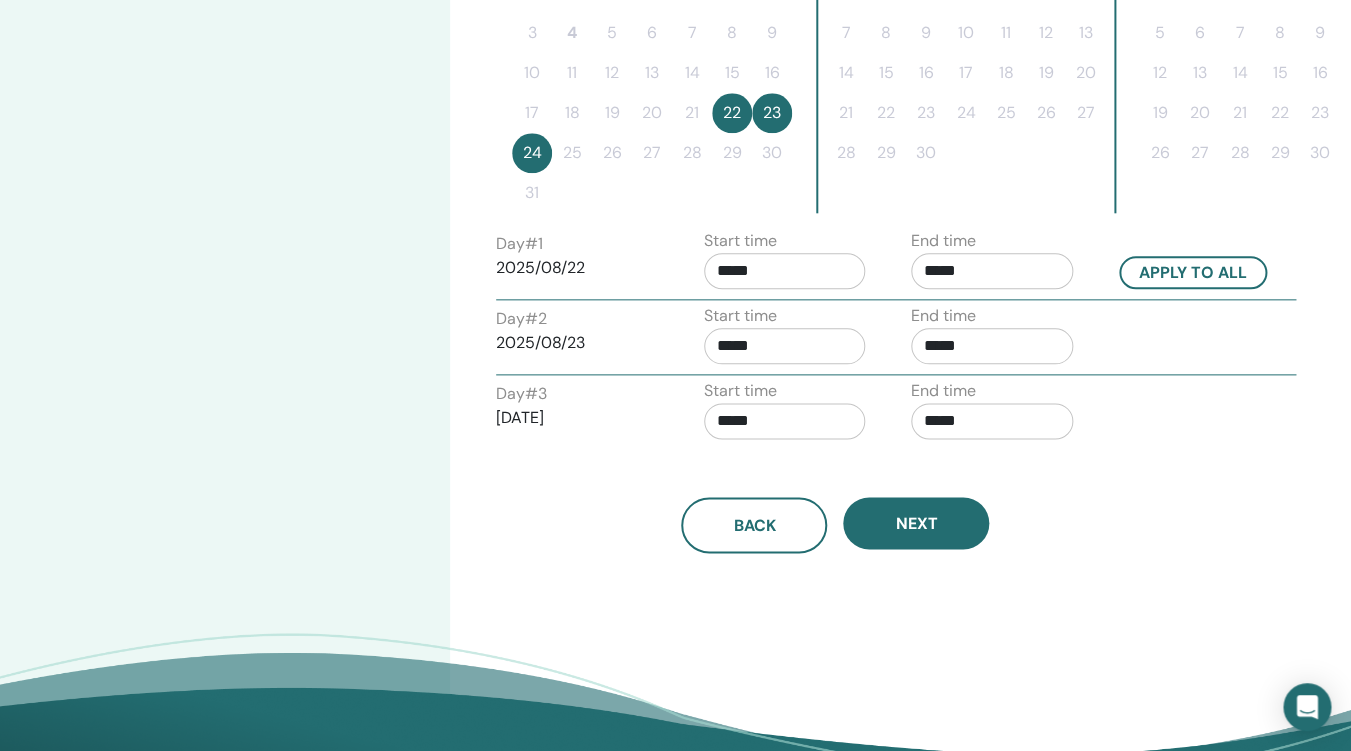 scroll, scrollTop: 647, scrollLeft: 0, axis: vertical 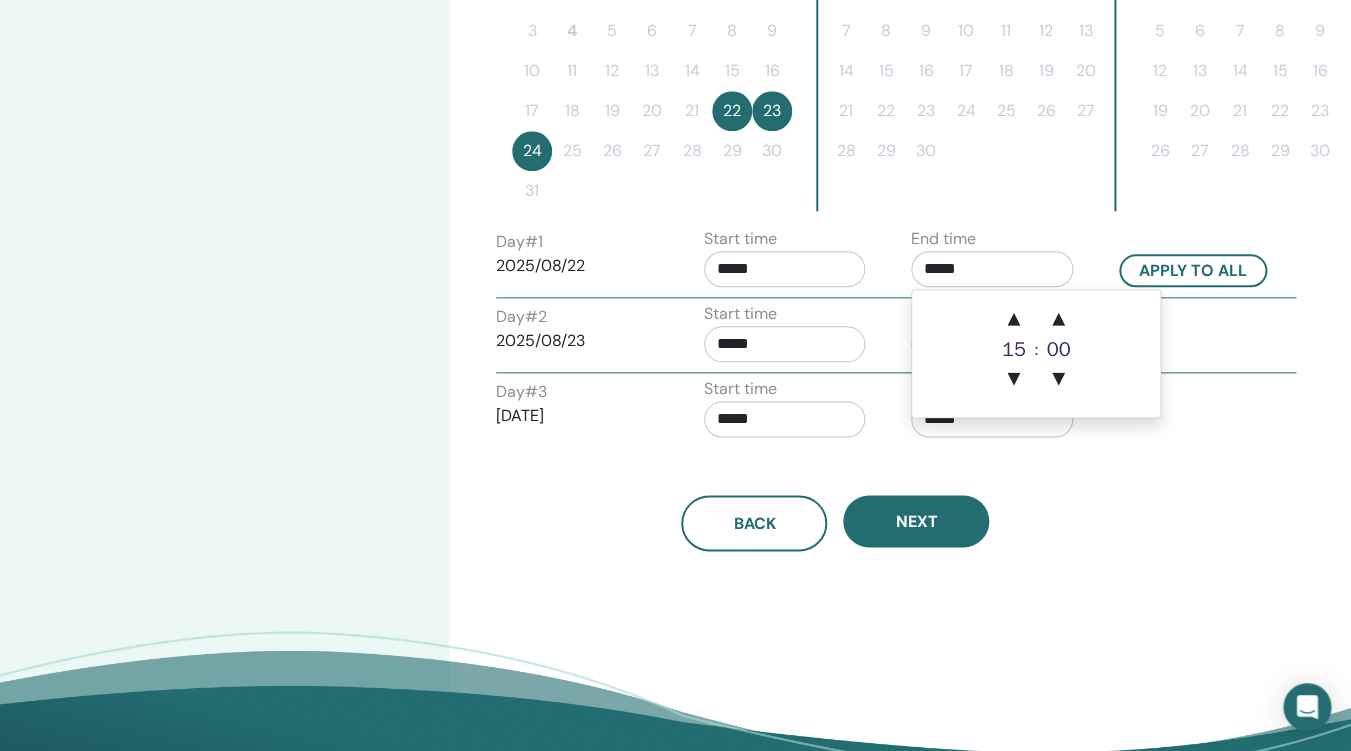 click on "*****" at bounding box center (992, 269) 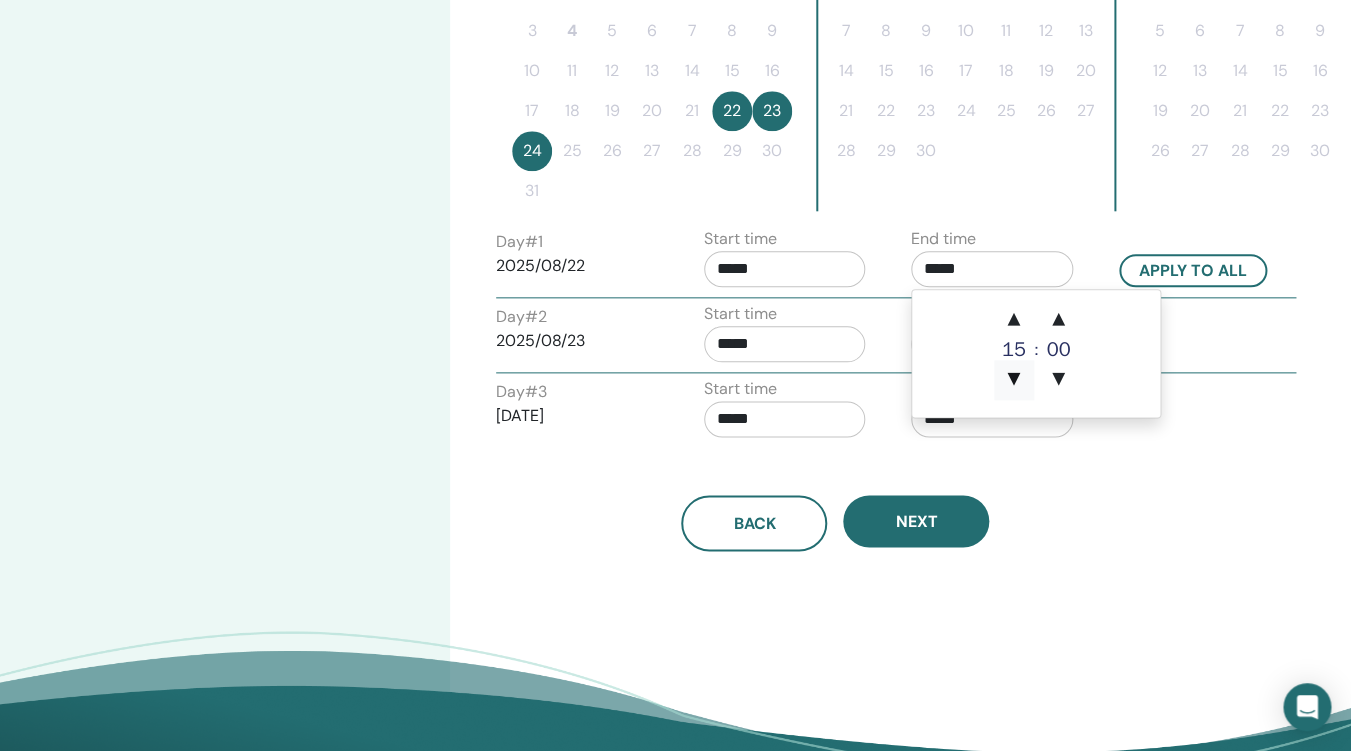 click on "▼" at bounding box center (1014, 380) 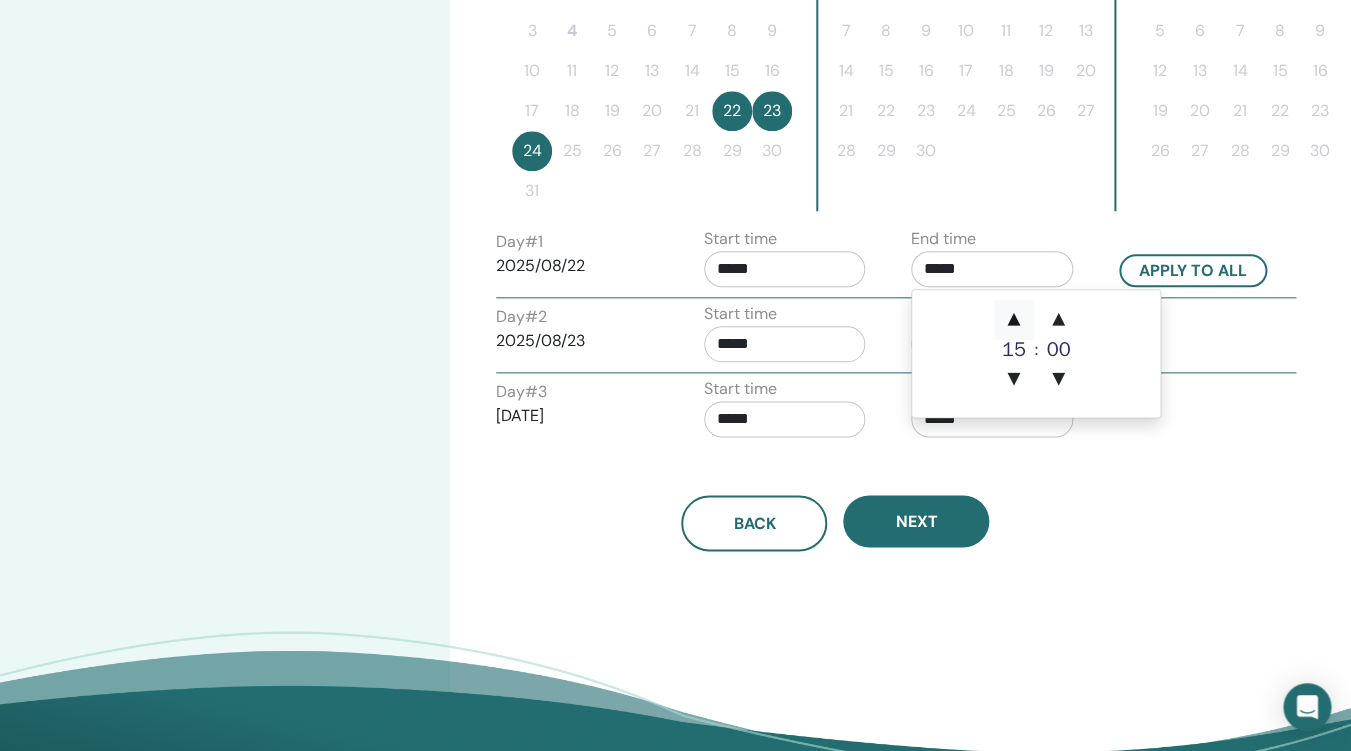 click on "▲" at bounding box center (1014, 320) 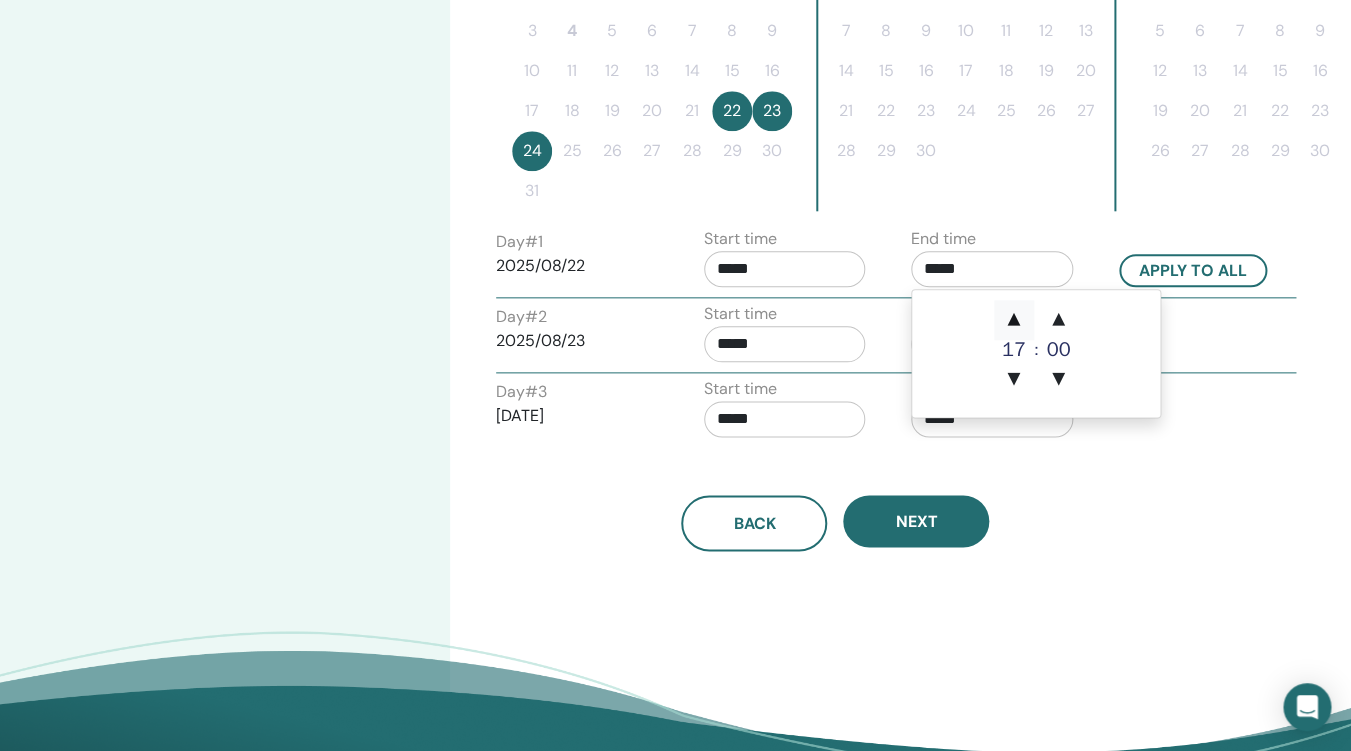 click on "▲" at bounding box center (1014, 320) 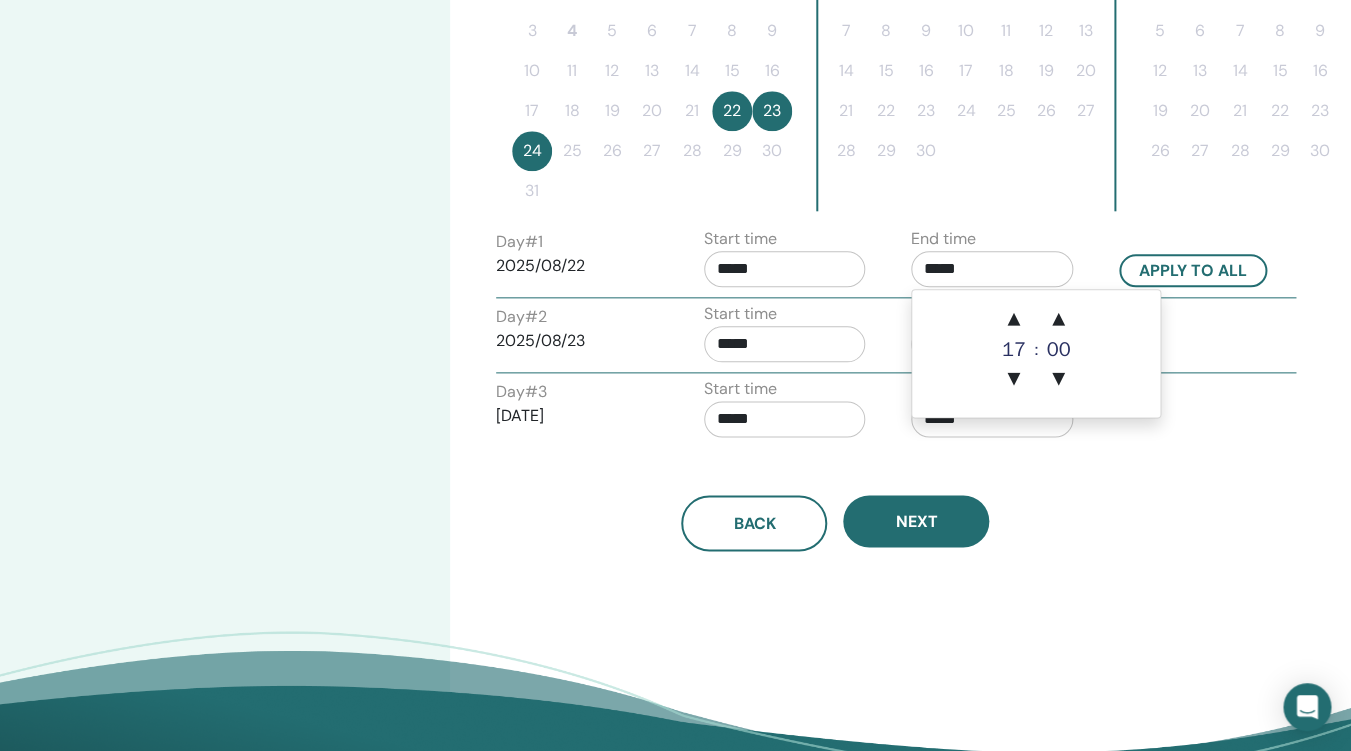 click on "Start time *****" at bounding box center (793, 337) 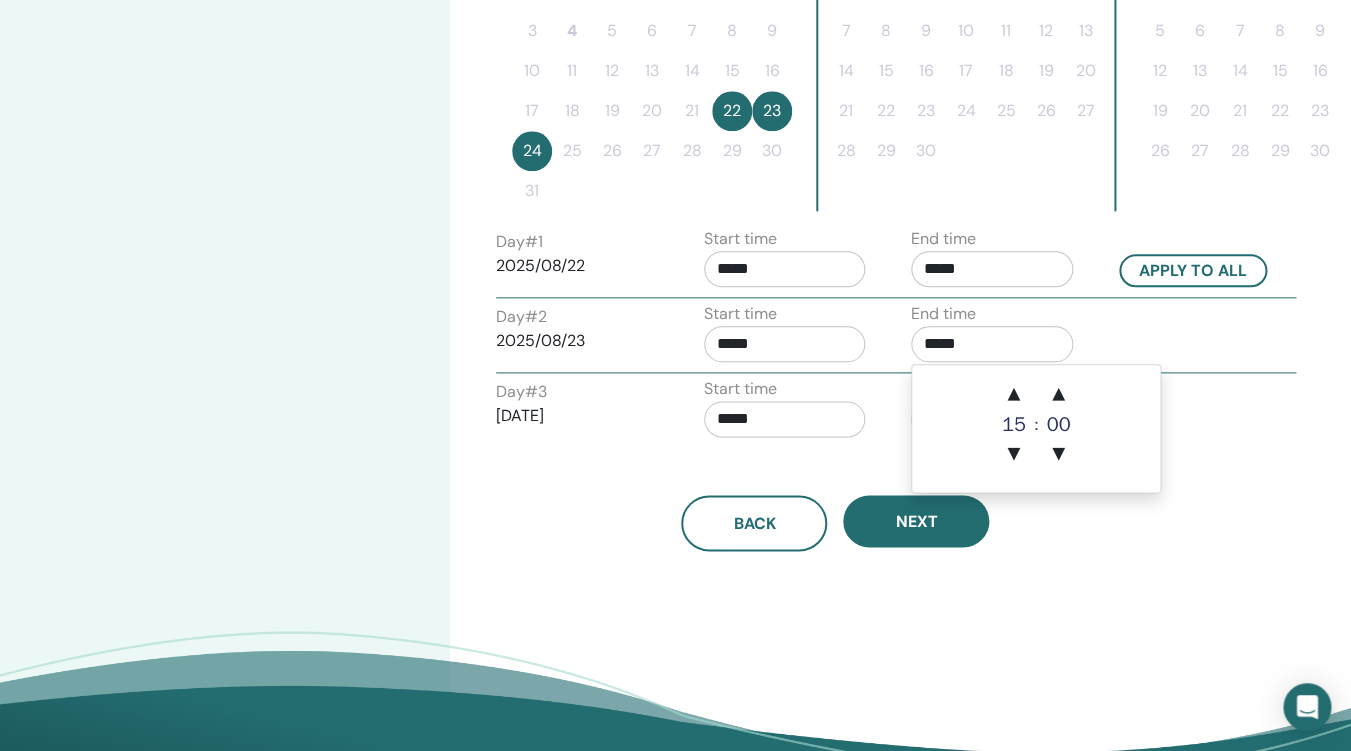 click on "*****" at bounding box center [992, 344] 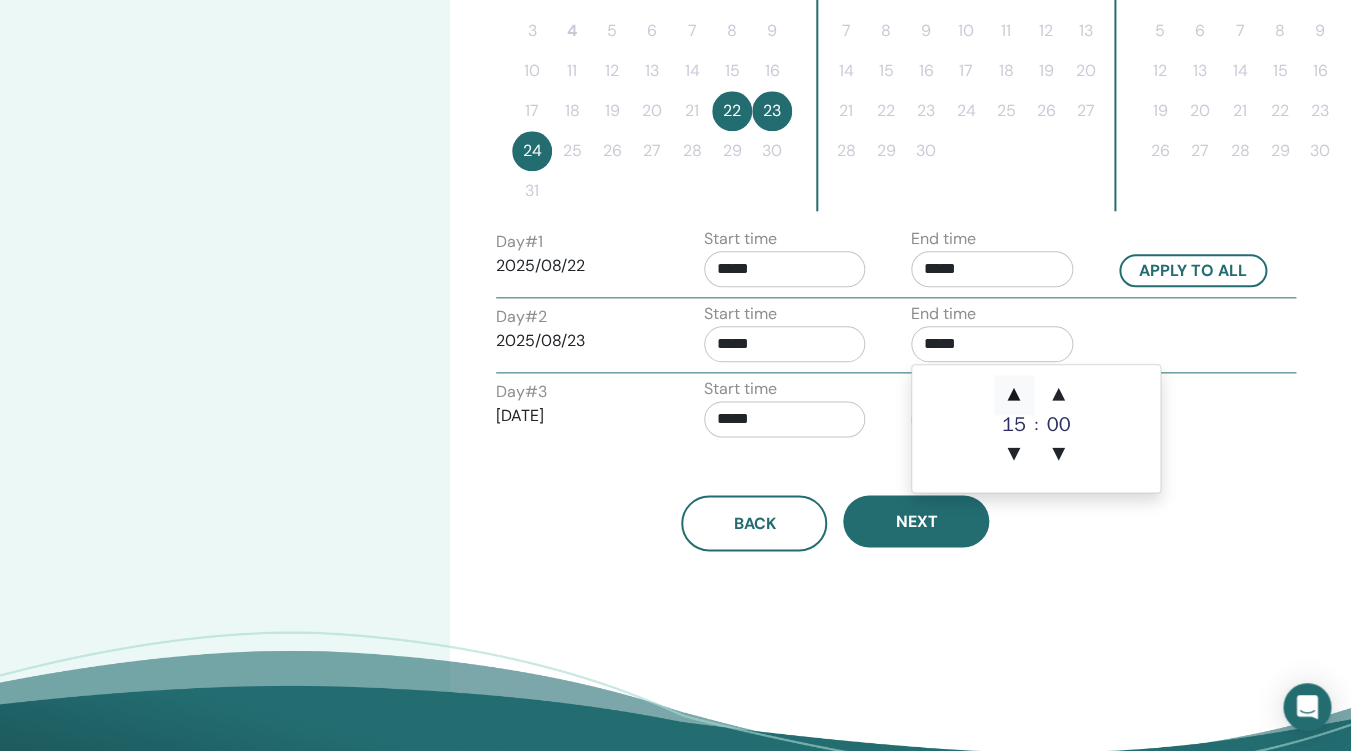 click on "▲" at bounding box center (1014, 395) 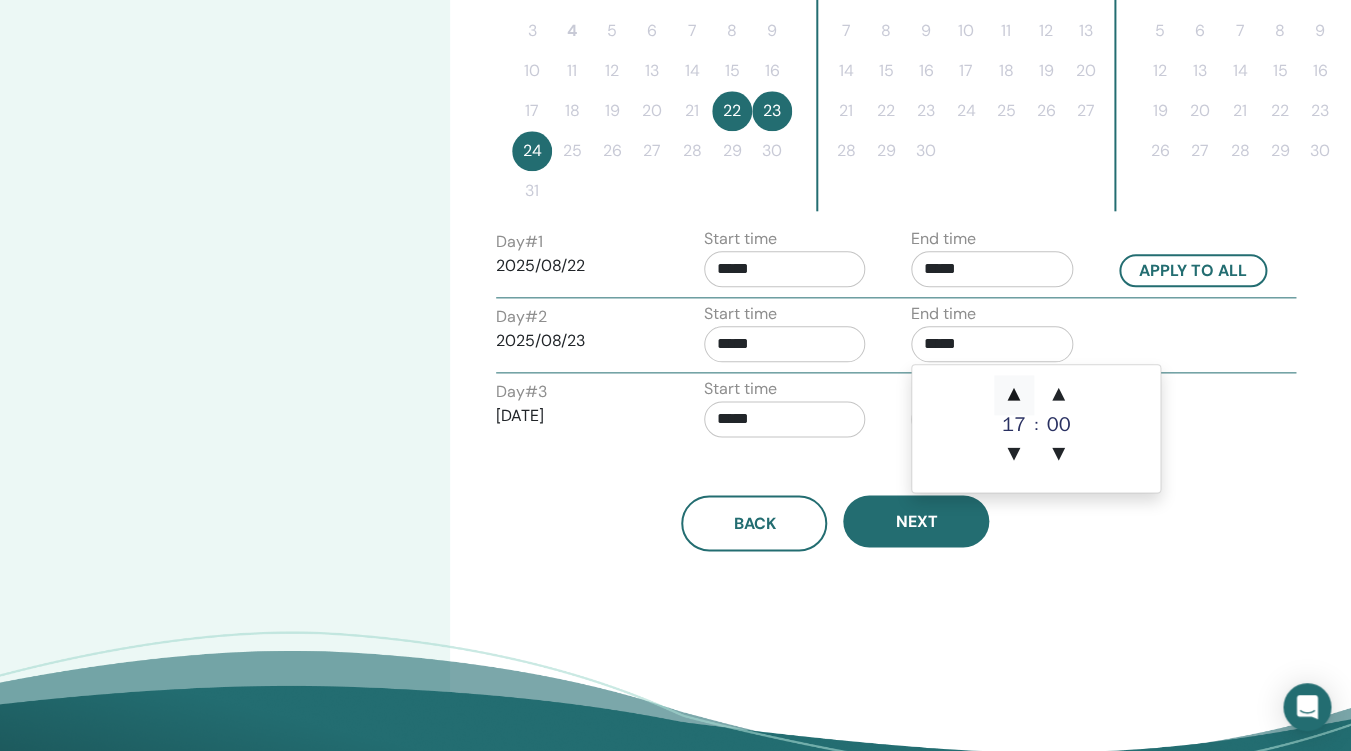 click on "▲" at bounding box center [1014, 395] 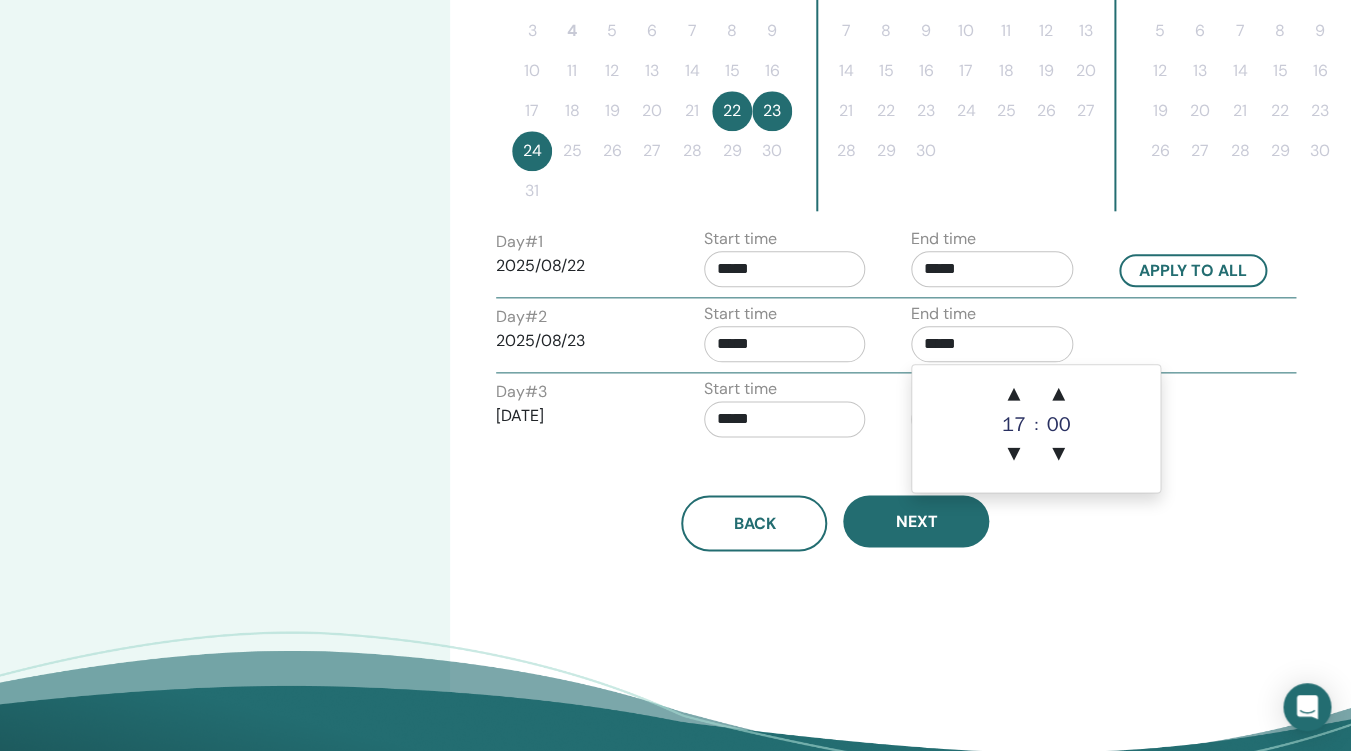 click on "Start time *****" at bounding box center [793, 412] 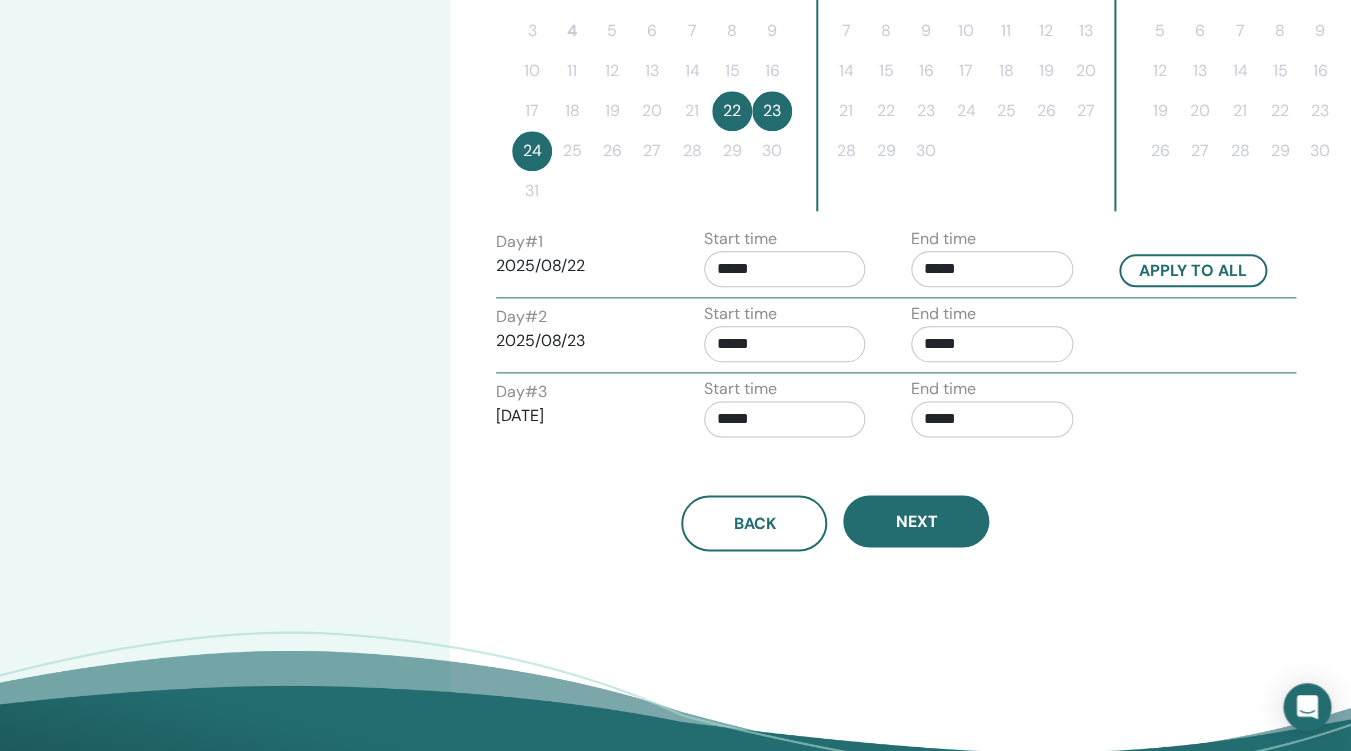 click on "*****" at bounding box center (992, 419) 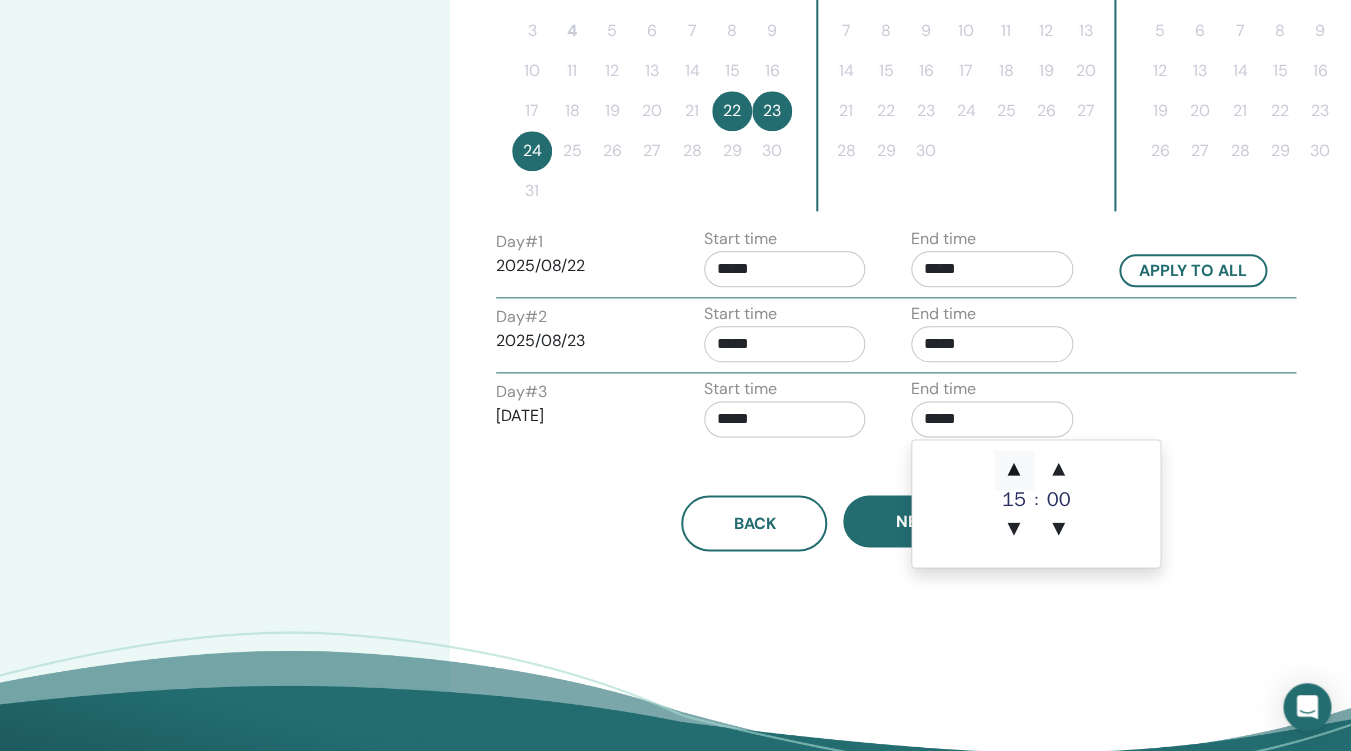 click on "▲" at bounding box center (1014, 470) 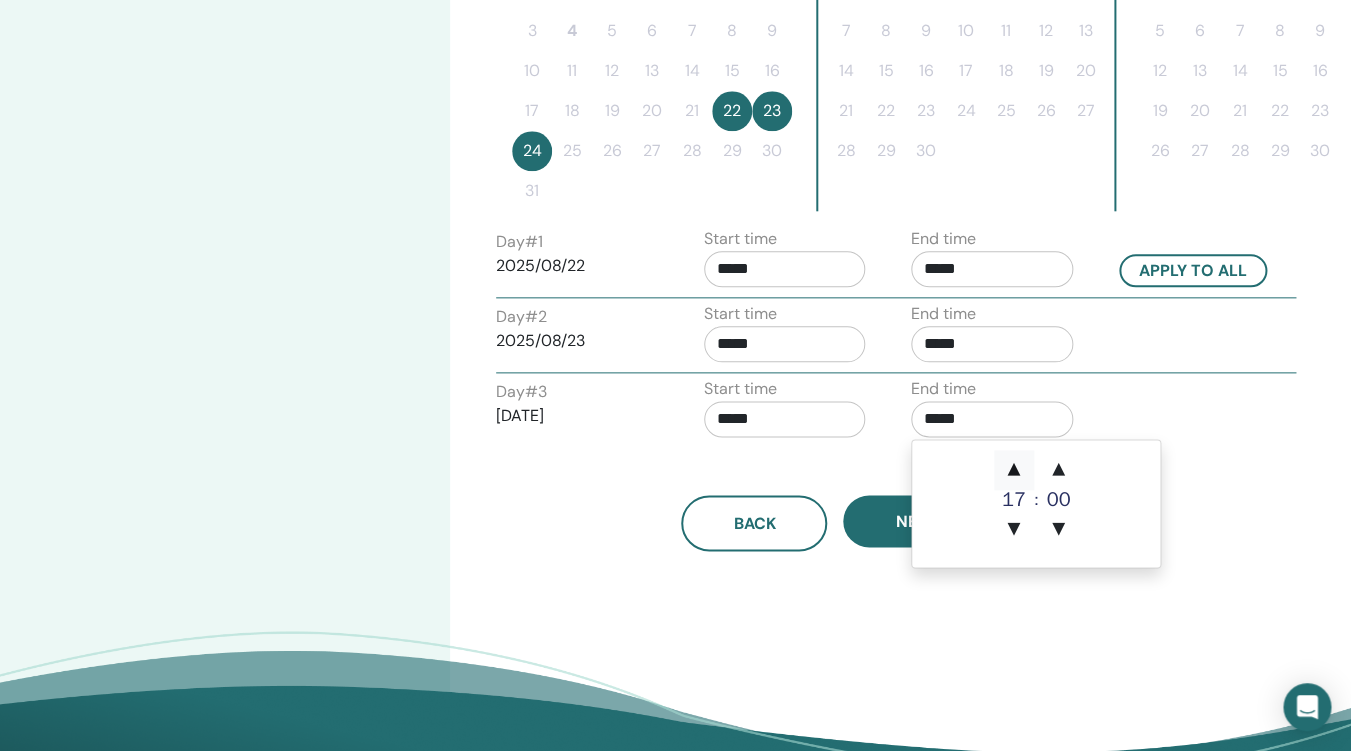 click on "▲" at bounding box center (1014, 470) 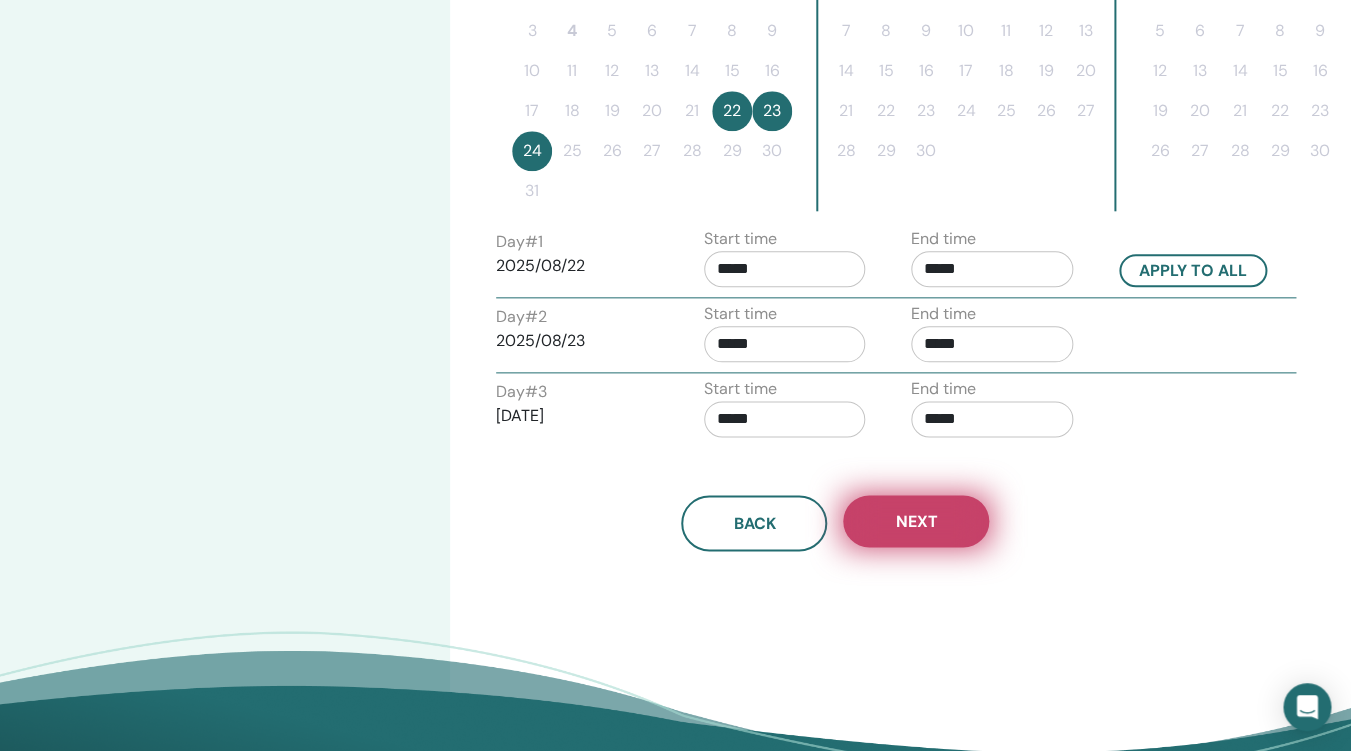 click on "Next" at bounding box center (916, 521) 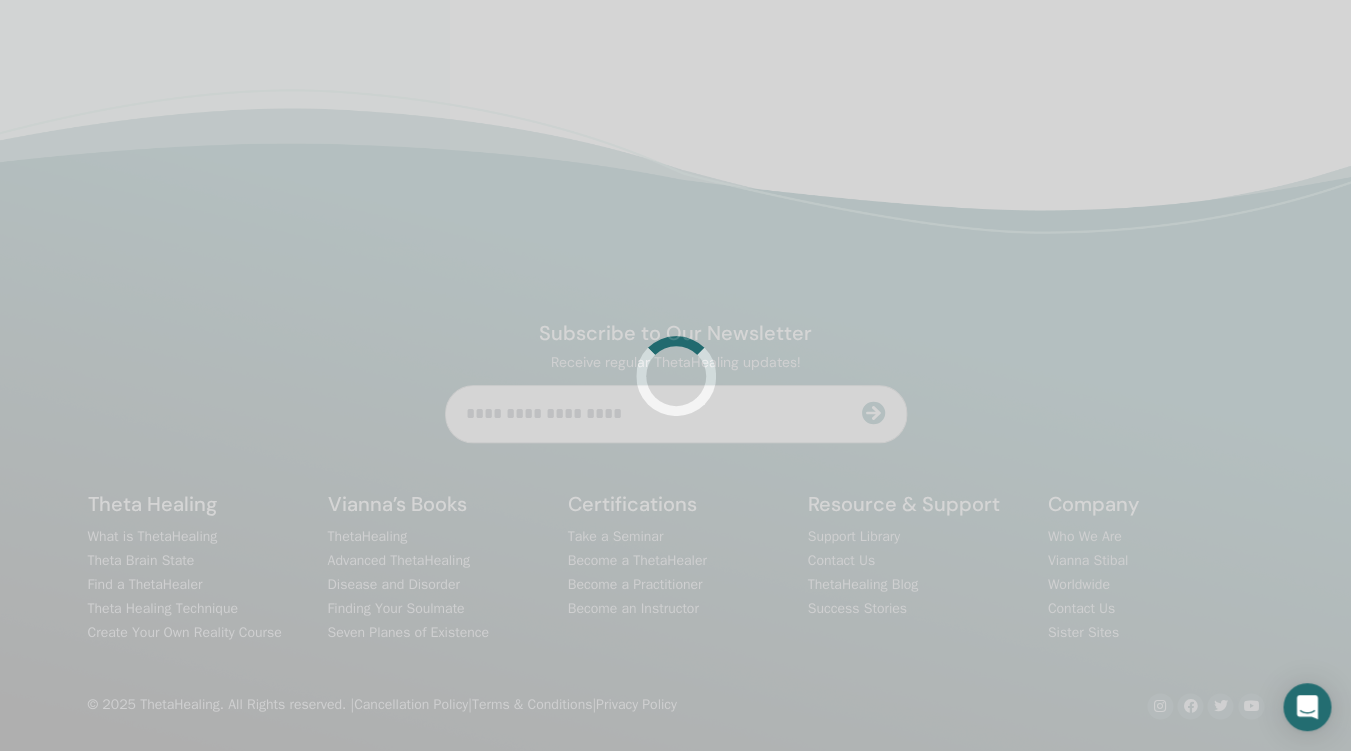 scroll, scrollTop: 477, scrollLeft: 0, axis: vertical 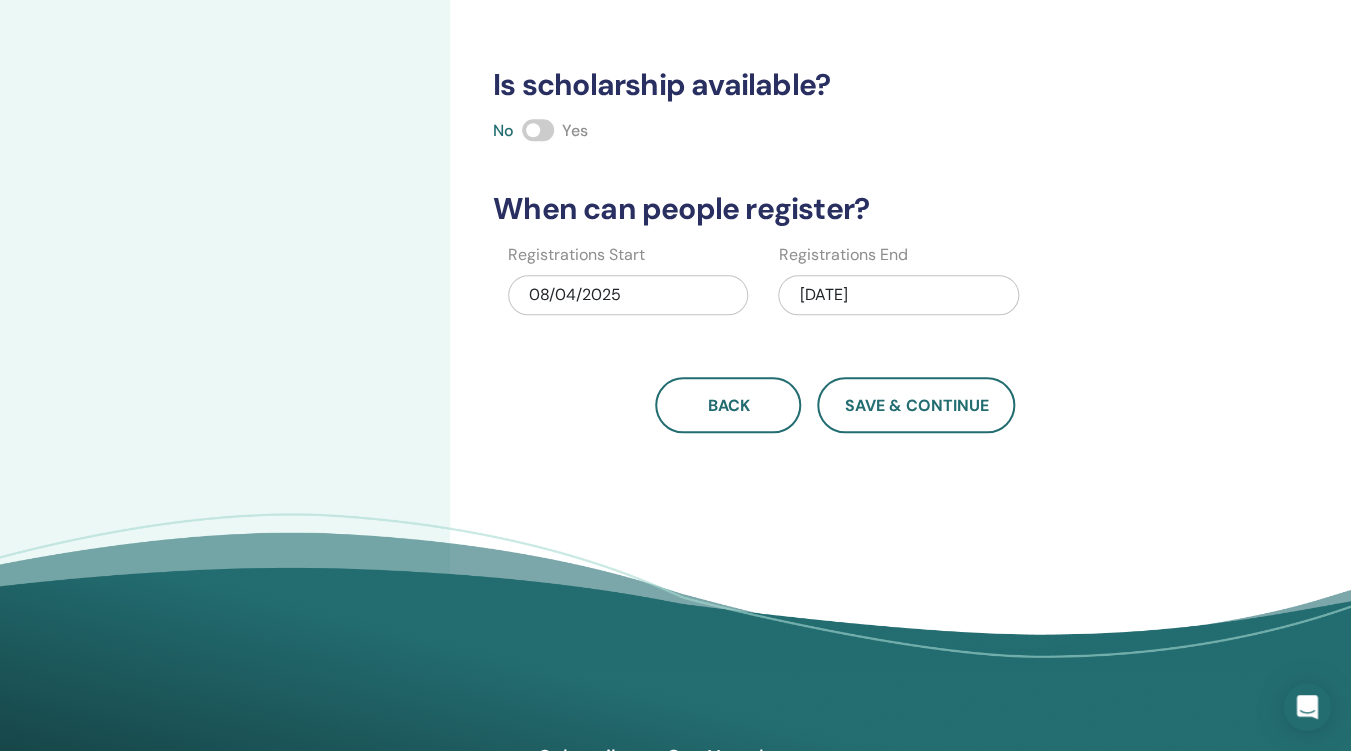 click at bounding box center (538, 130) 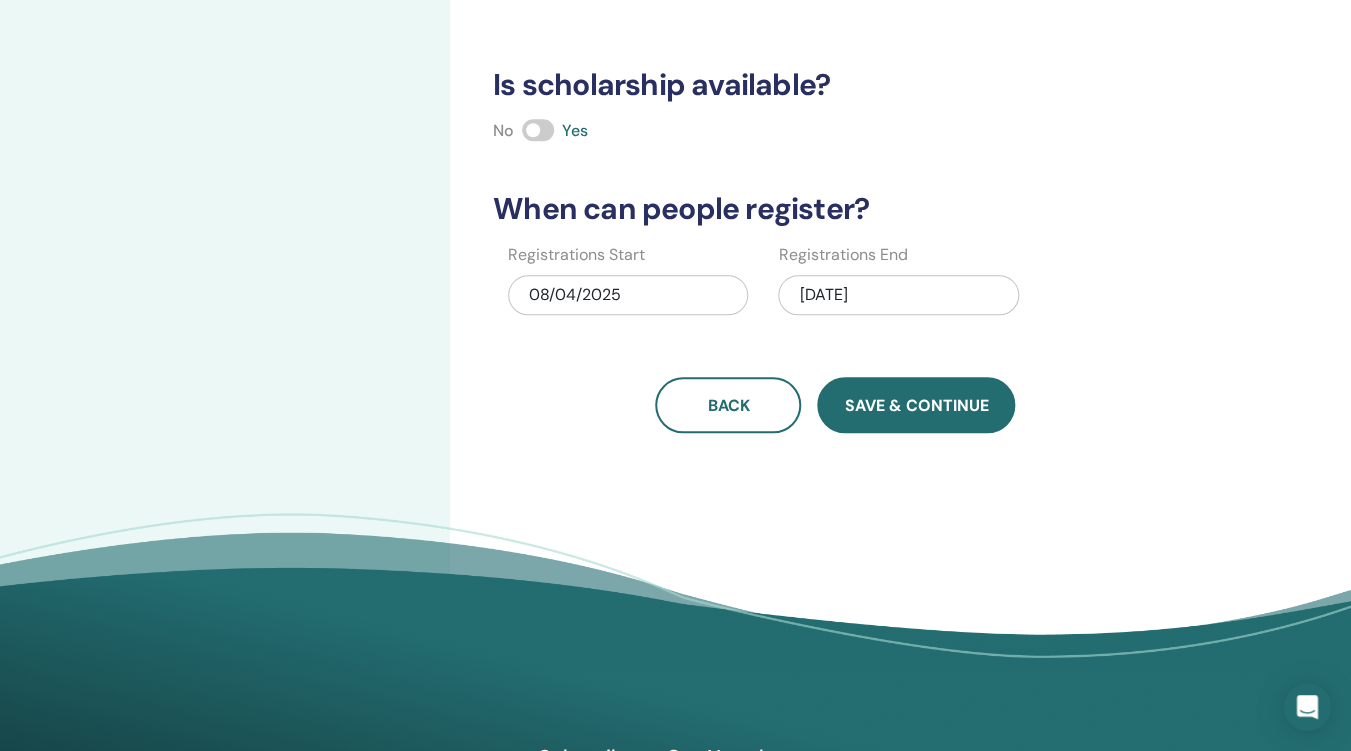 click on "Save & Continue" at bounding box center [916, 405] 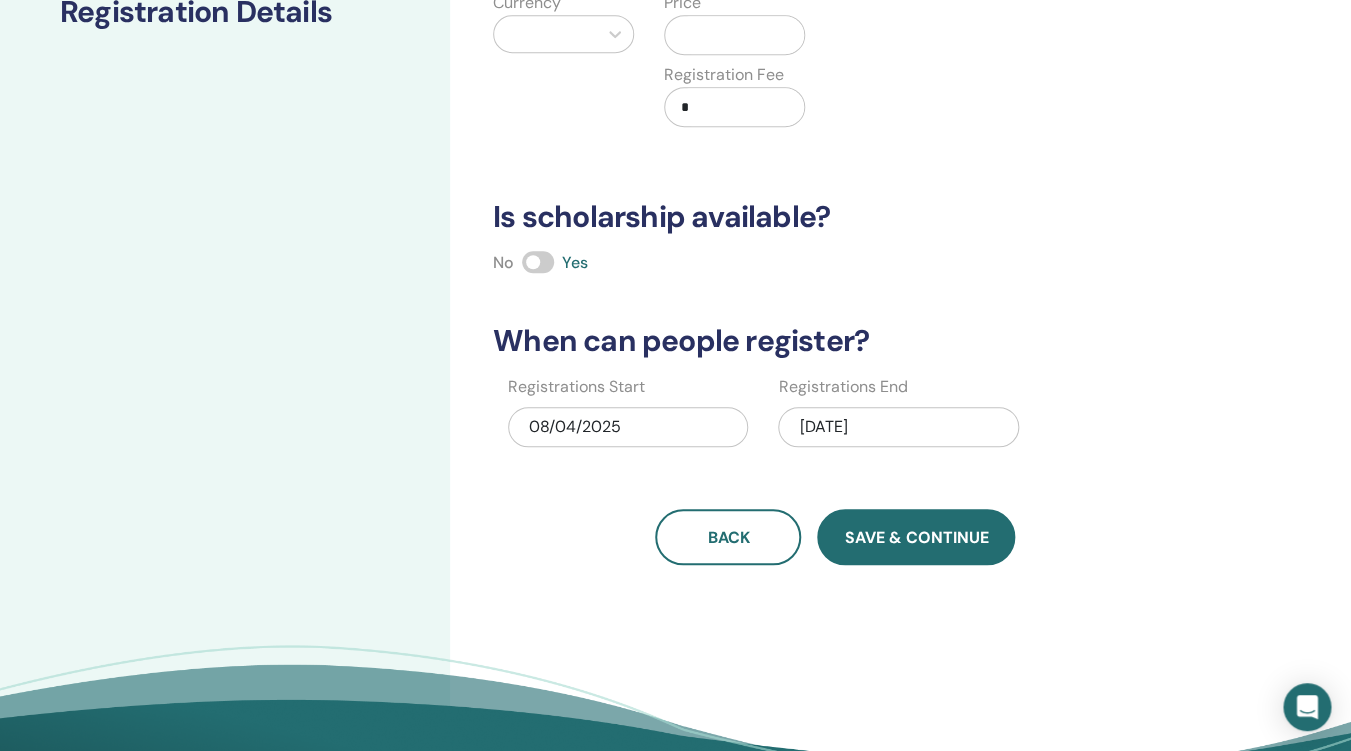 scroll, scrollTop: 0, scrollLeft: 0, axis: both 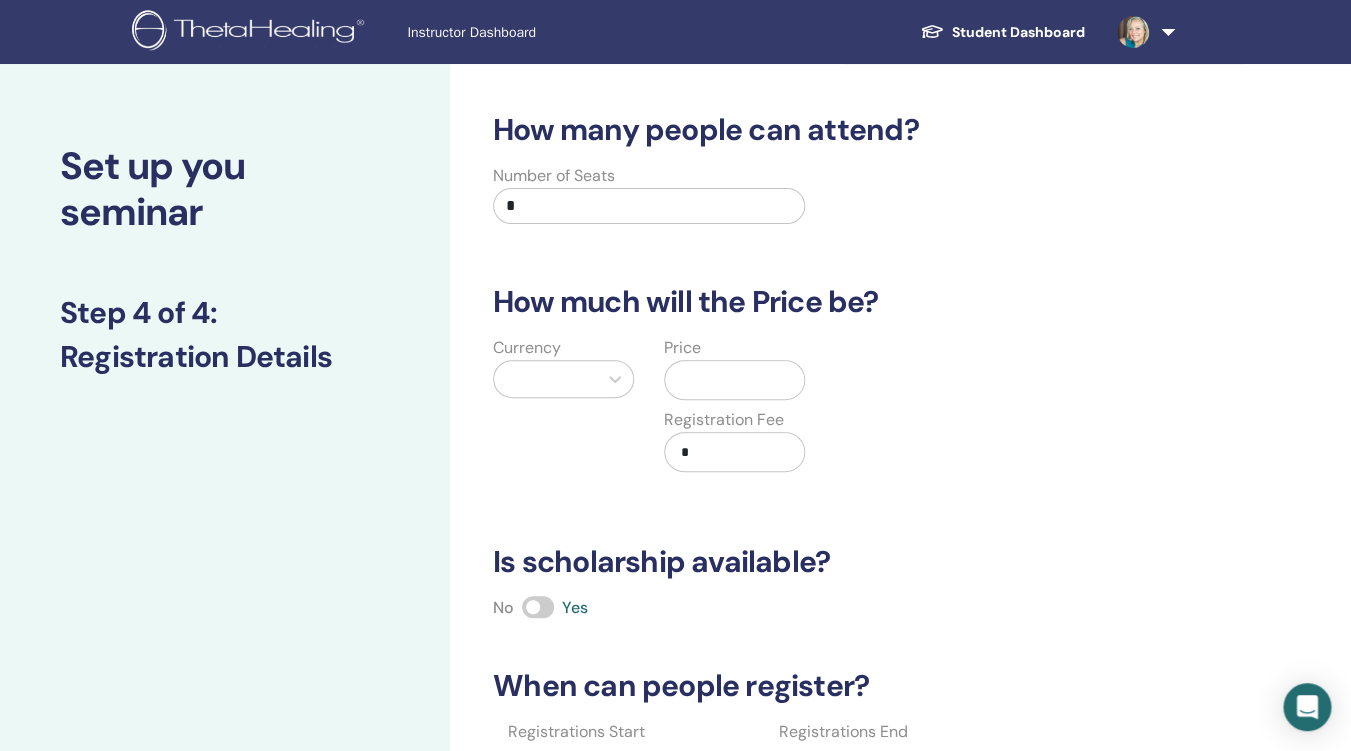 click on "*" at bounding box center [649, 206] 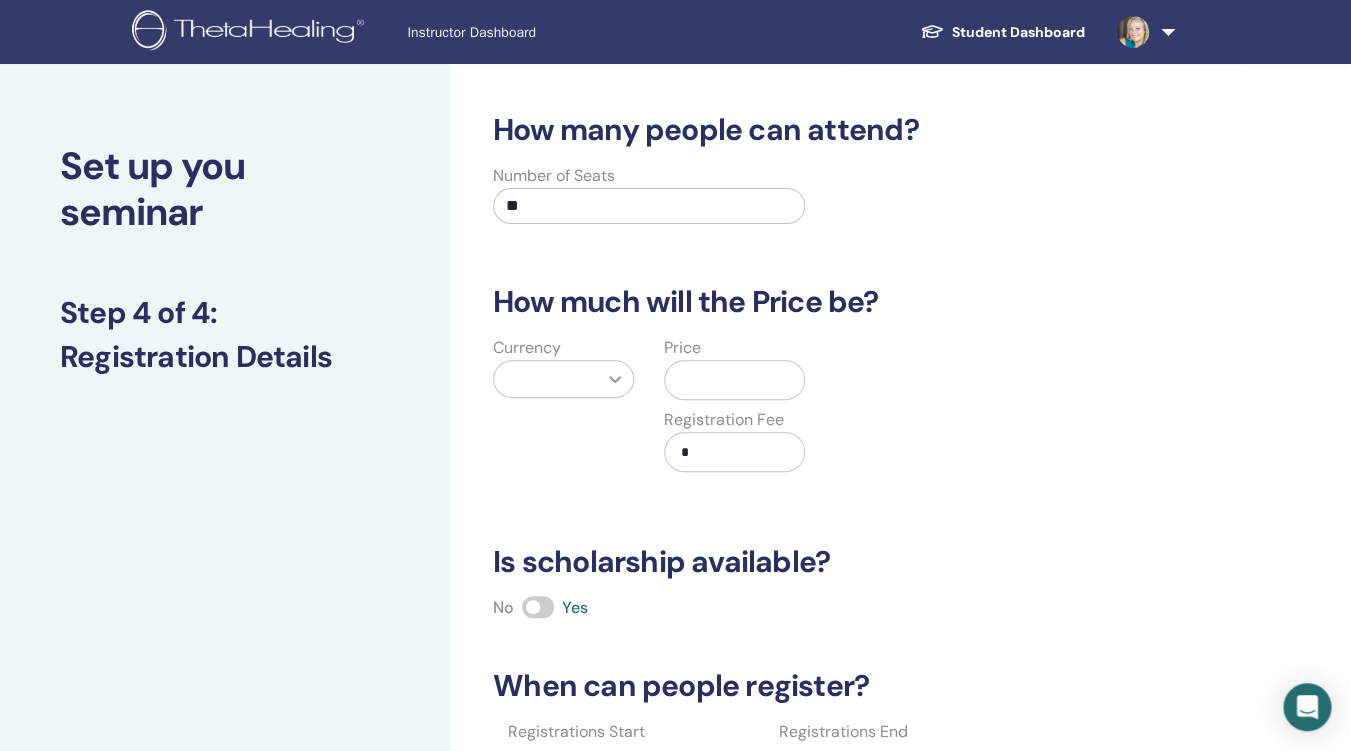 type on "**" 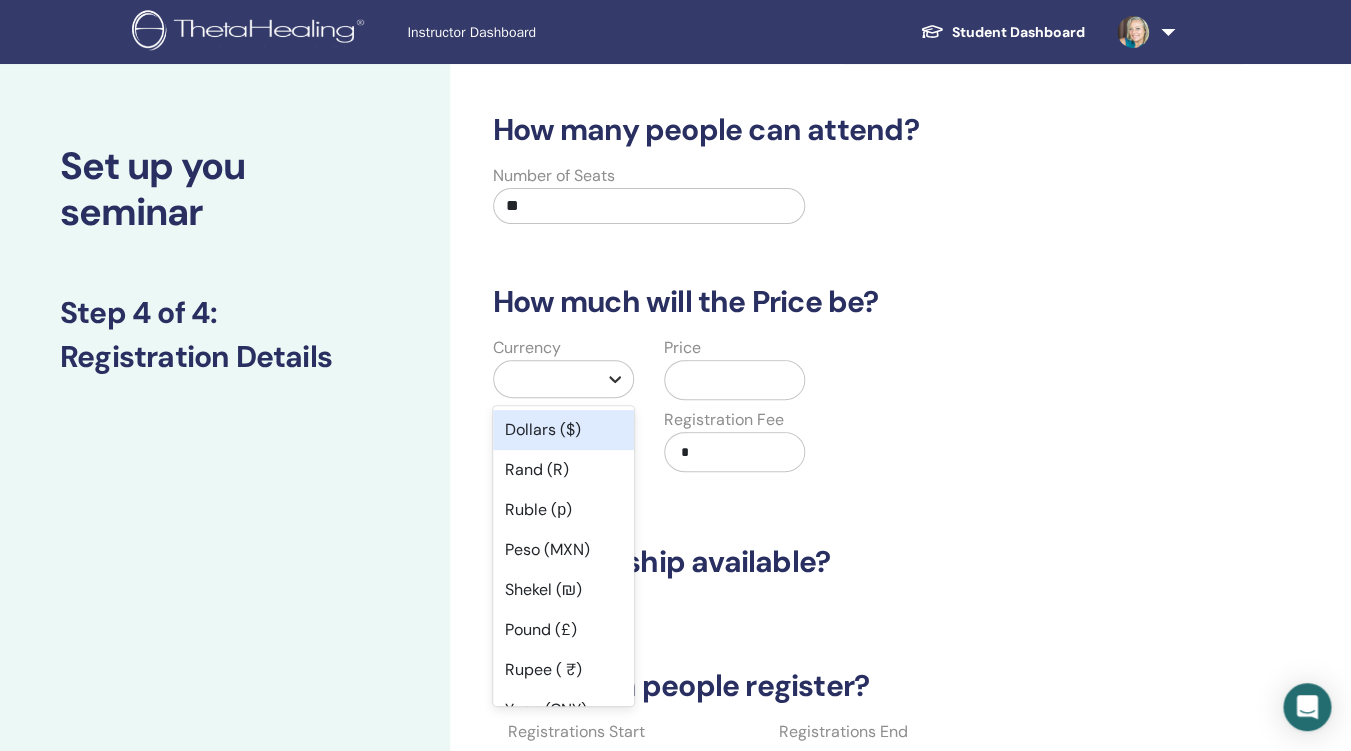 click 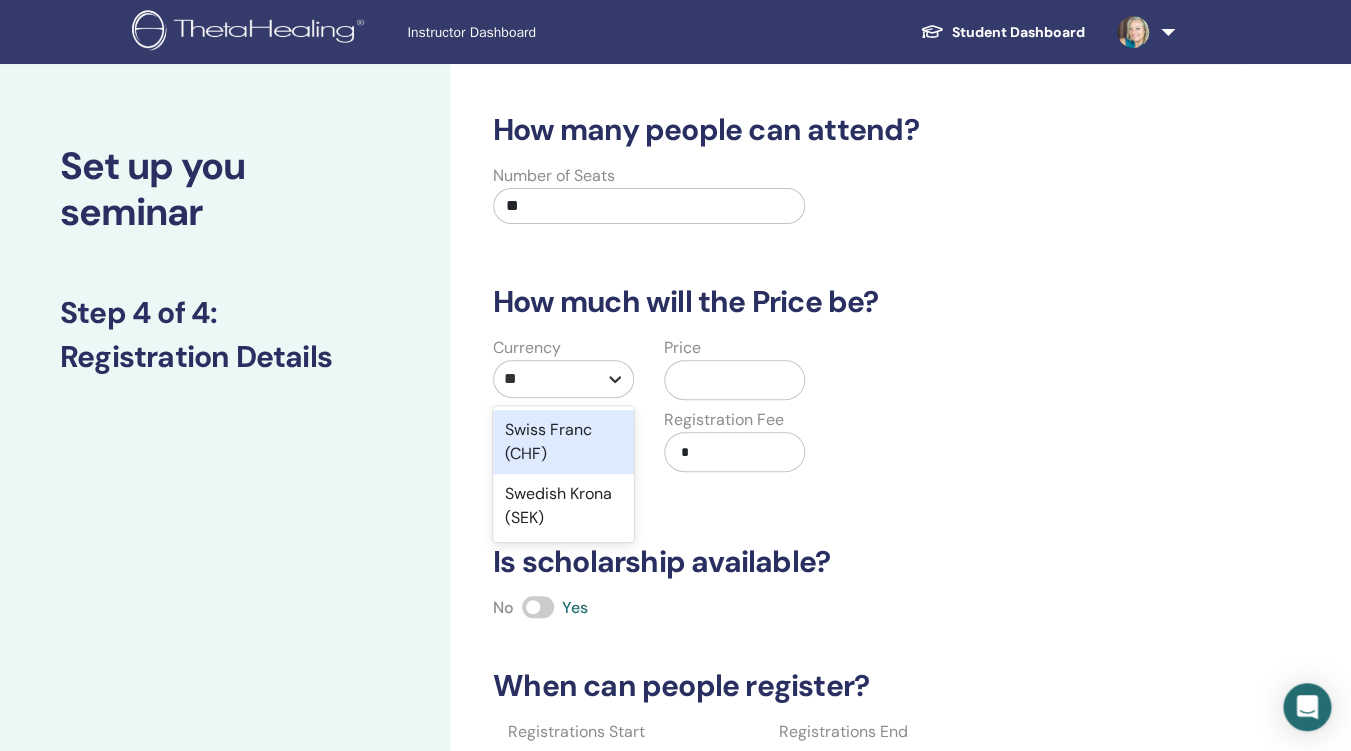 type on "***" 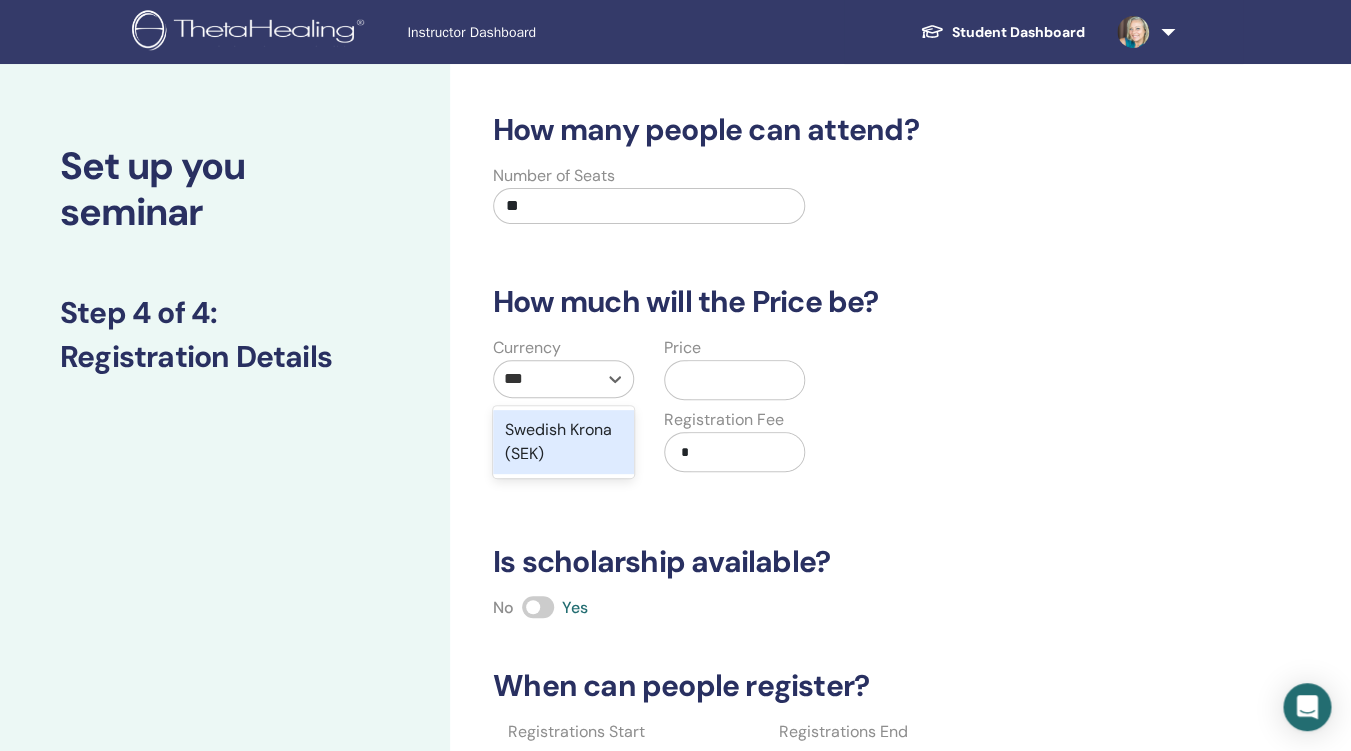click on "Swedish Krona (SEK)" at bounding box center [563, 442] 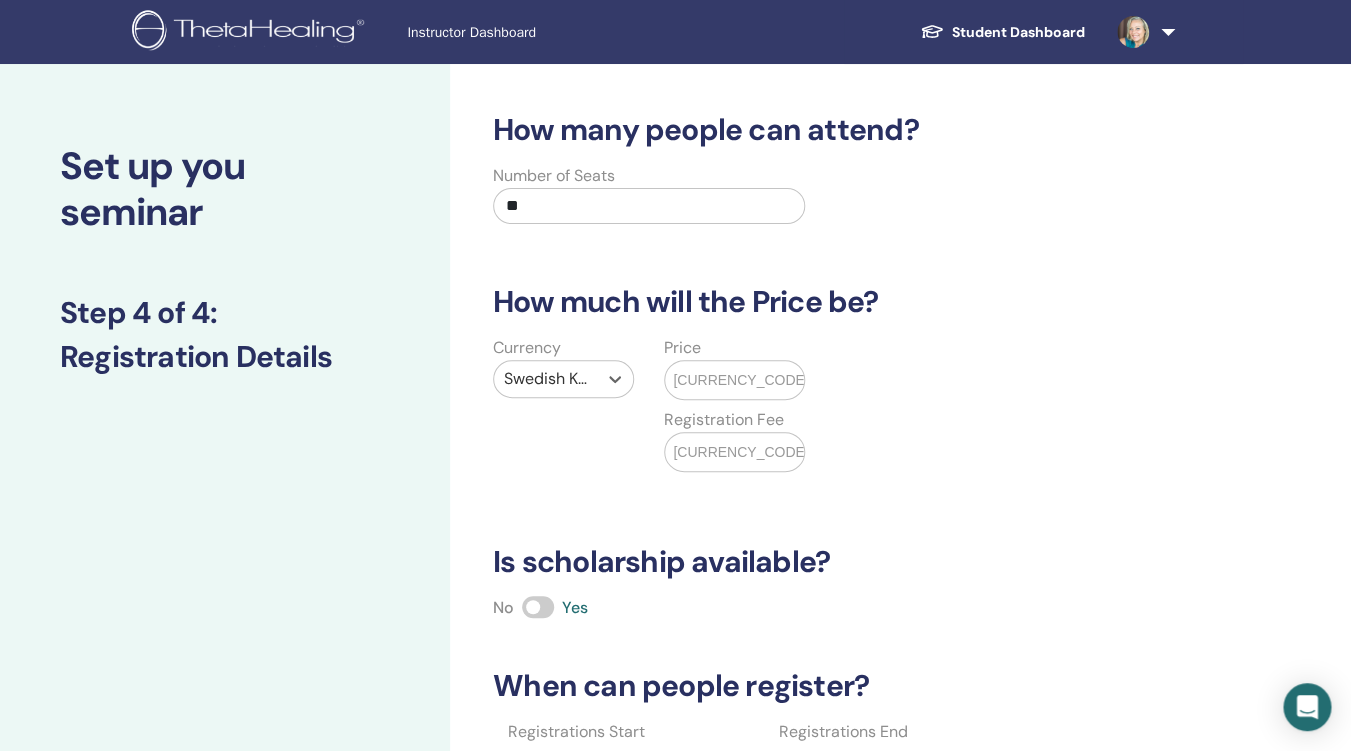 type 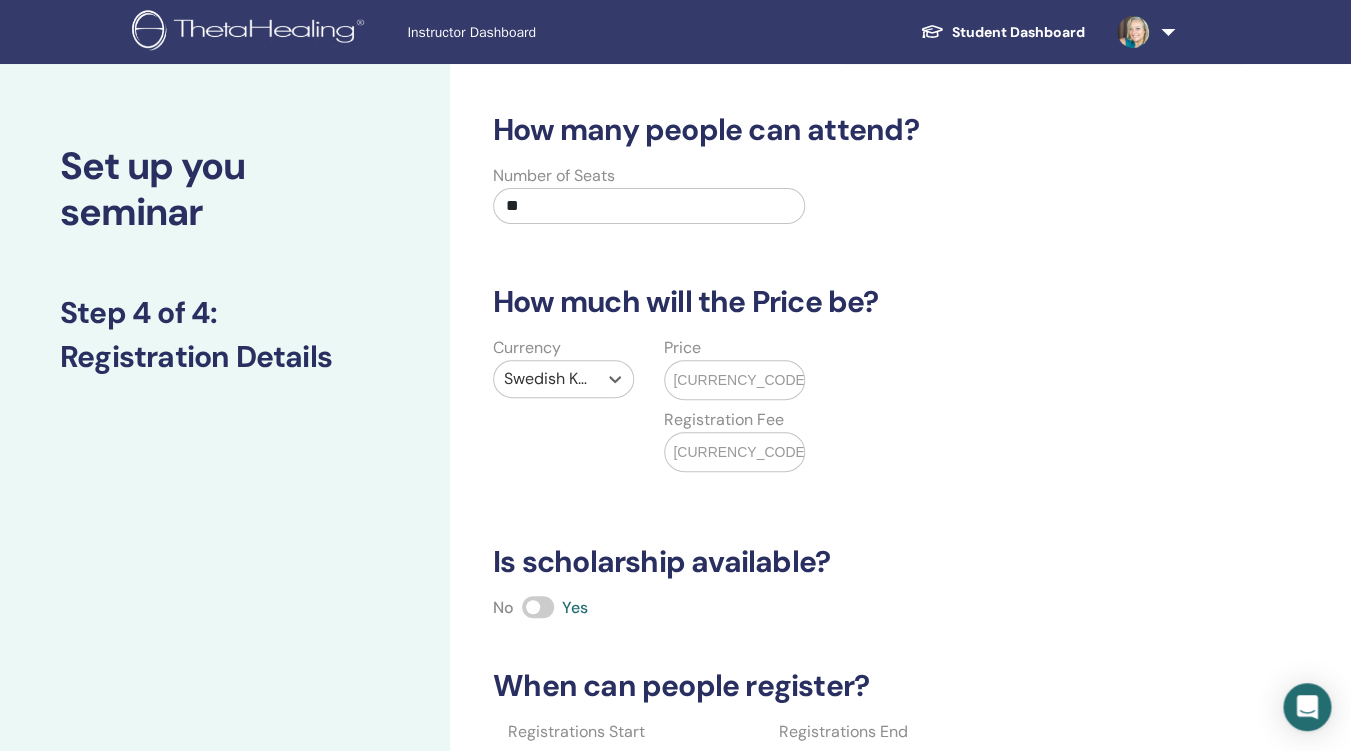 click on "SEK" at bounding box center (740, 380) 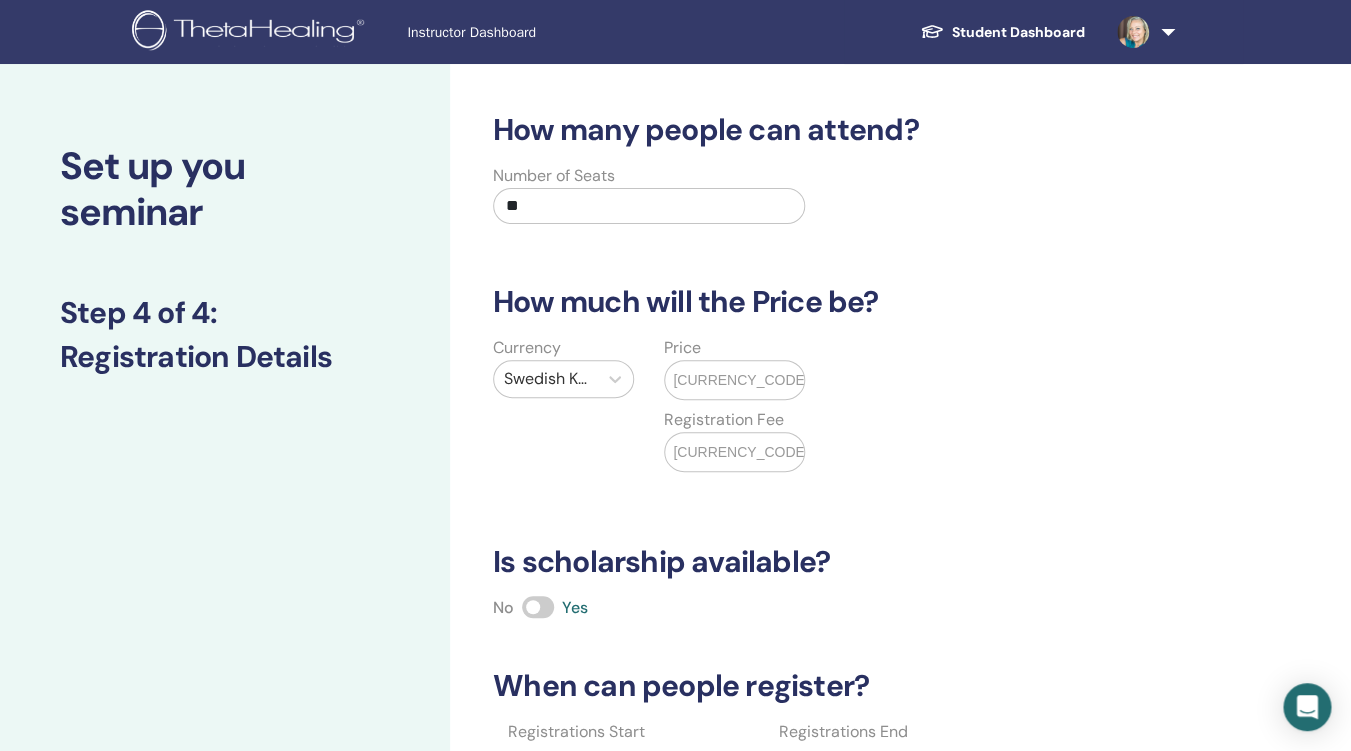 click on "*" at bounding box center [817, 452] 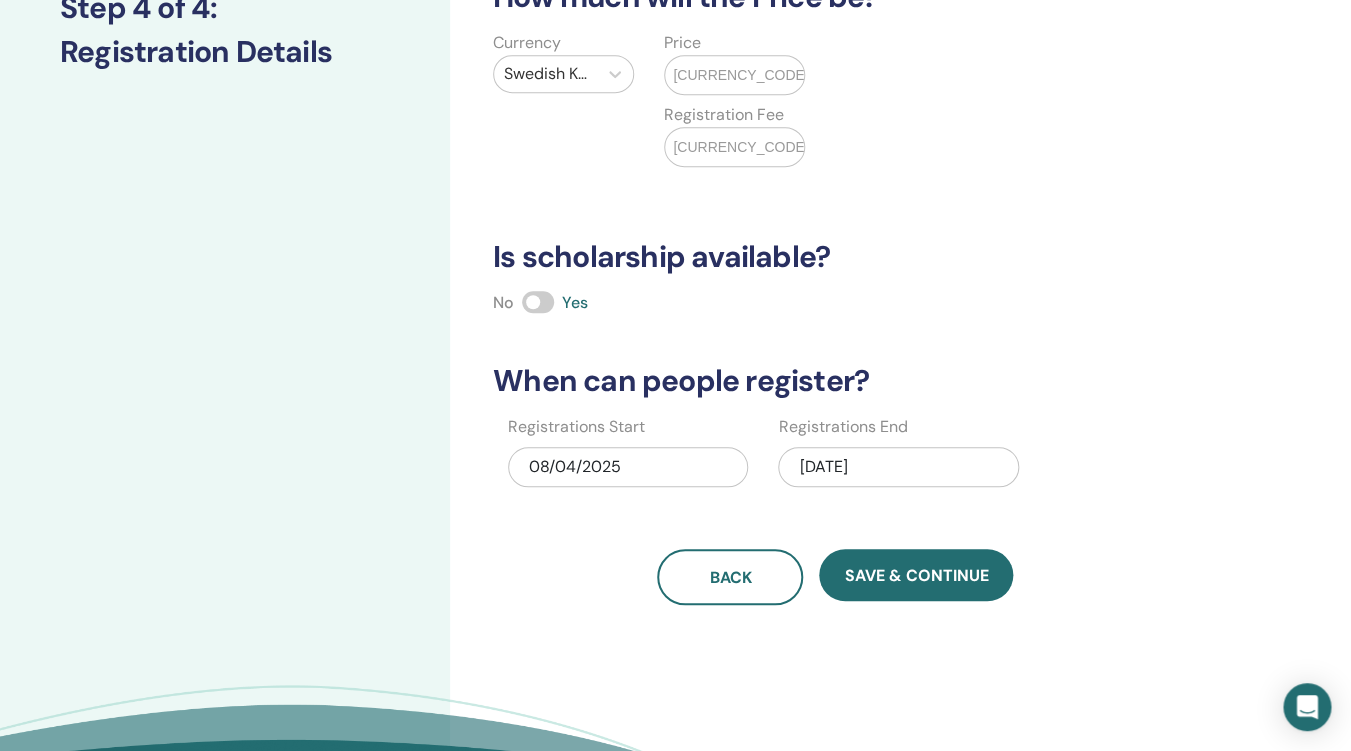 scroll, scrollTop: 327, scrollLeft: 0, axis: vertical 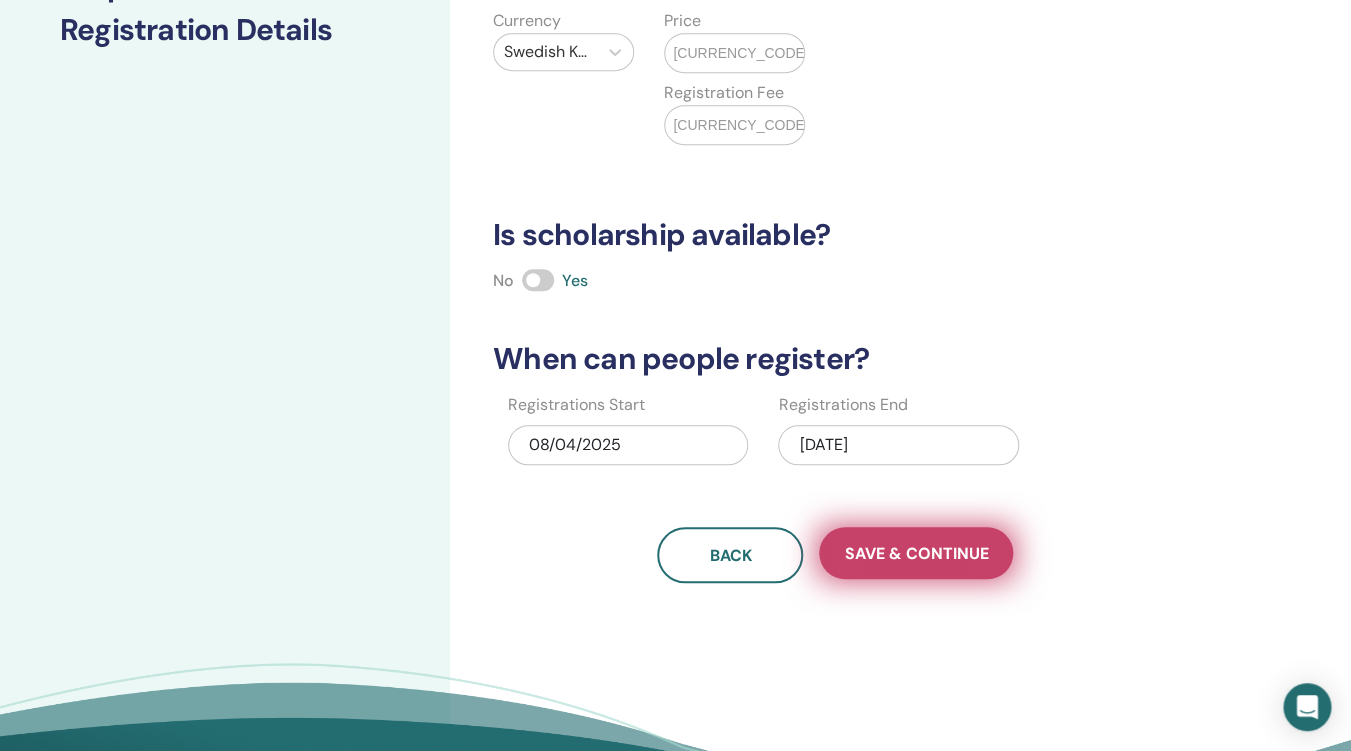 type on "****" 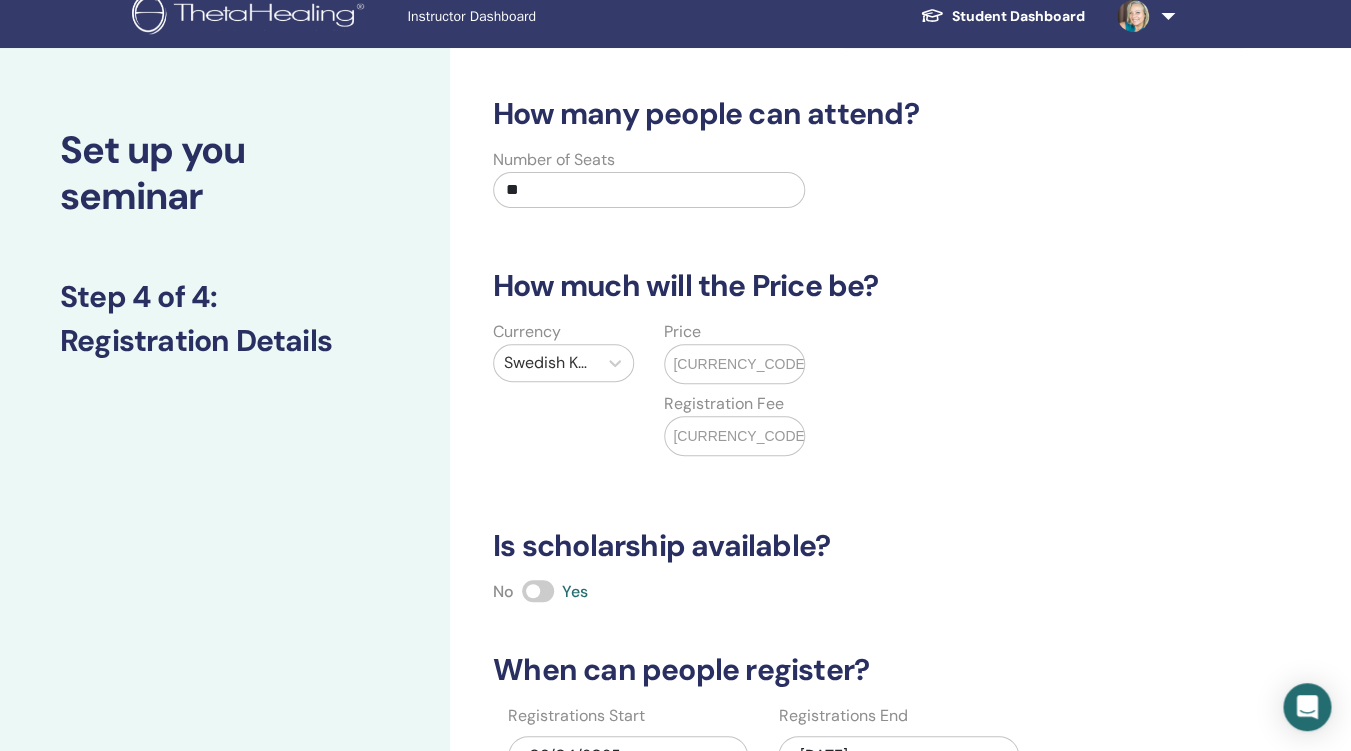 scroll, scrollTop: 0, scrollLeft: 0, axis: both 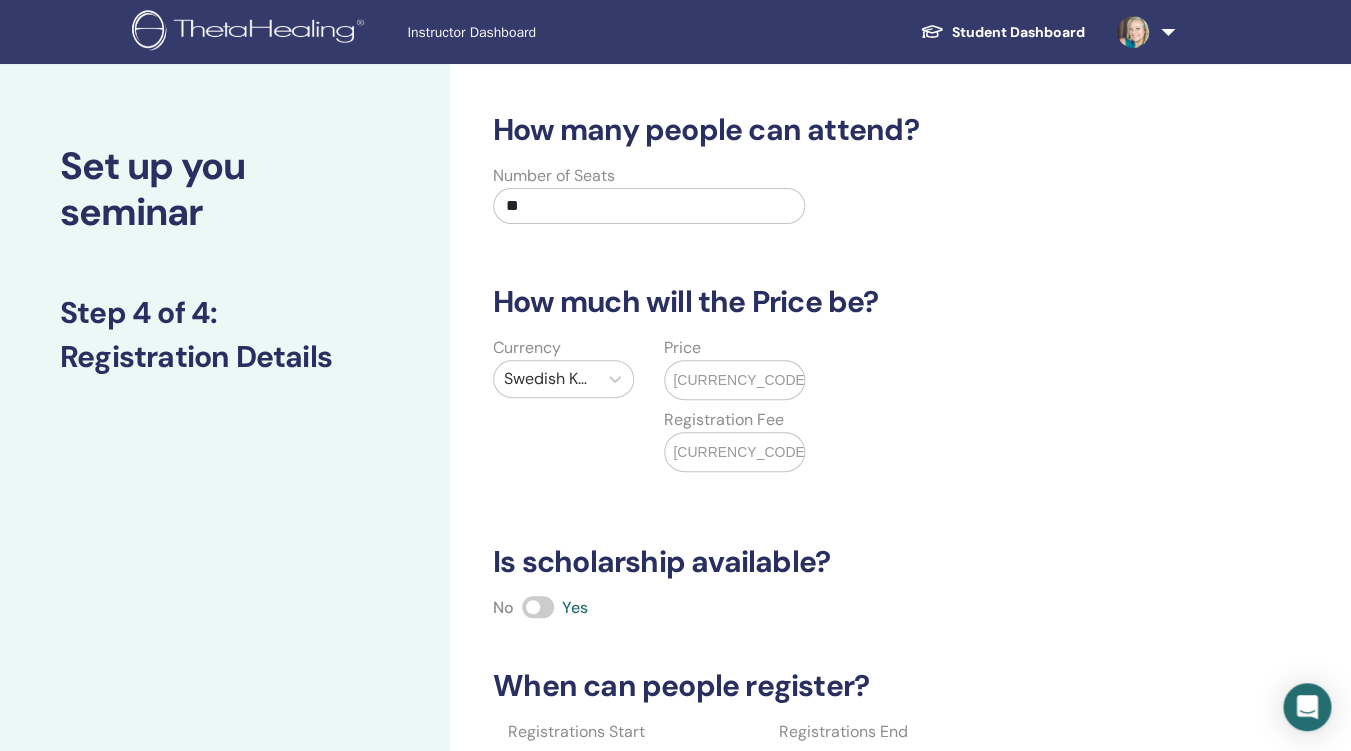 click at bounding box center (1142, 32) 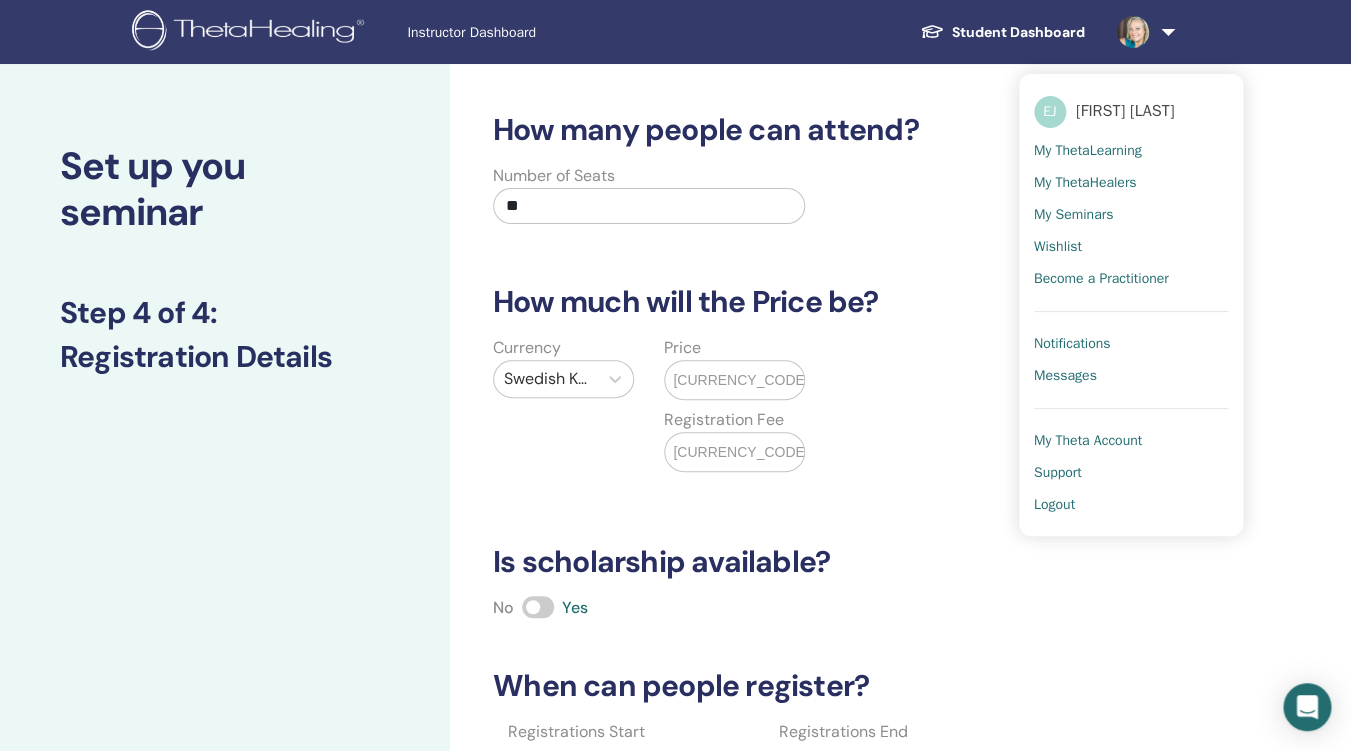 click at bounding box center (1142, 32) 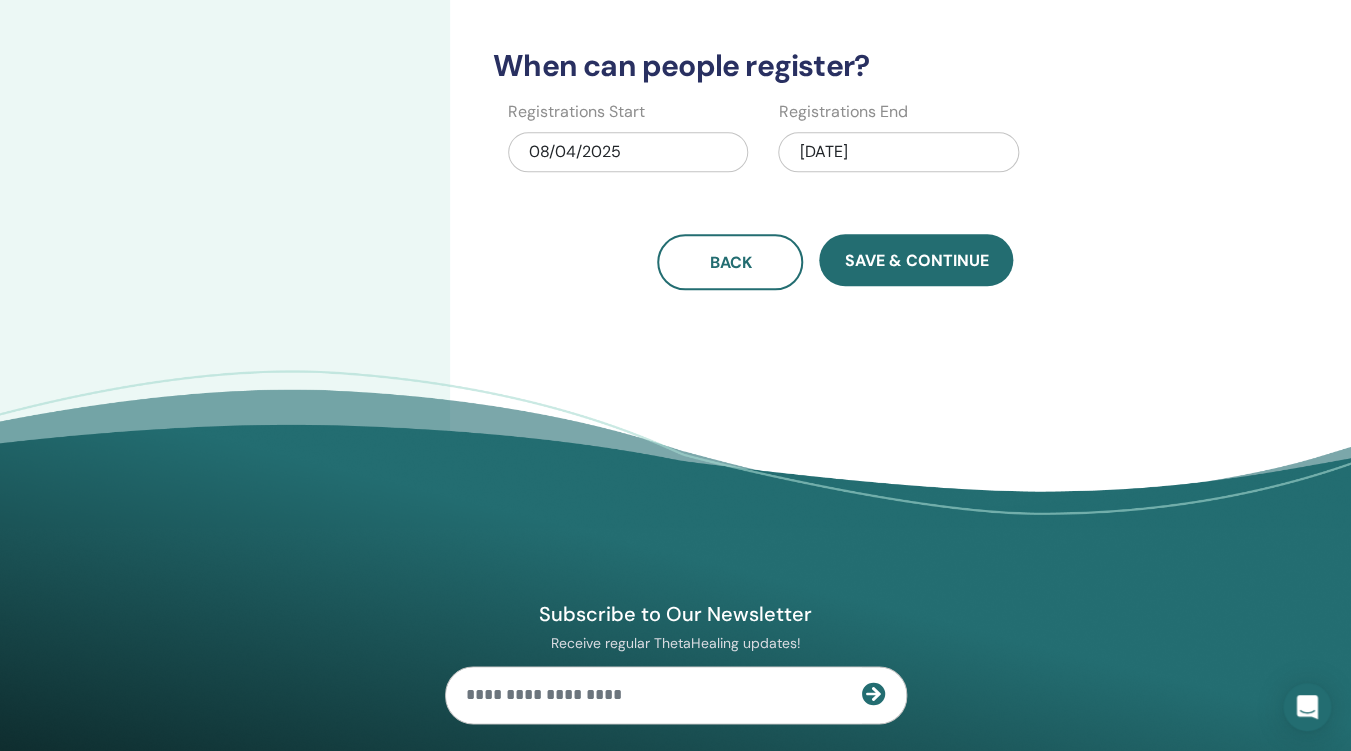 scroll, scrollTop: 637, scrollLeft: 0, axis: vertical 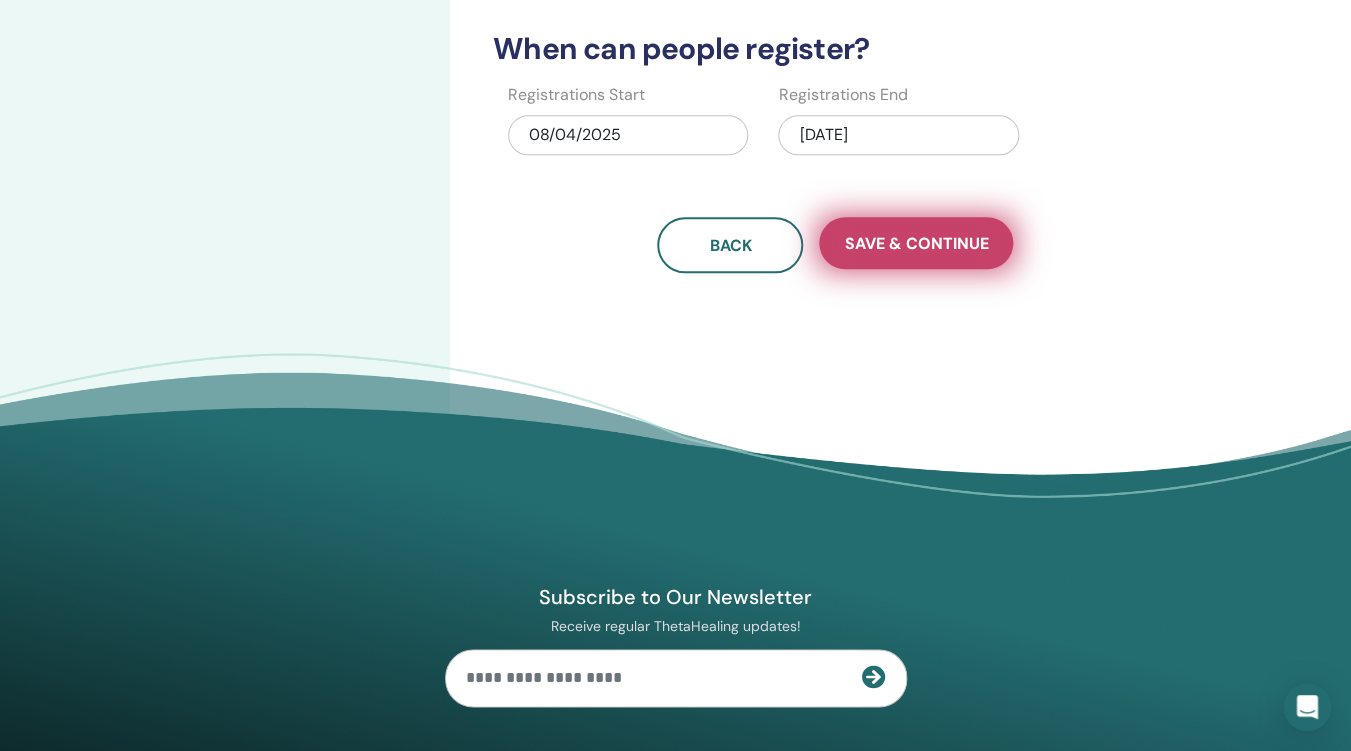 click on "Save & Continue" at bounding box center (916, 243) 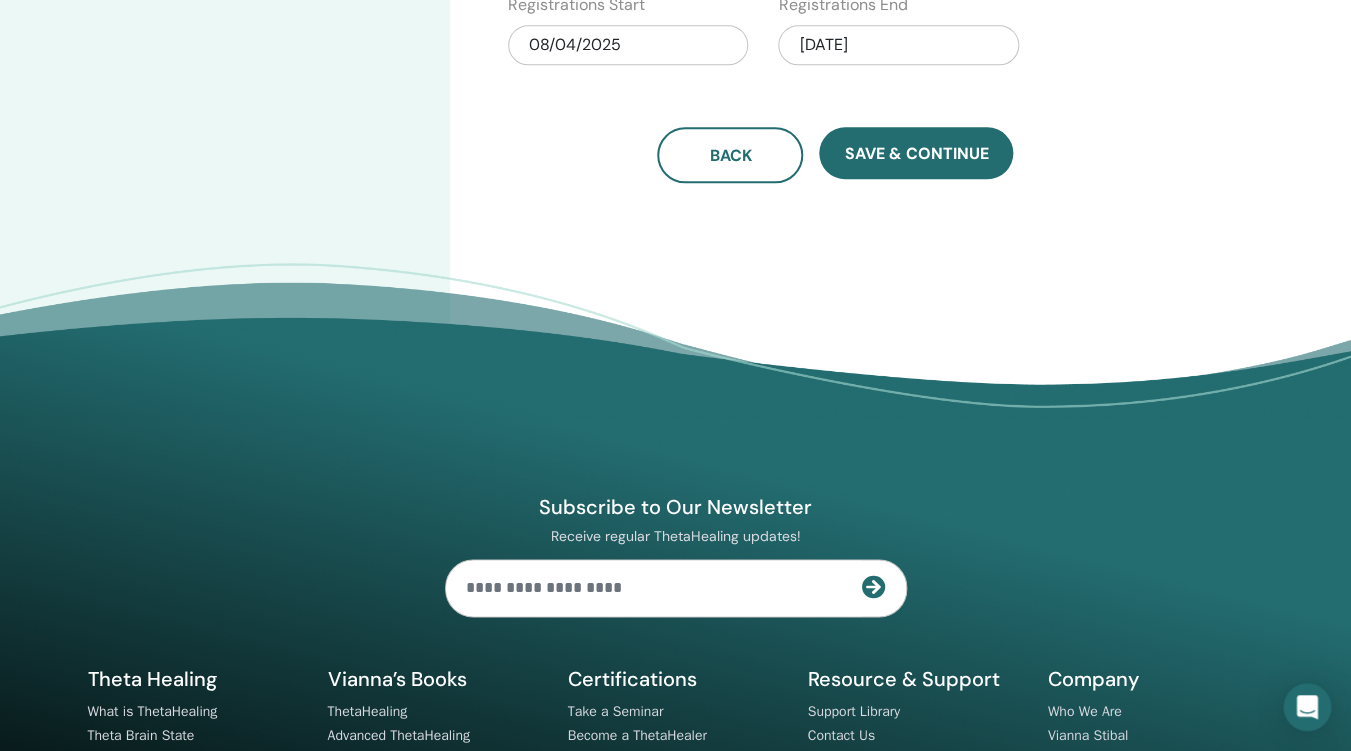 scroll, scrollTop: 0, scrollLeft: 0, axis: both 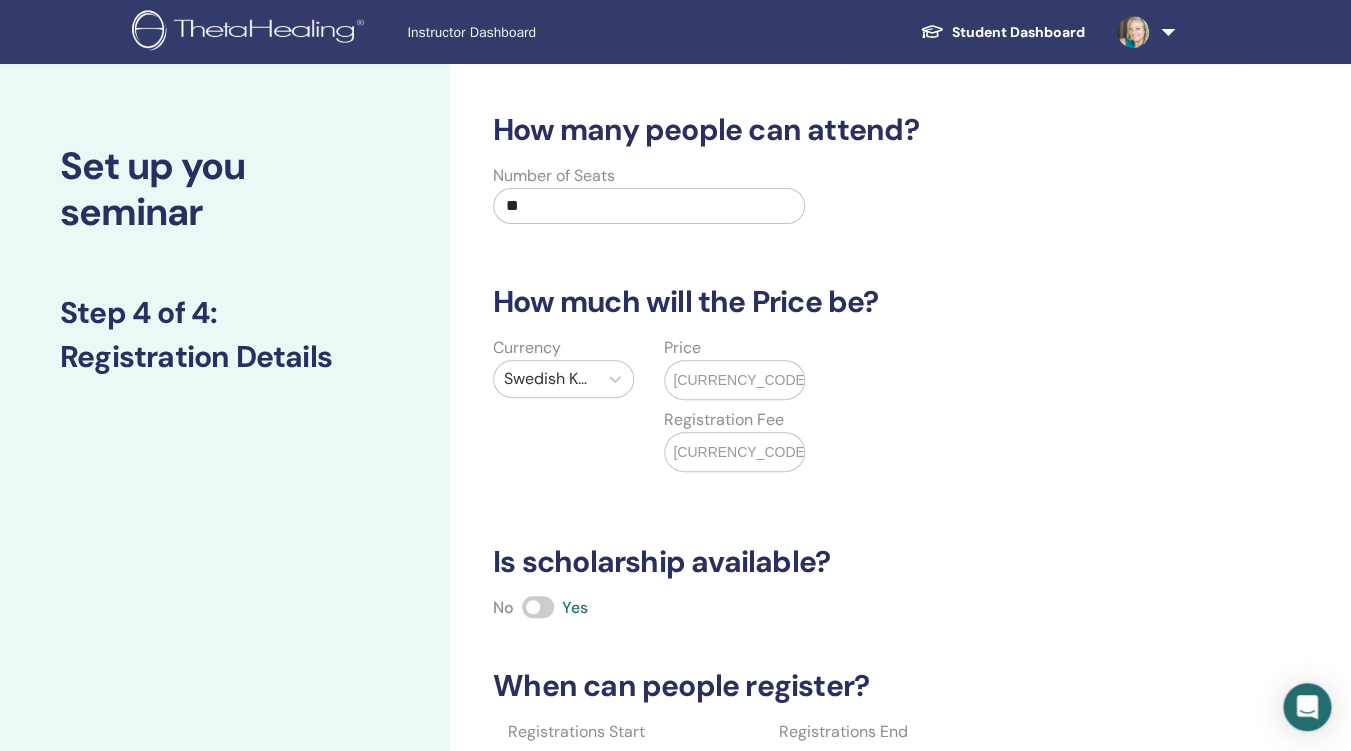 click at bounding box center [1142, 32] 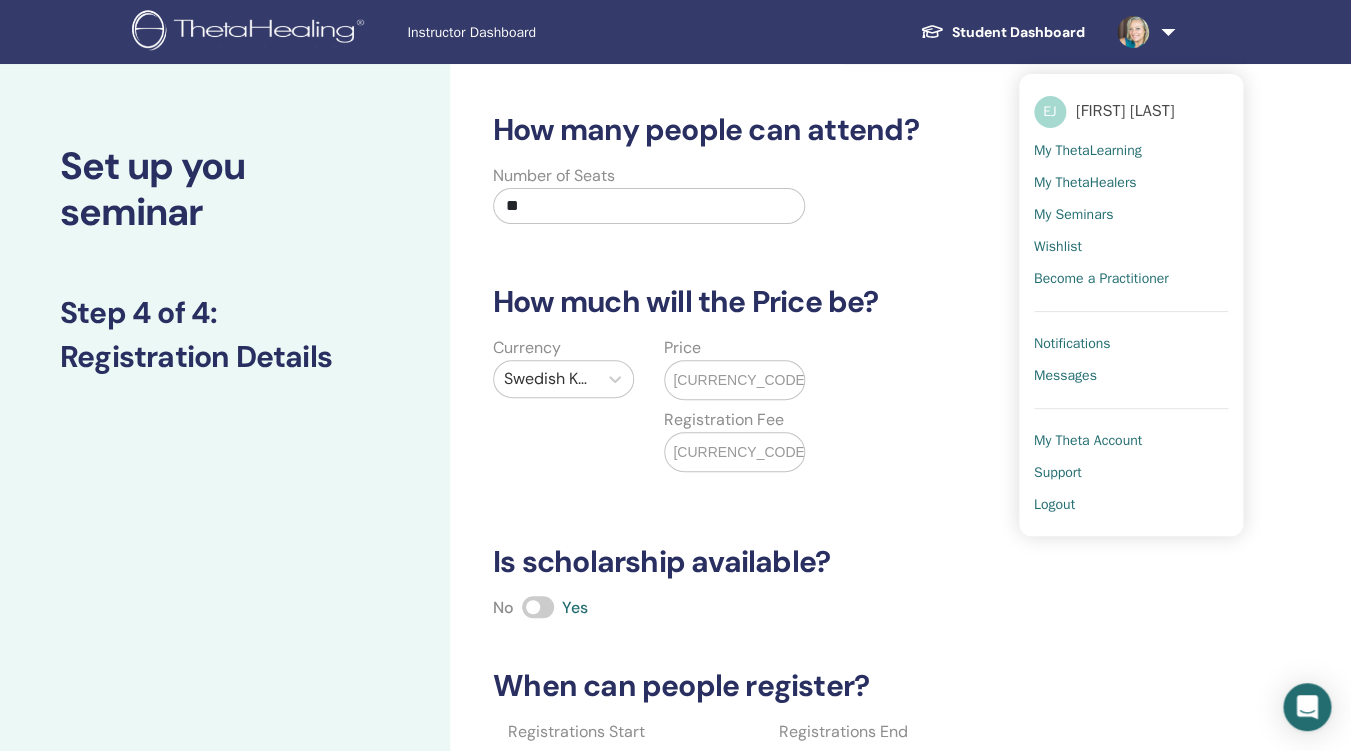 click on "My ThetaLearning" at bounding box center [1088, 151] 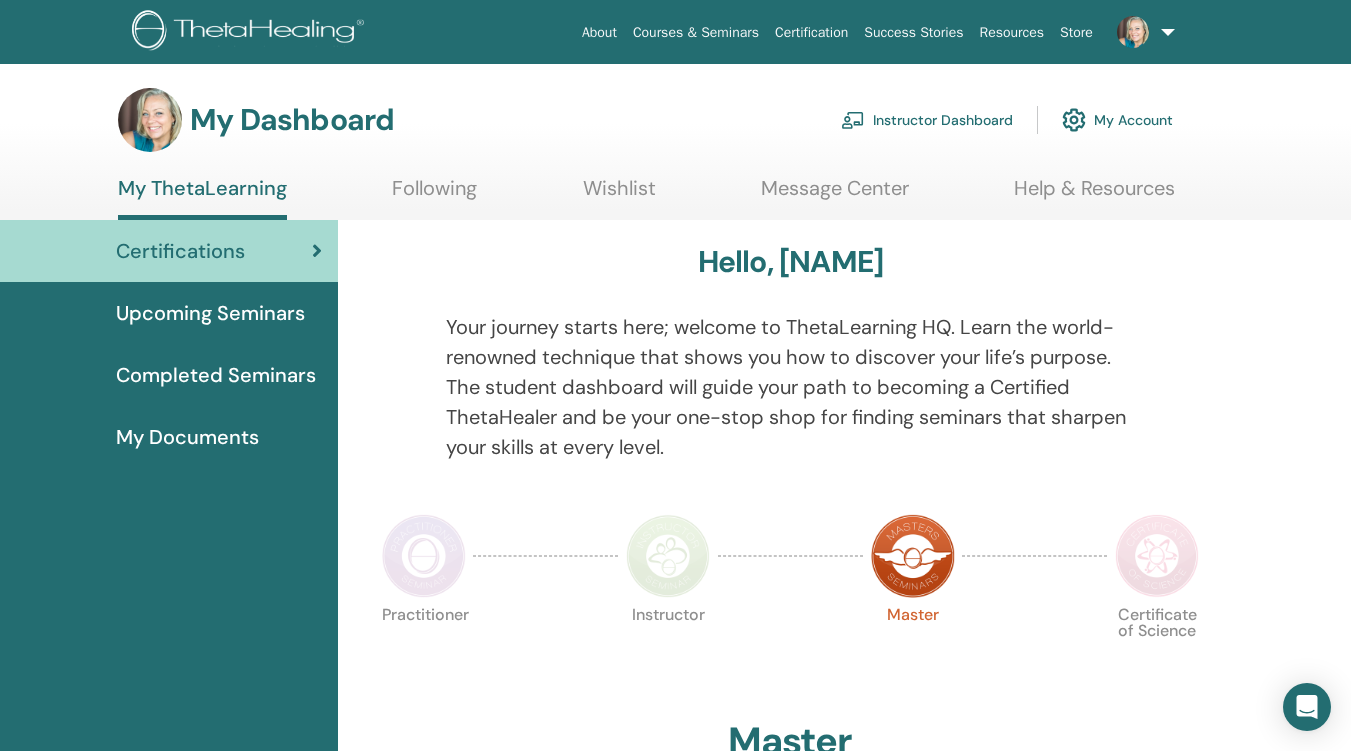 scroll, scrollTop: 0, scrollLeft: 0, axis: both 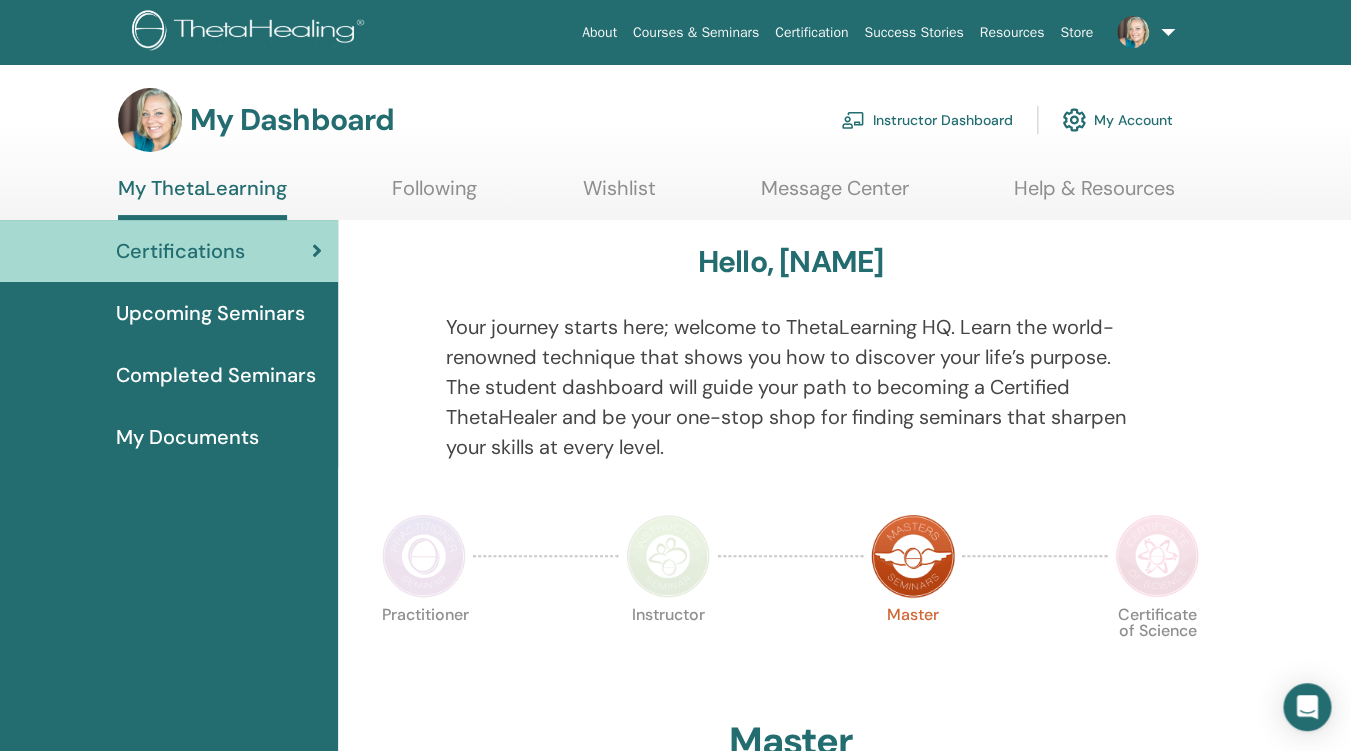 click on "My Documents" at bounding box center (187, 437) 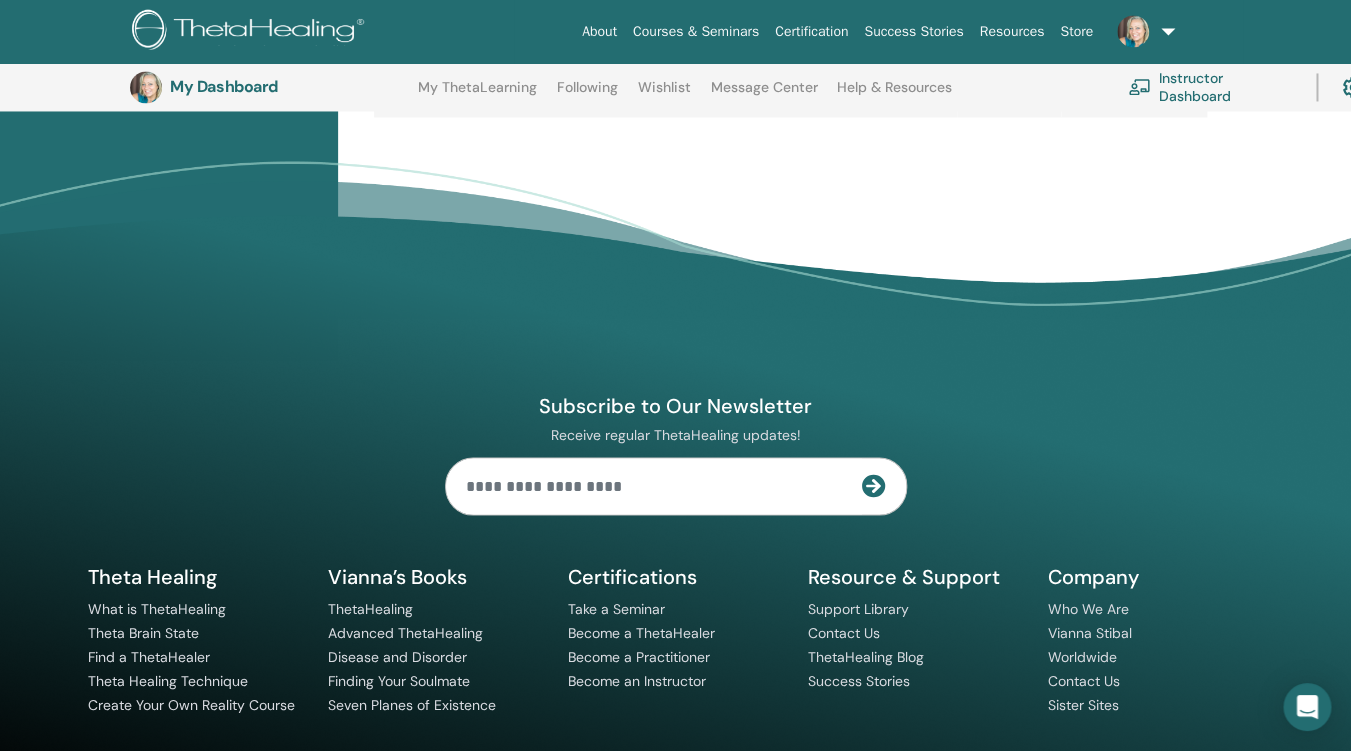 scroll, scrollTop: 1241, scrollLeft: 0, axis: vertical 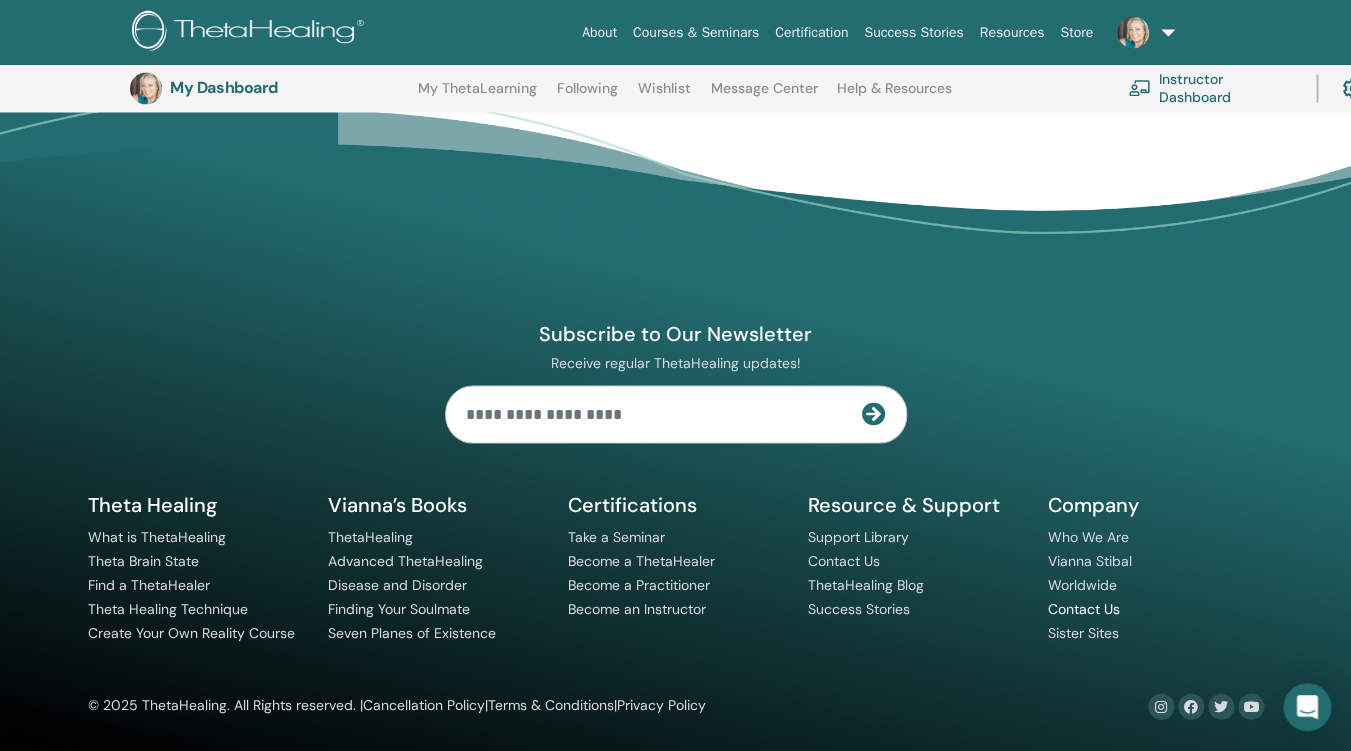 click on "Contact Us" at bounding box center [1084, 608] 